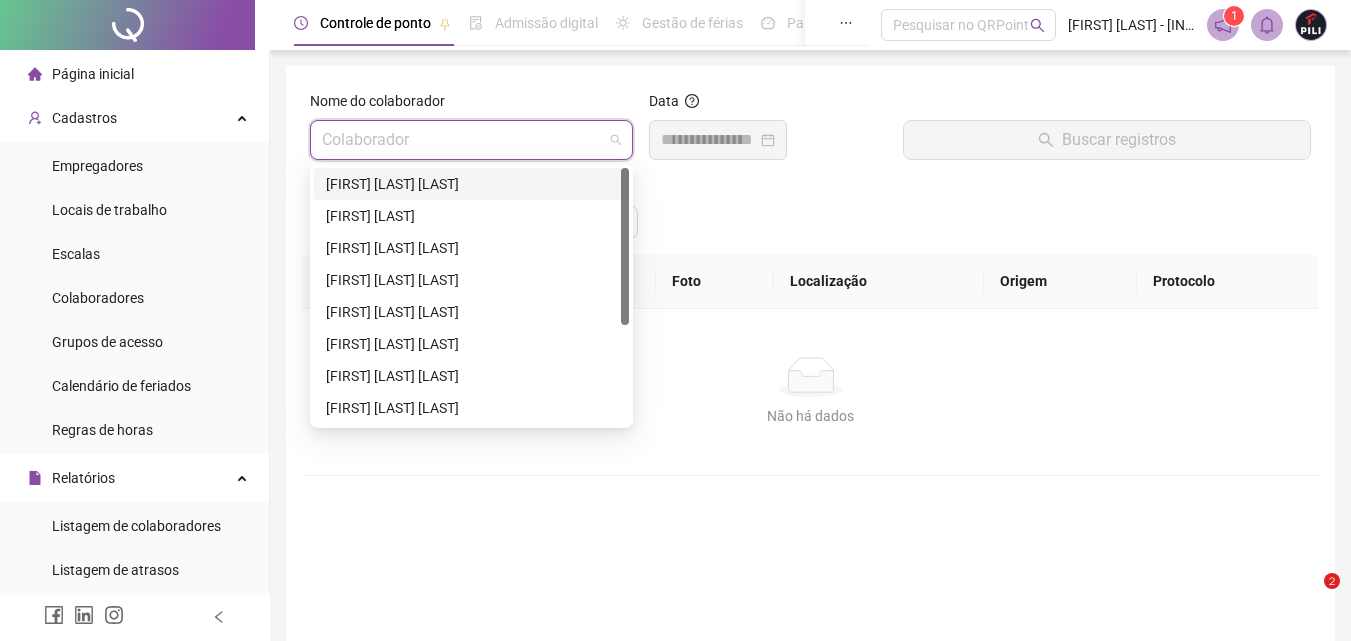 scroll, scrollTop: 0, scrollLeft: 0, axis: both 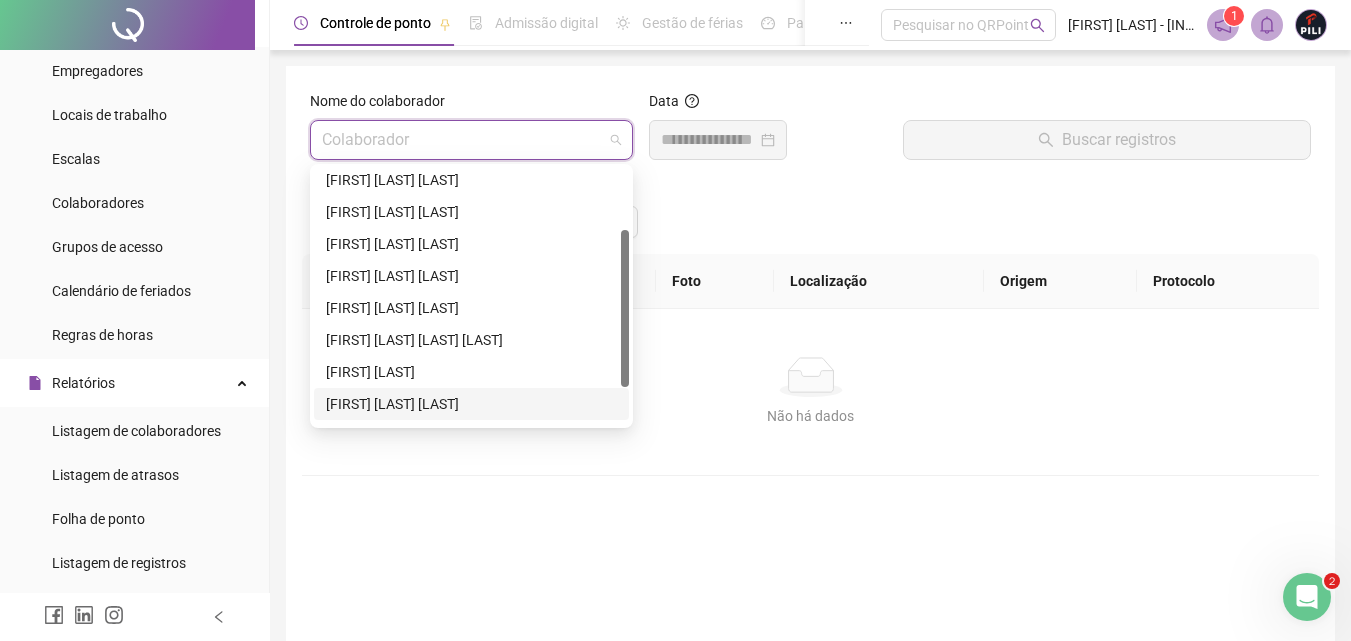 click on "[FIRST] [LAST] [LAST]" at bounding box center (471, 404) 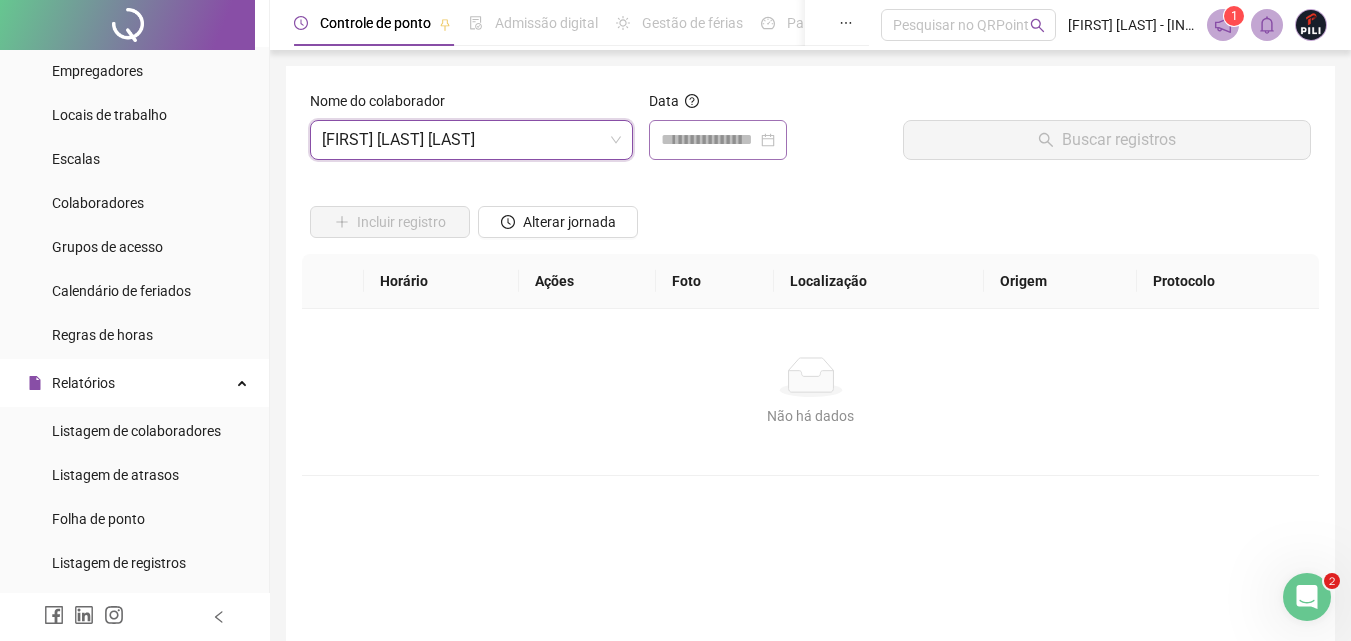 click at bounding box center [718, 140] 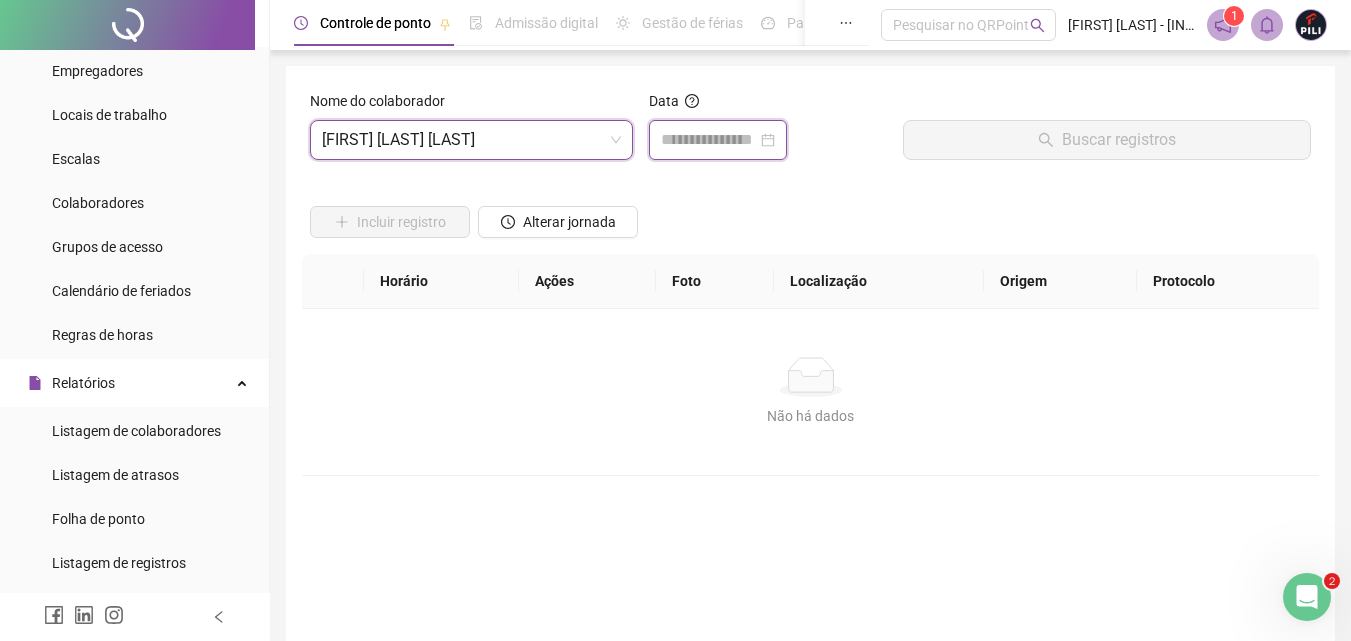 click at bounding box center (709, 140) 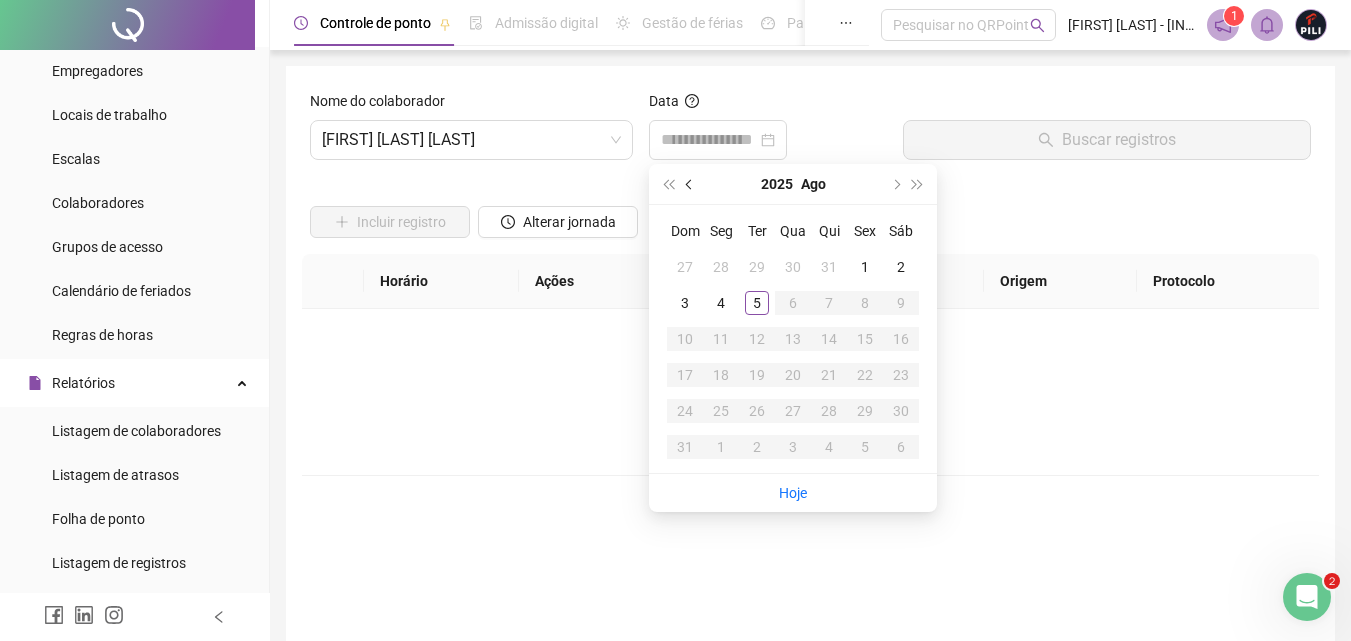 click at bounding box center [690, 184] 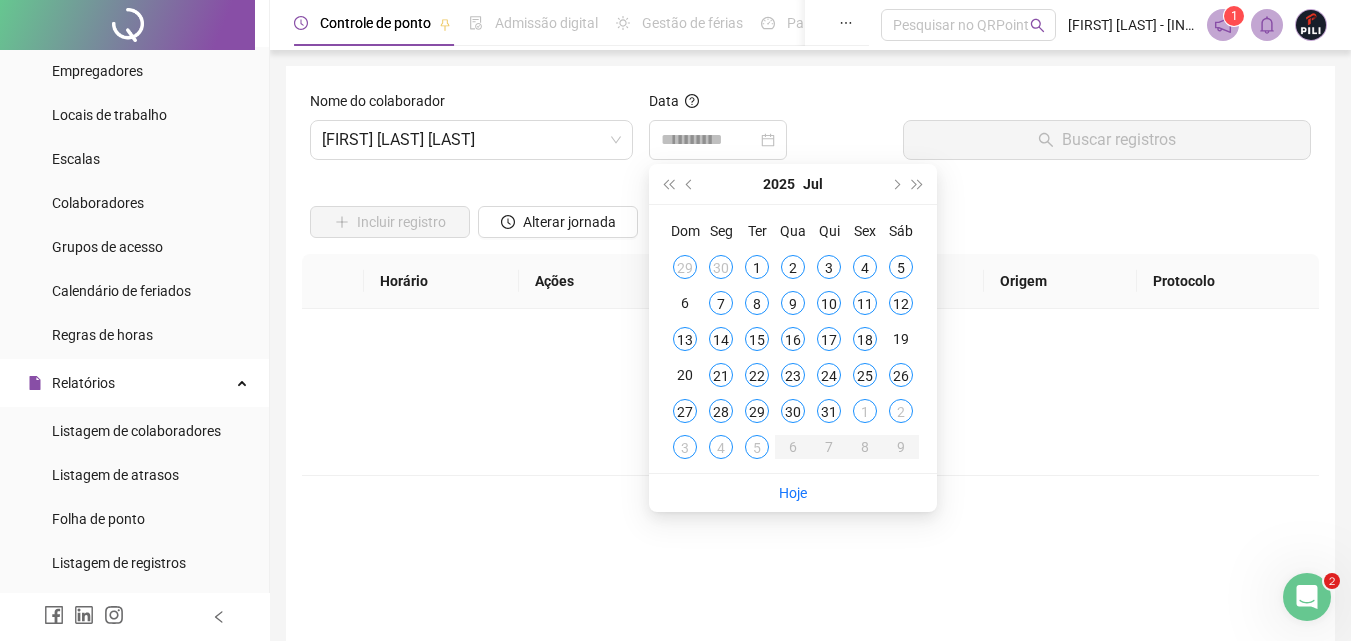 click on "1" at bounding box center (757, 267) 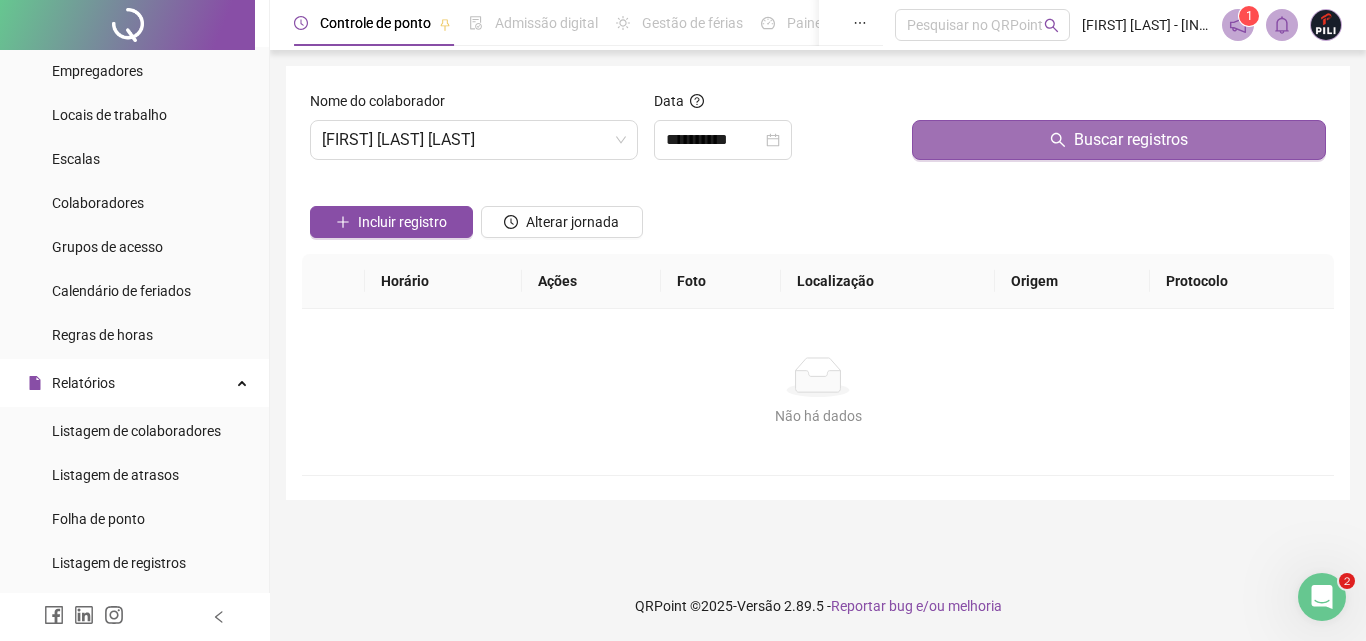 click 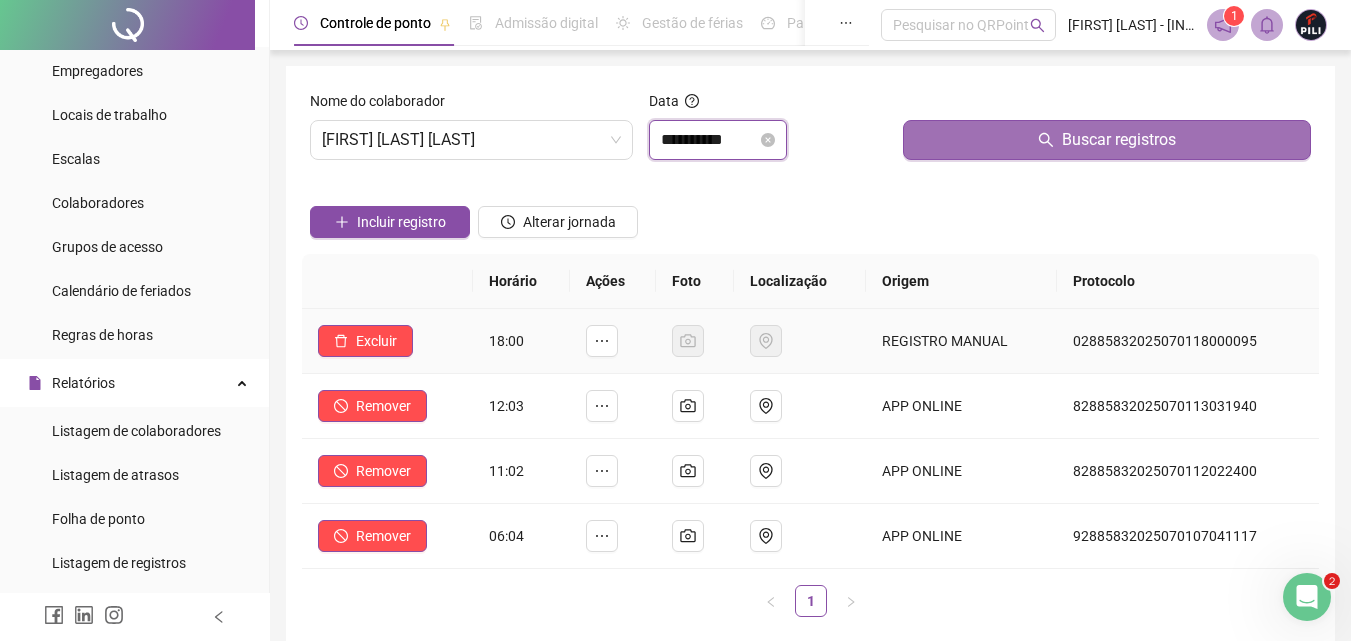 click on "**********" at bounding box center (709, 140) 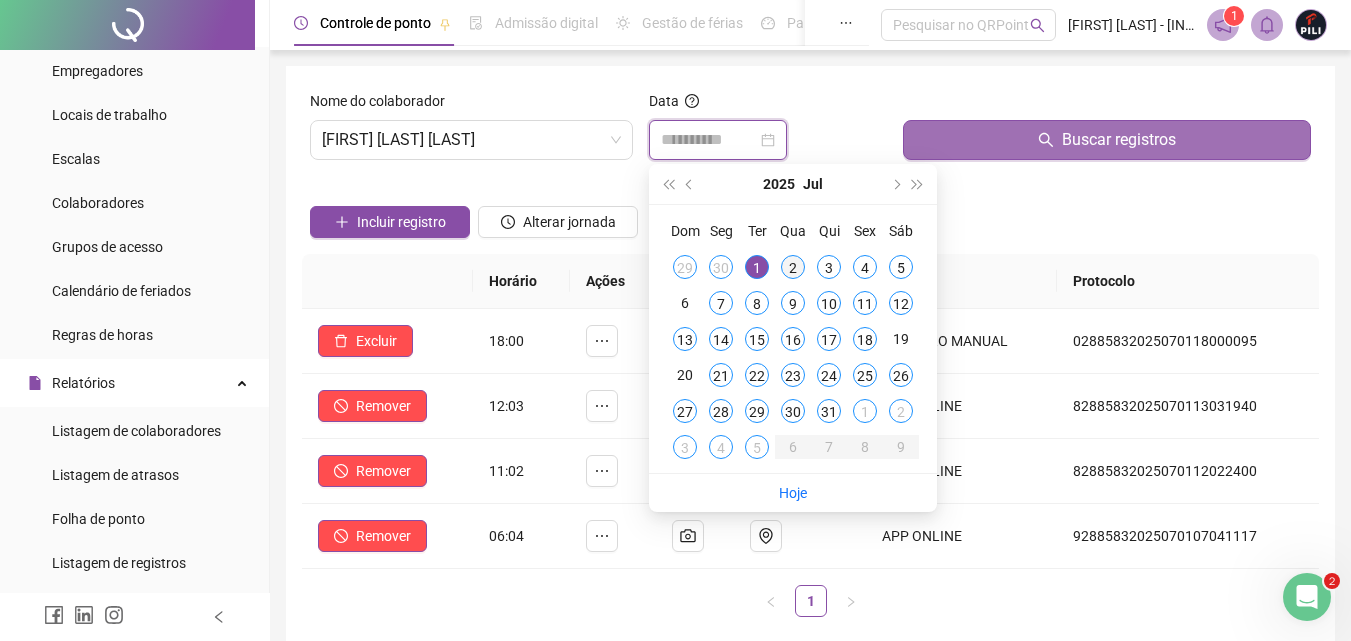 type on "**********" 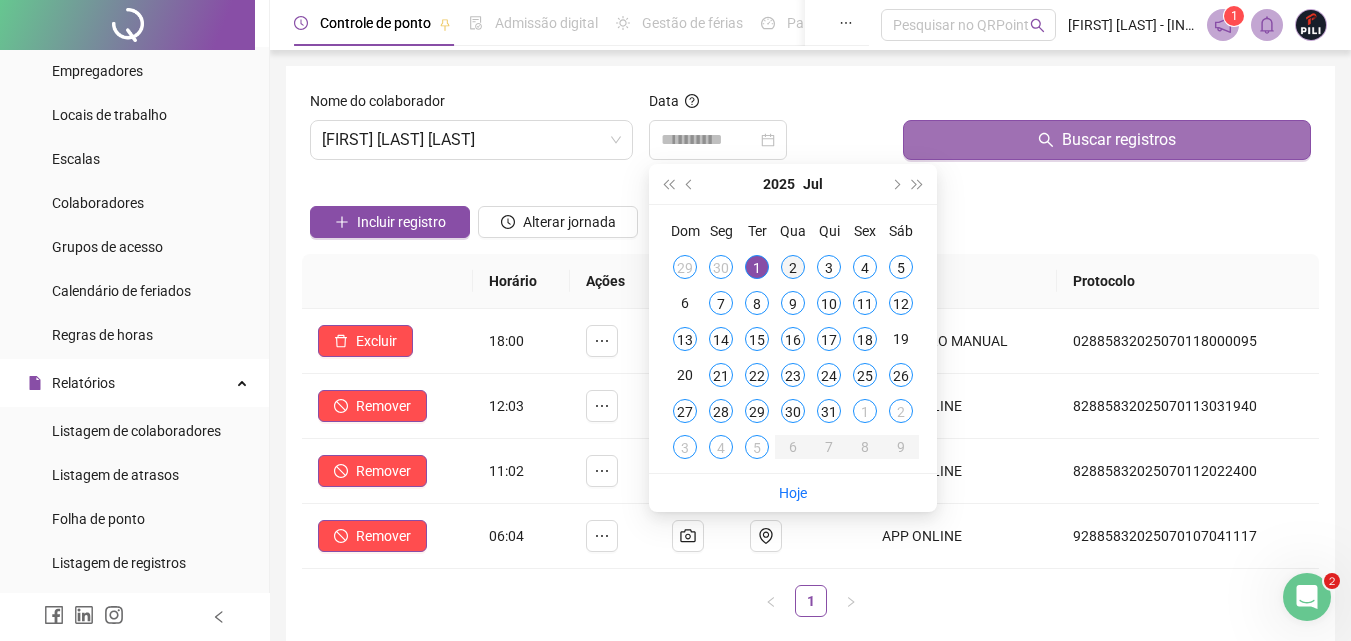 click on "2" at bounding box center (793, 267) 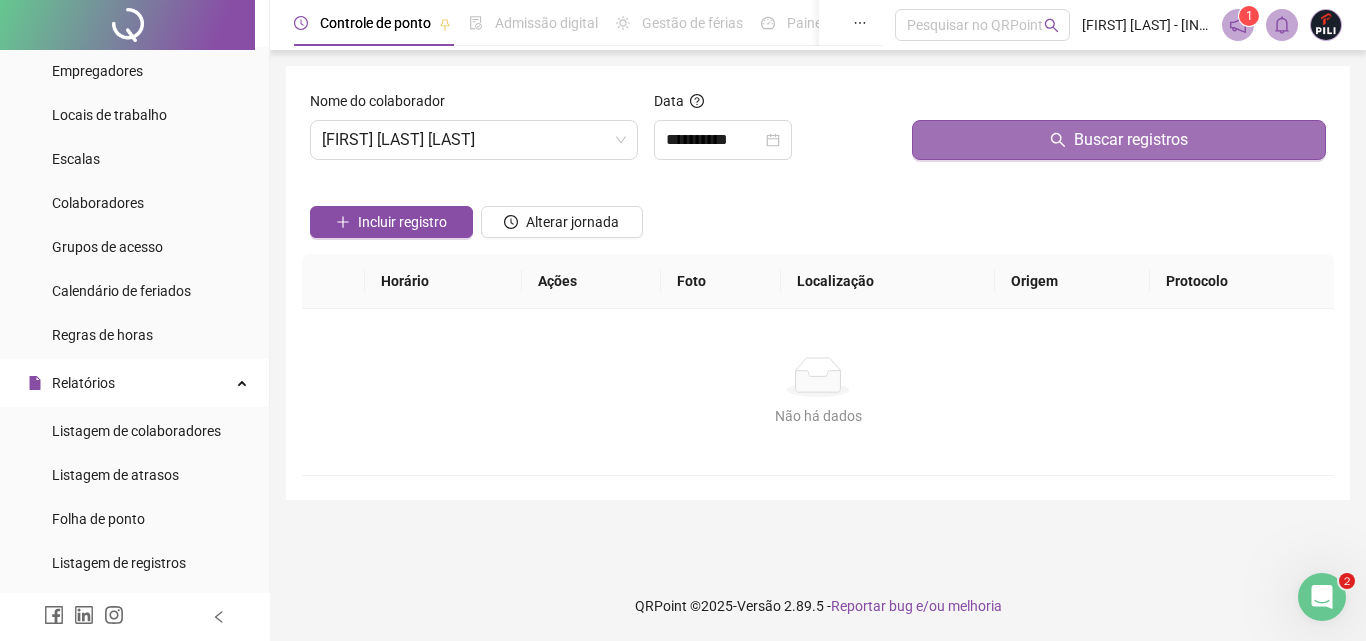 click on "Buscar registros" at bounding box center [1119, 140] 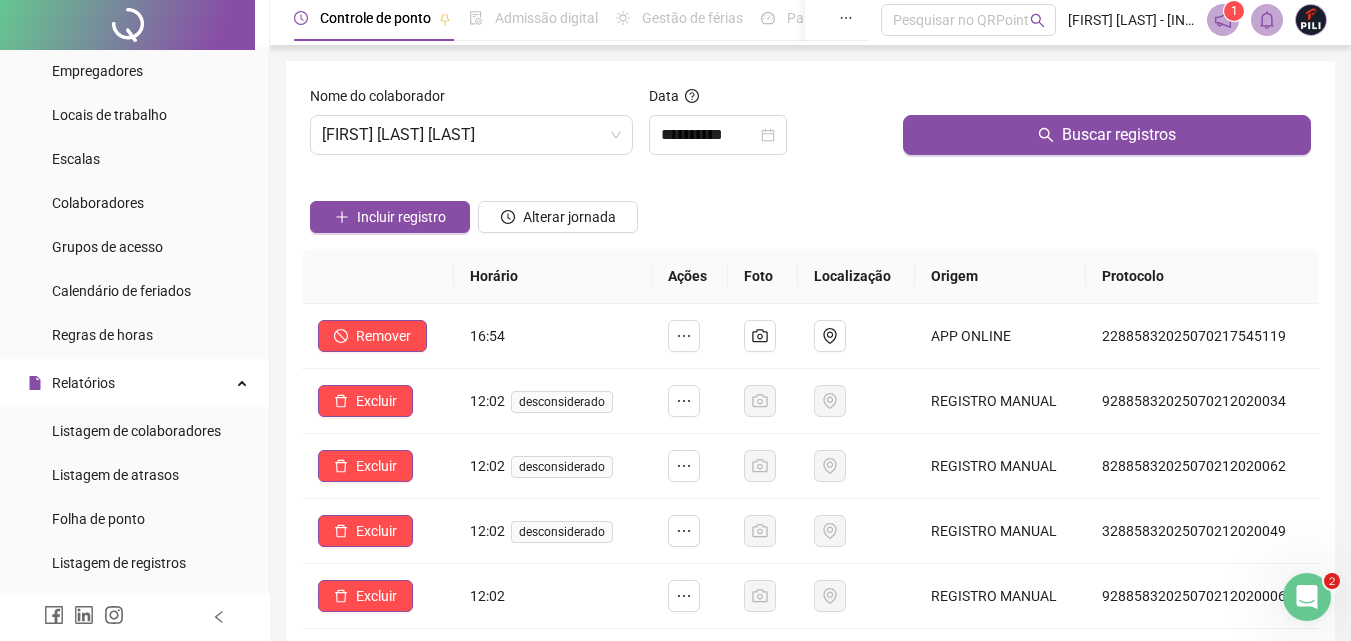 scroll, scrollTop: 0, scrollLeft: 0, axis: both 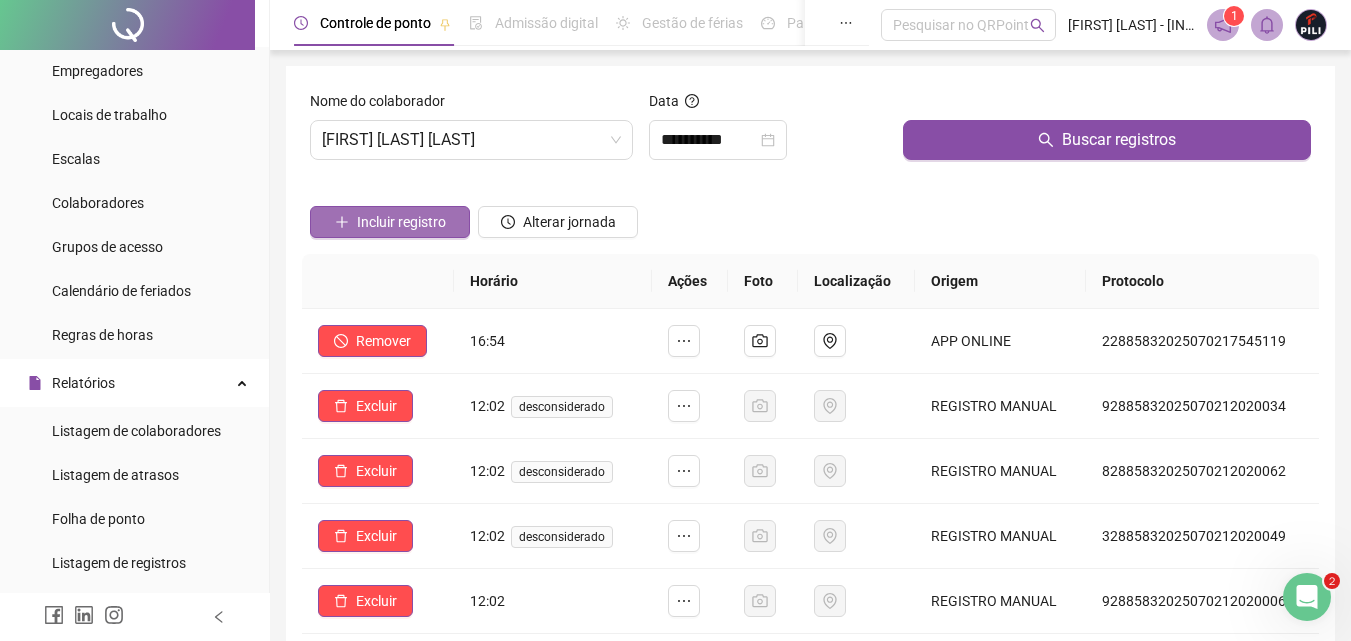 click on "Incluir registro" at bounding box center [401, 222] 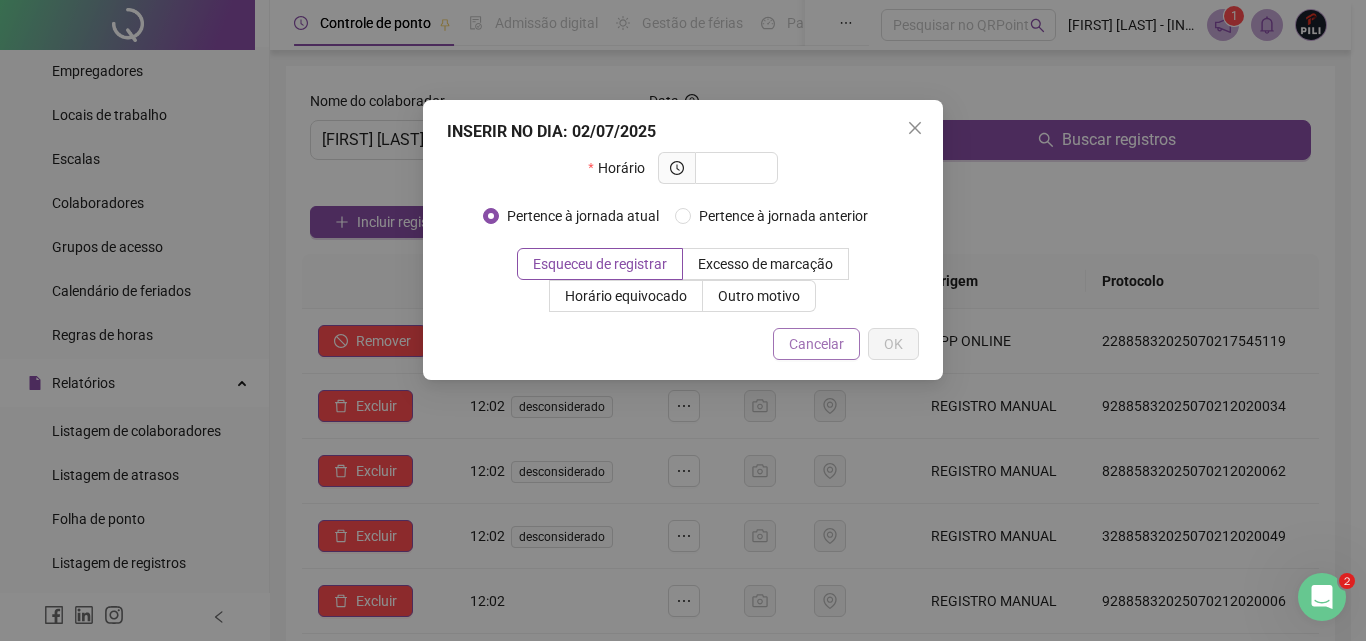 click on "Cancelar" at bounding box center (816, 344) 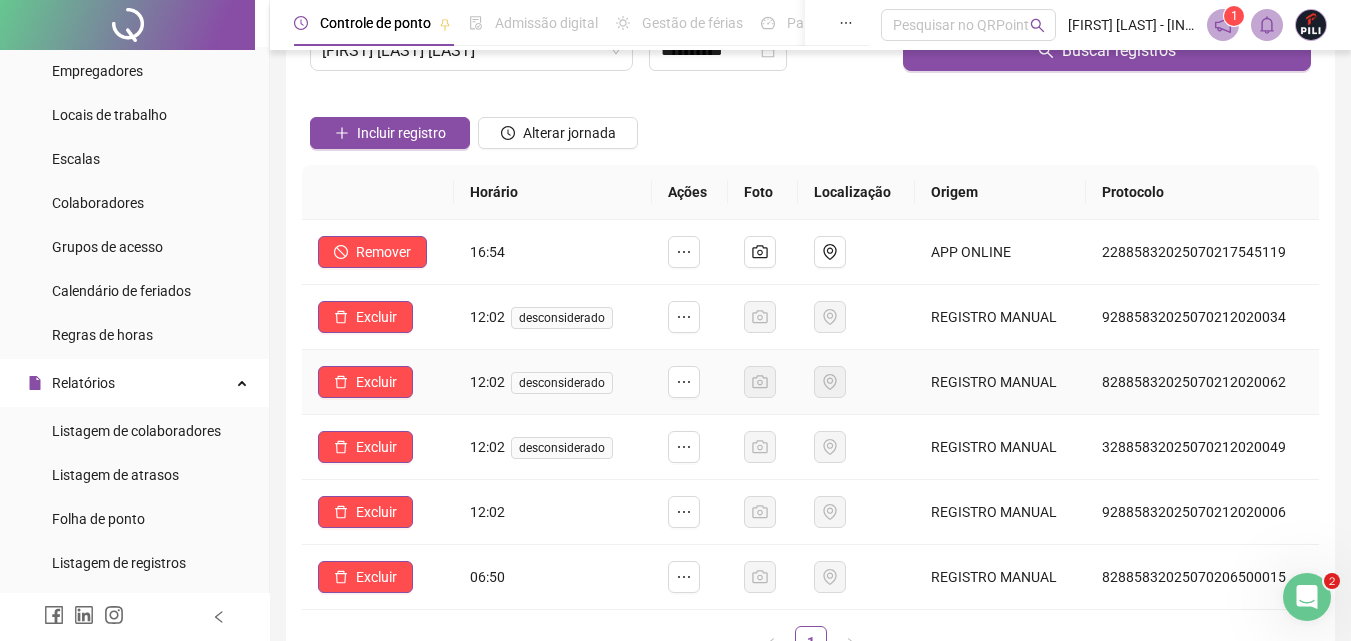 scroll, scrollTop: 100, scrollLeft: 0, axis: vertical 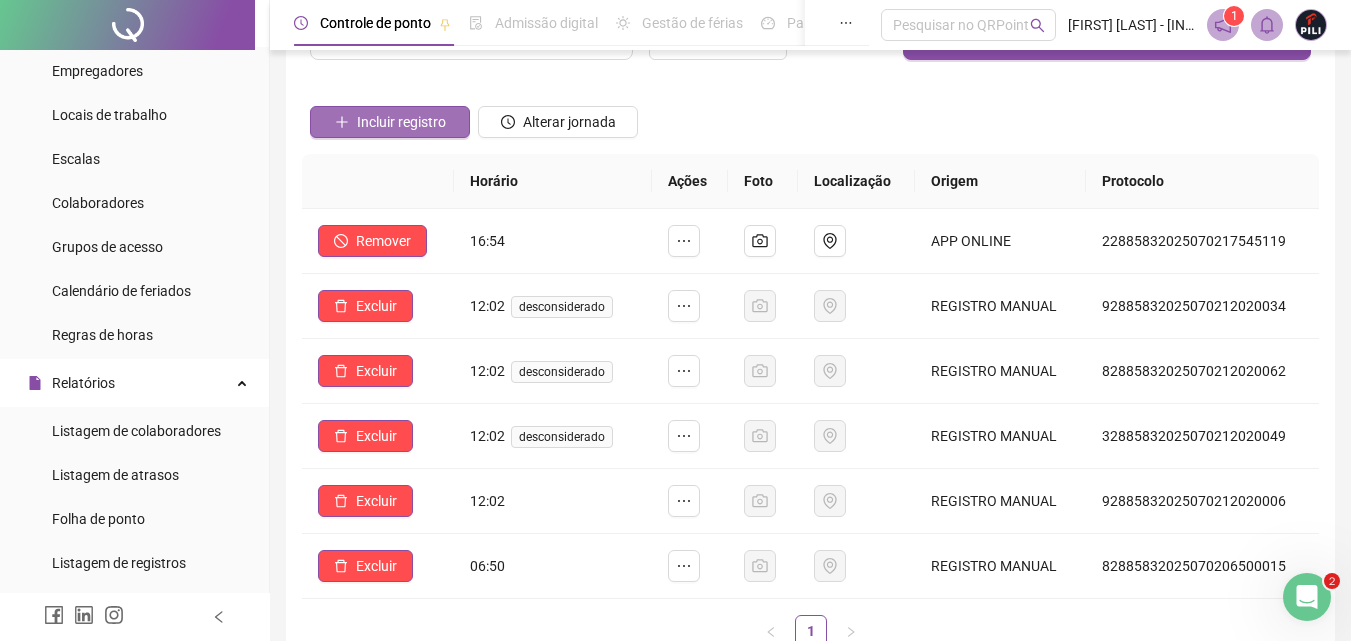 click on "Incluir registro" at bounding box center [401, 122] 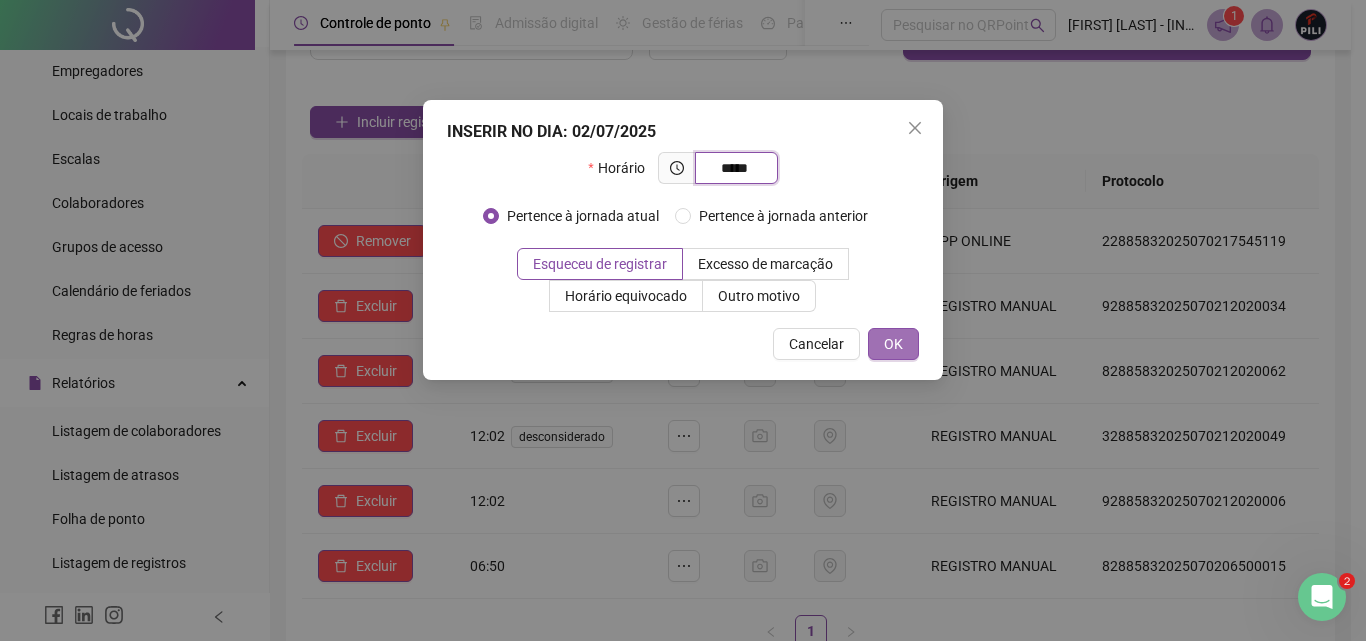type on "*****" 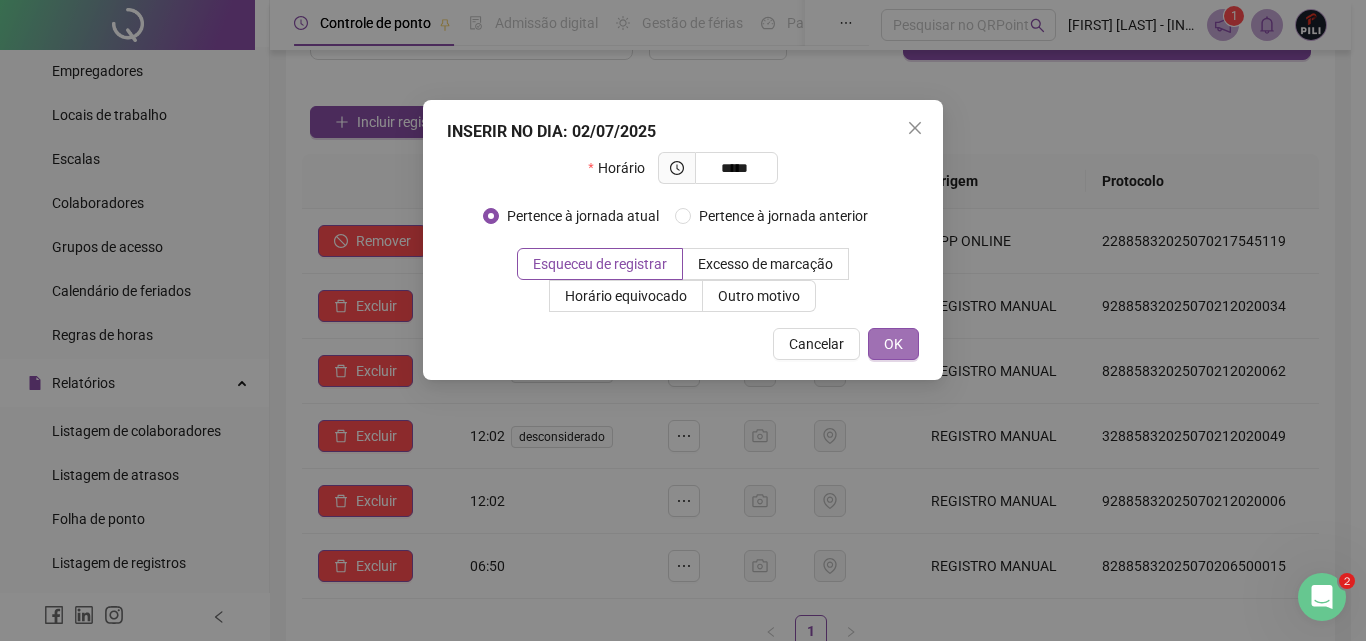 click on "OK" at bounding box center (893, 344) 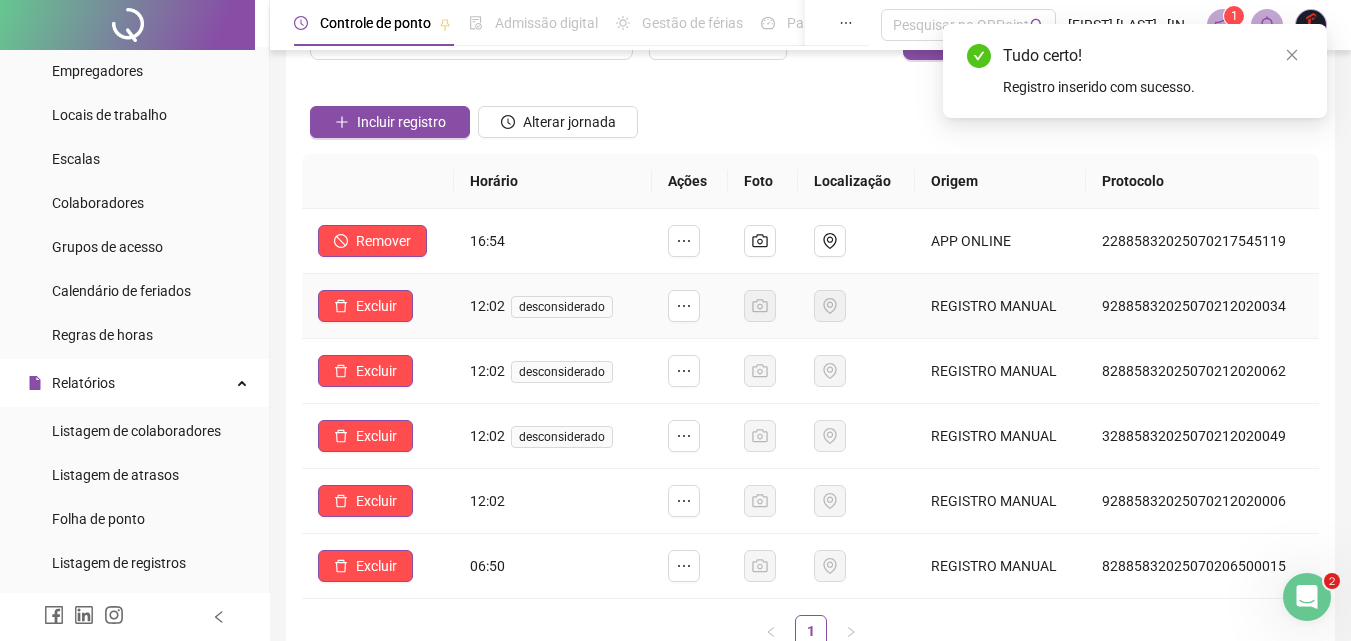 scroll, scrollTop: 0, scrollLeft: 0, axis: both 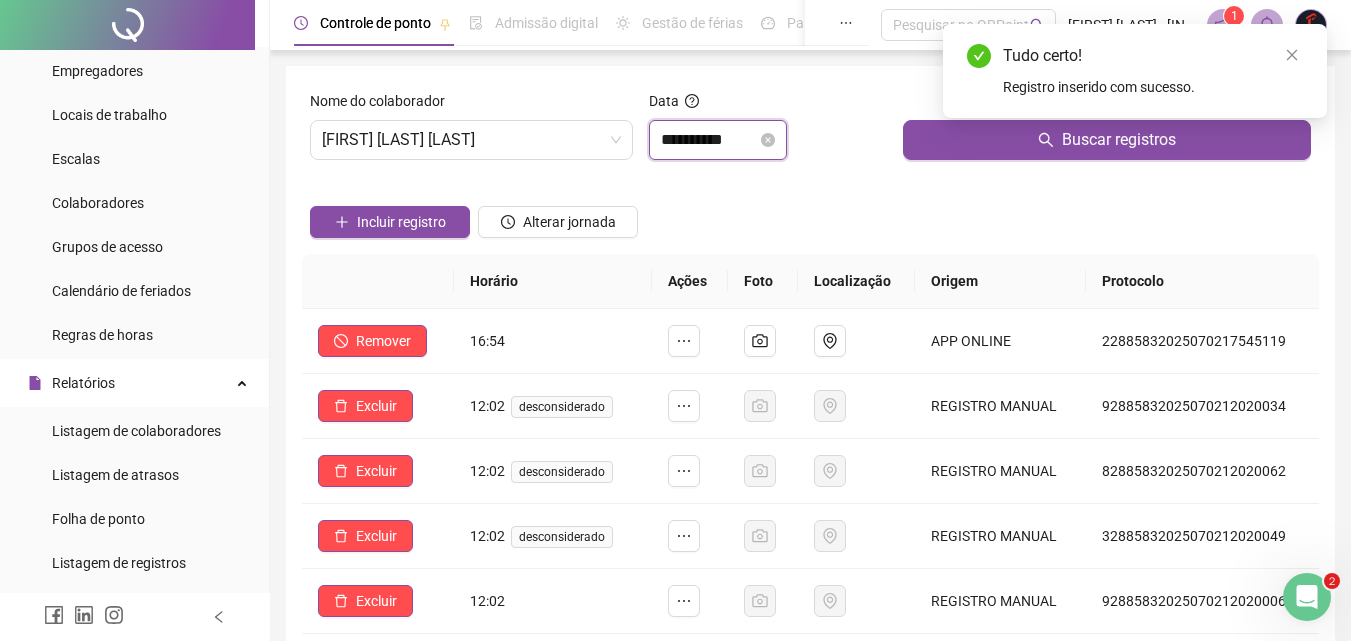 click on "**********" at bounding box center [709, 140] 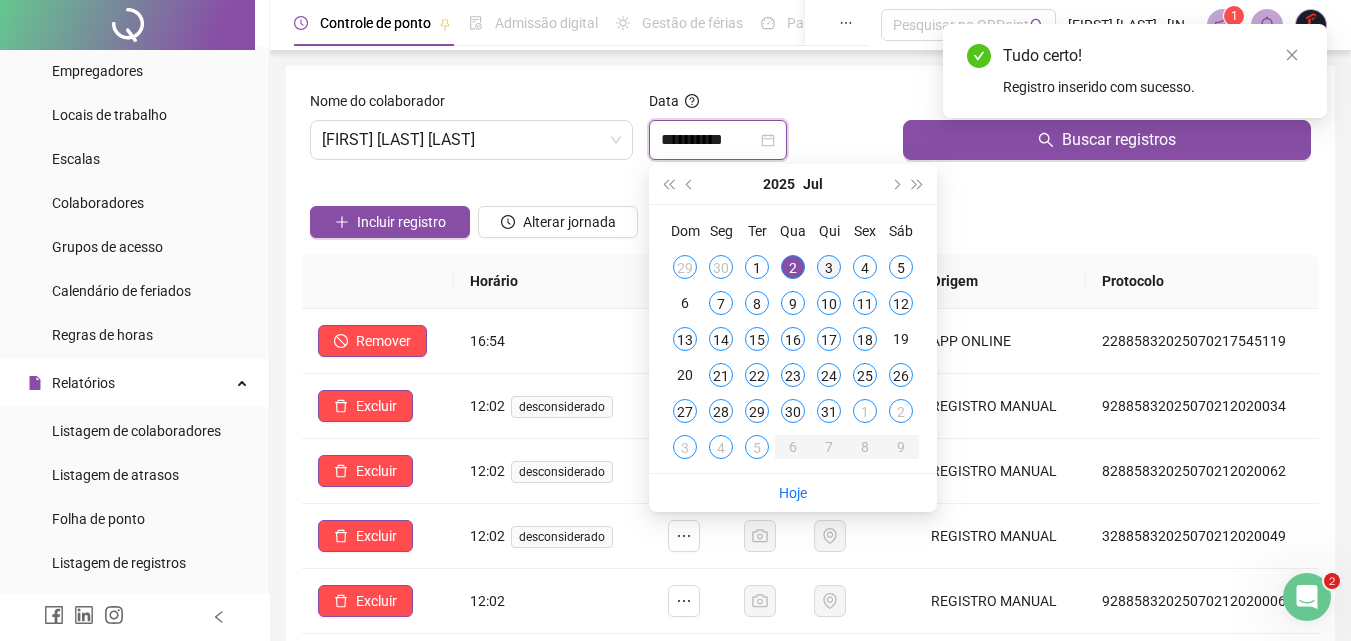 type on "**********" 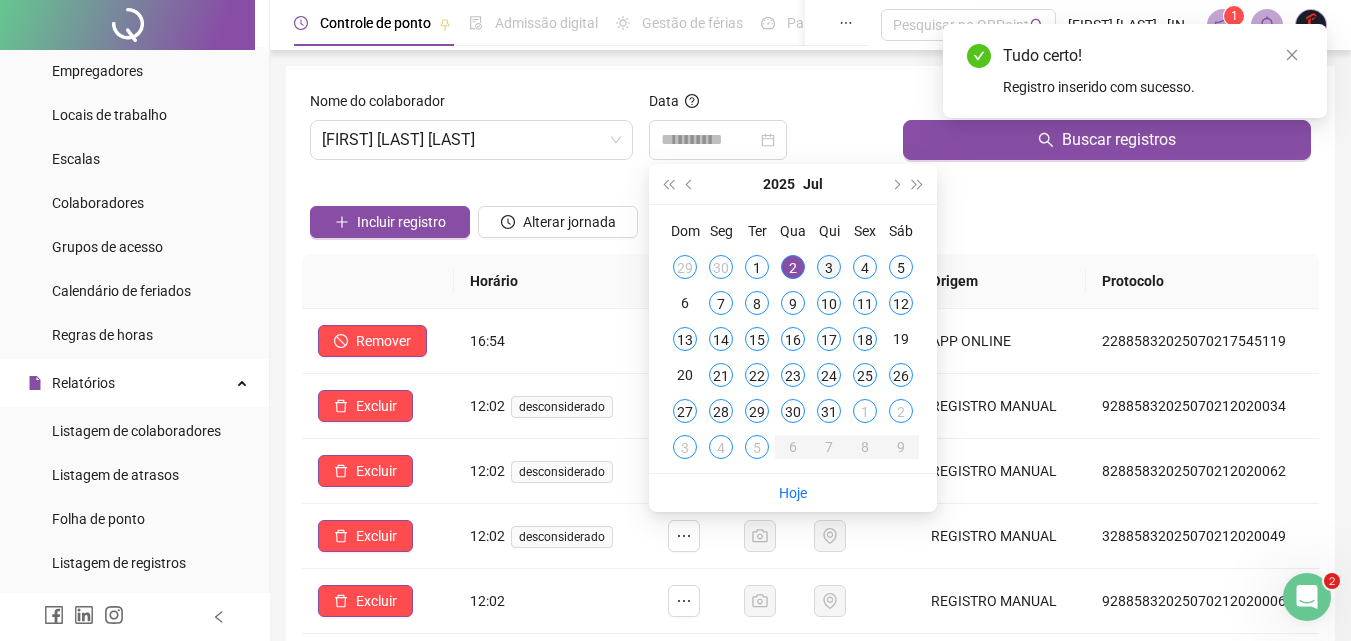 click on "3" at bounding box center (829, 267) 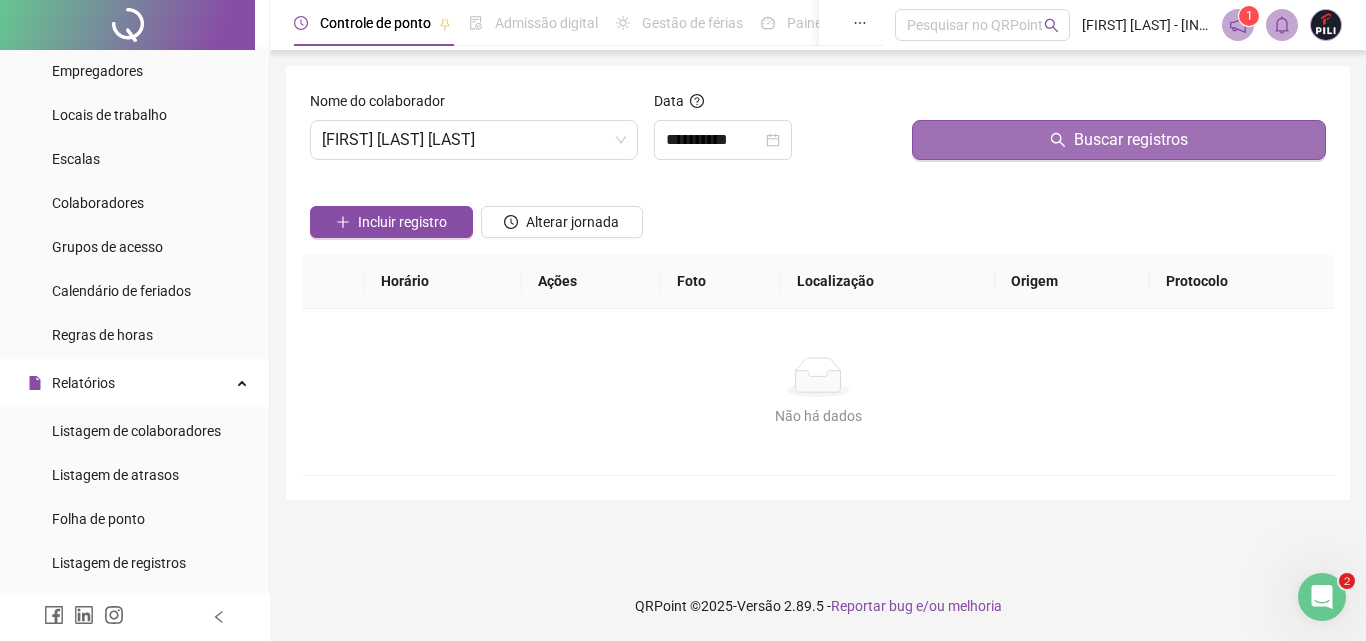 click on "Buscar registros" at bounding box center (1131, 140) 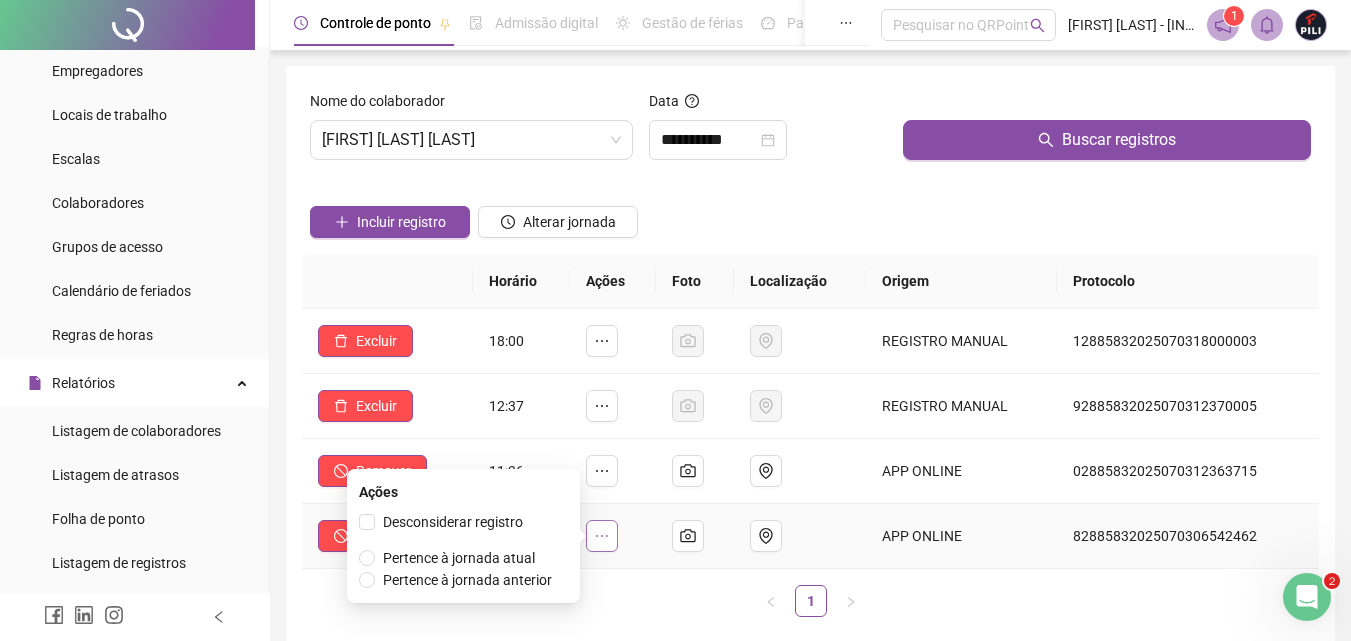 click 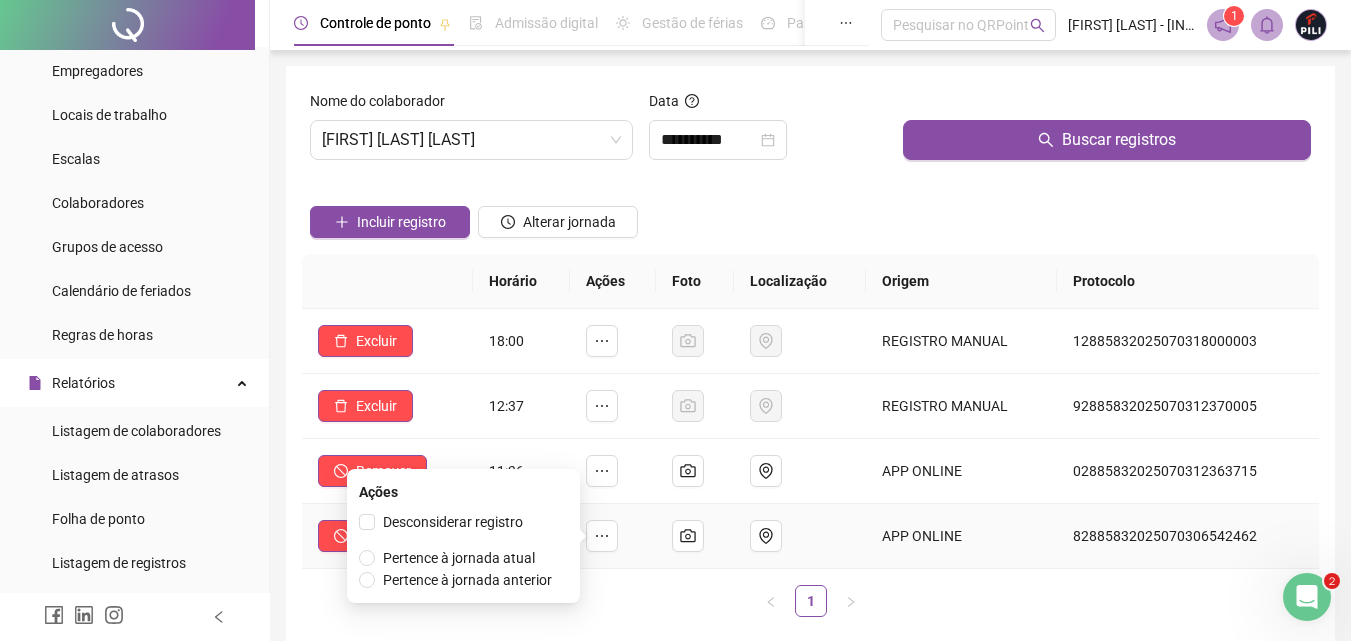 click on "Ações Desconsiderar registro Pertence à jornada atual Pertence à jornada anterior" at bounding box center (463, 536) 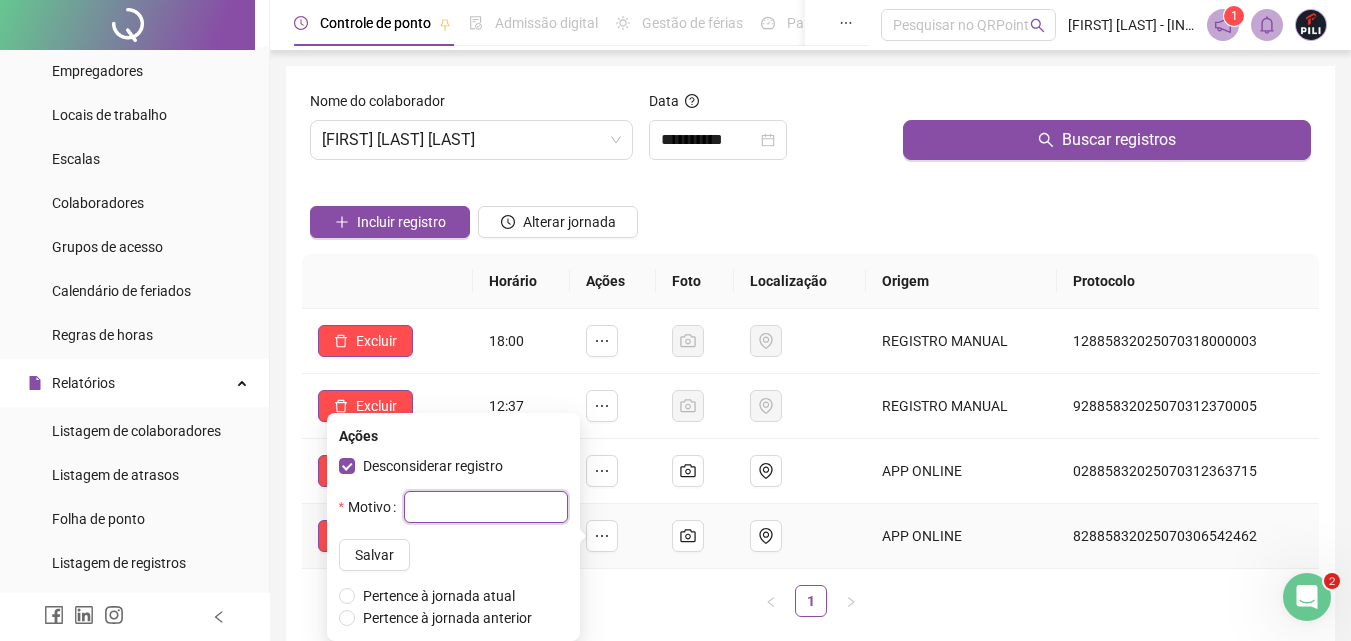 click at bounding box center (486, 507) 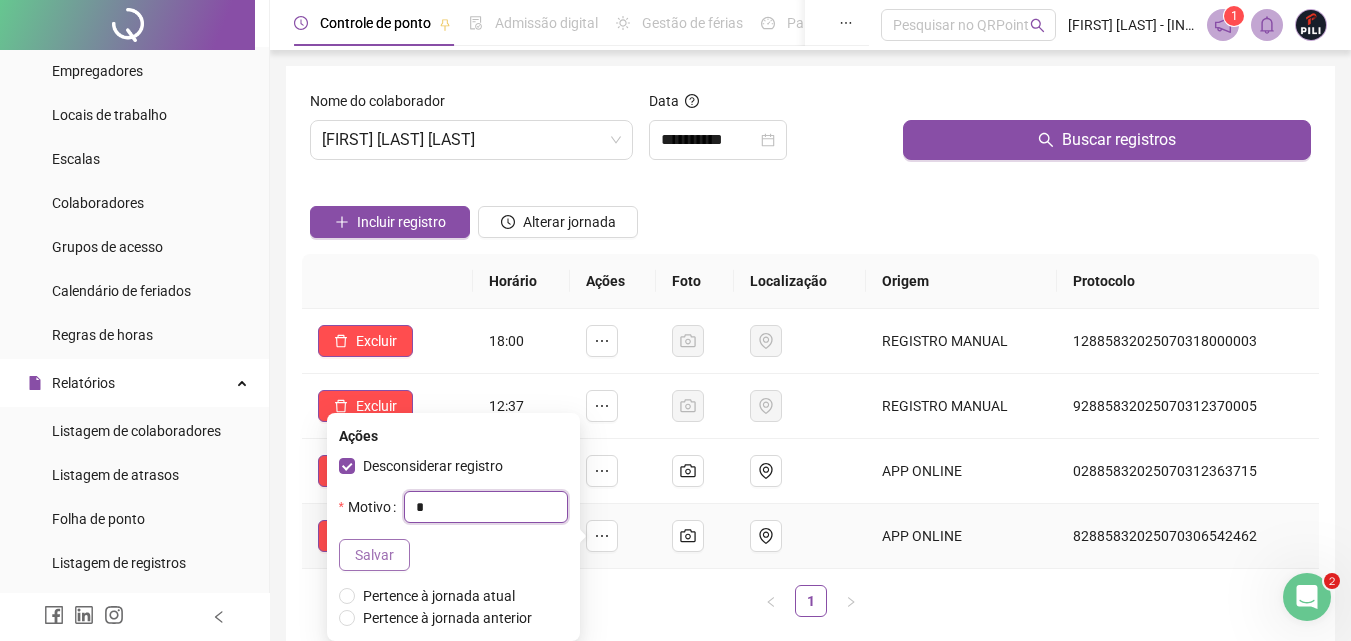 type on "*" 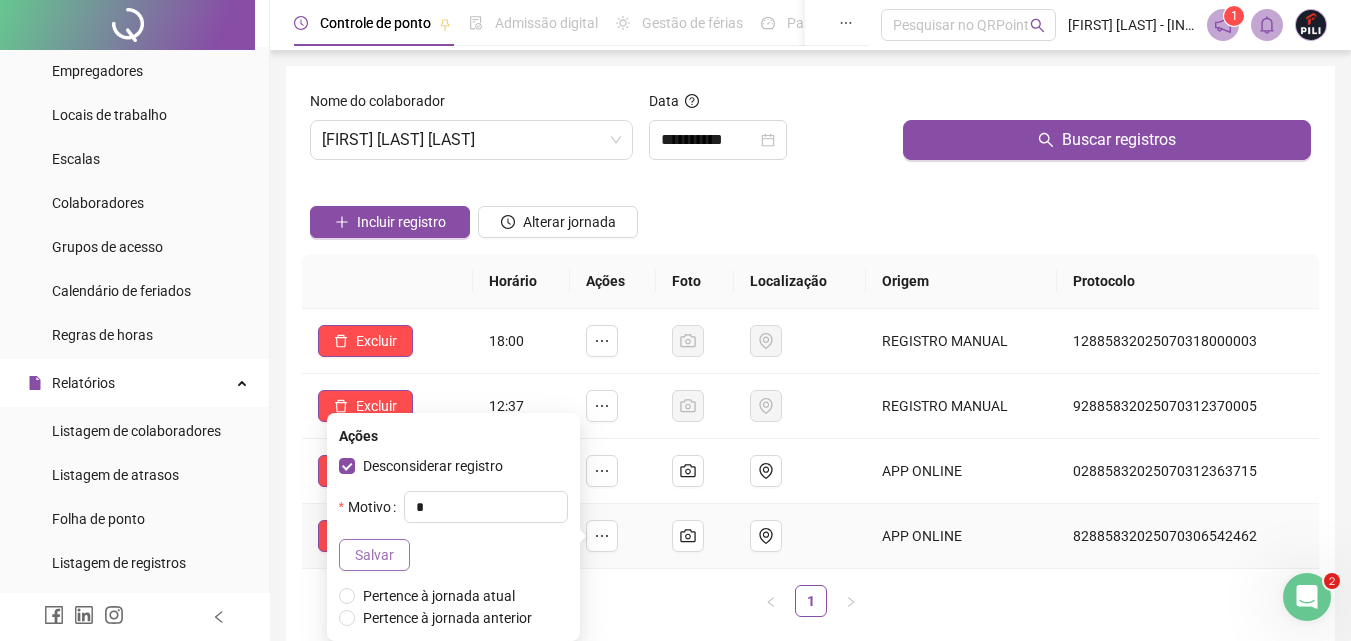click on "Salvar" at bounding box center (374, 555) 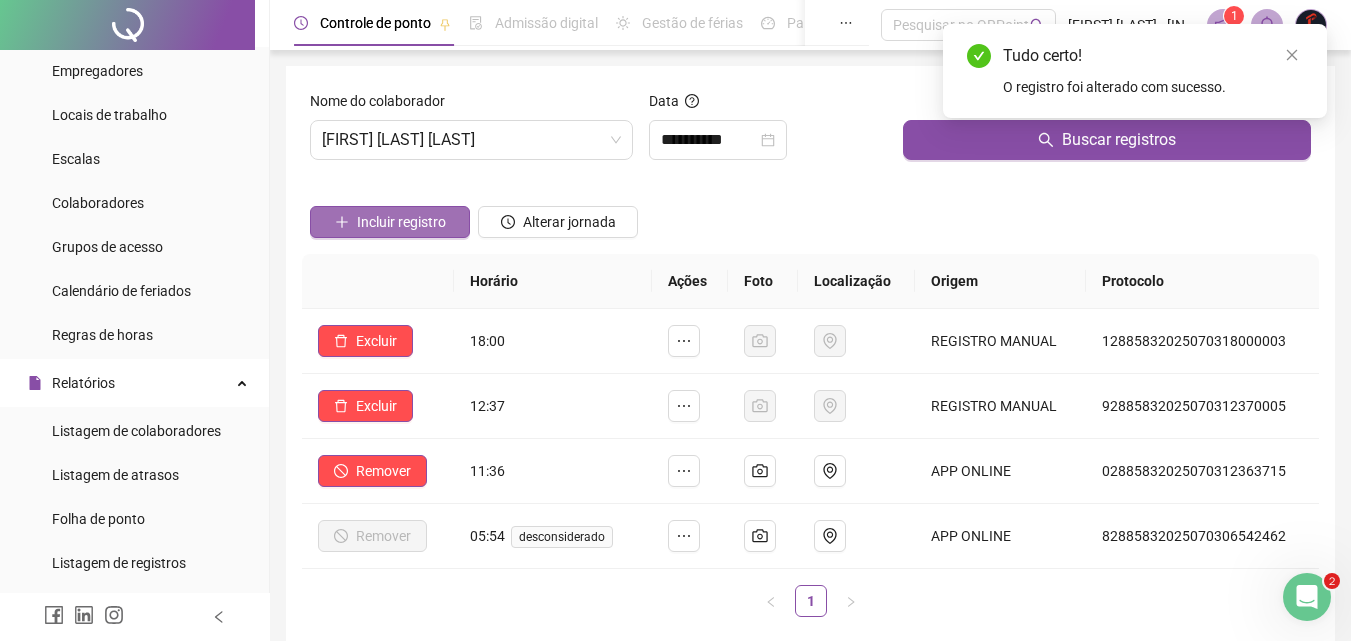 click on "Incluir registro" at bounding box center [401, 222] 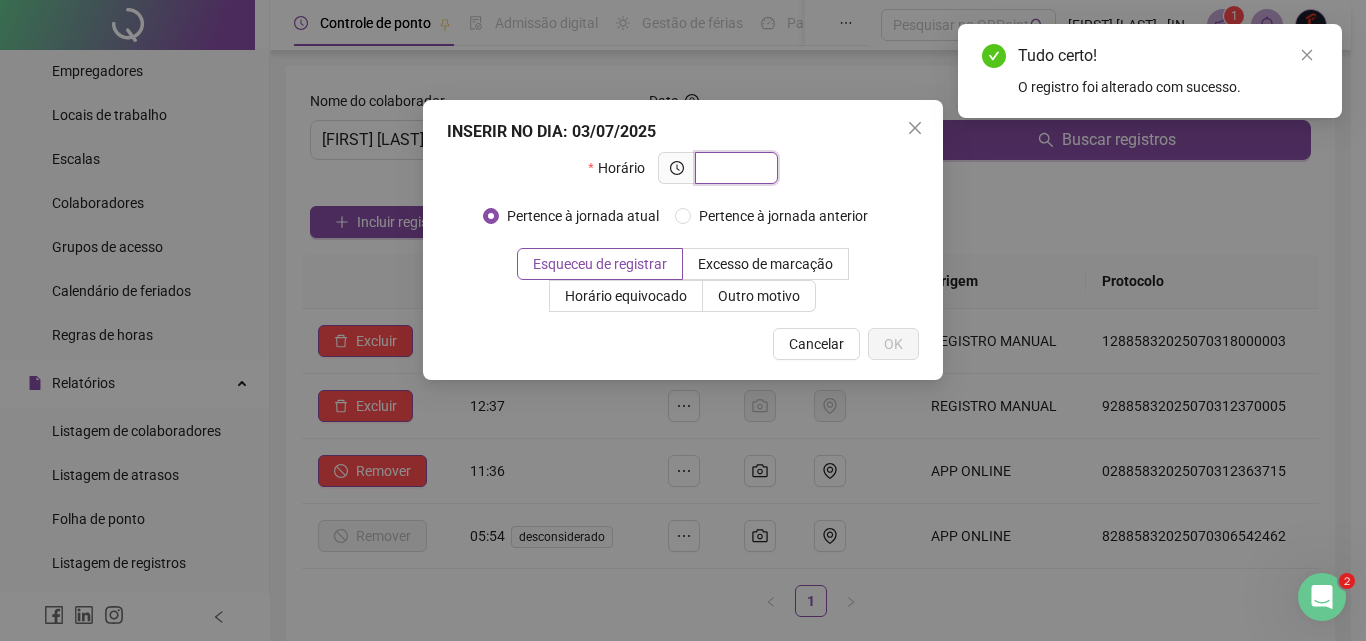click at bounding box center (734, 168) 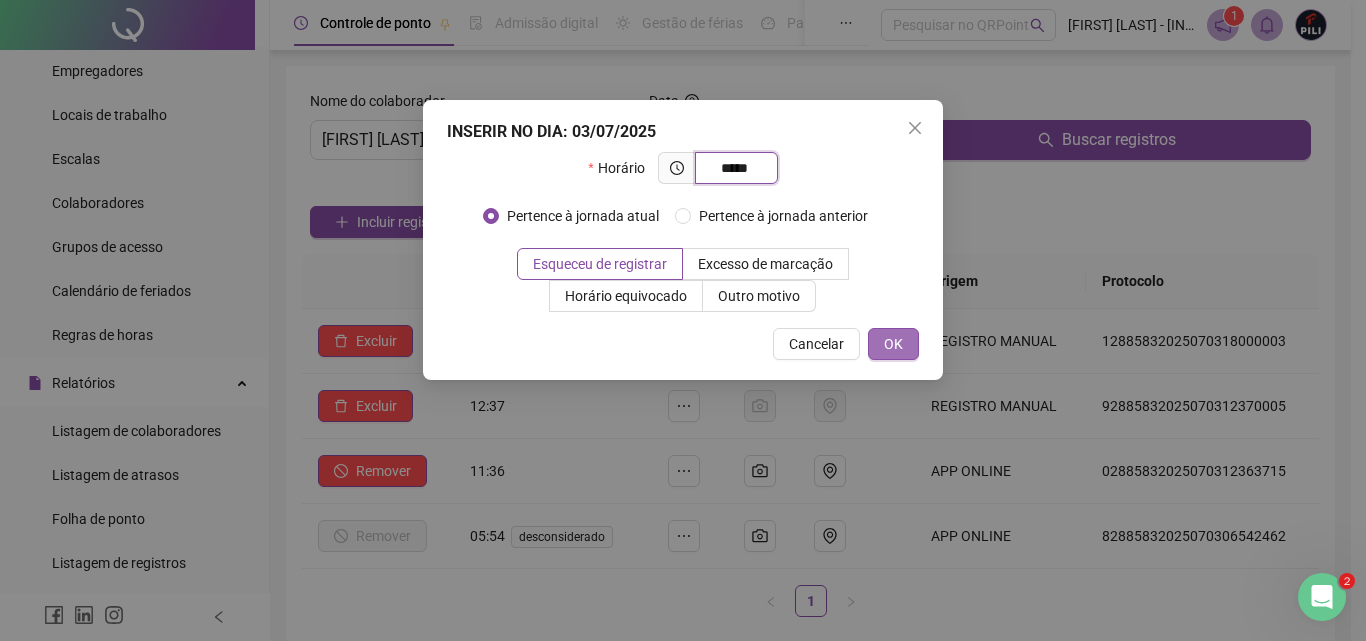 type on "*****" 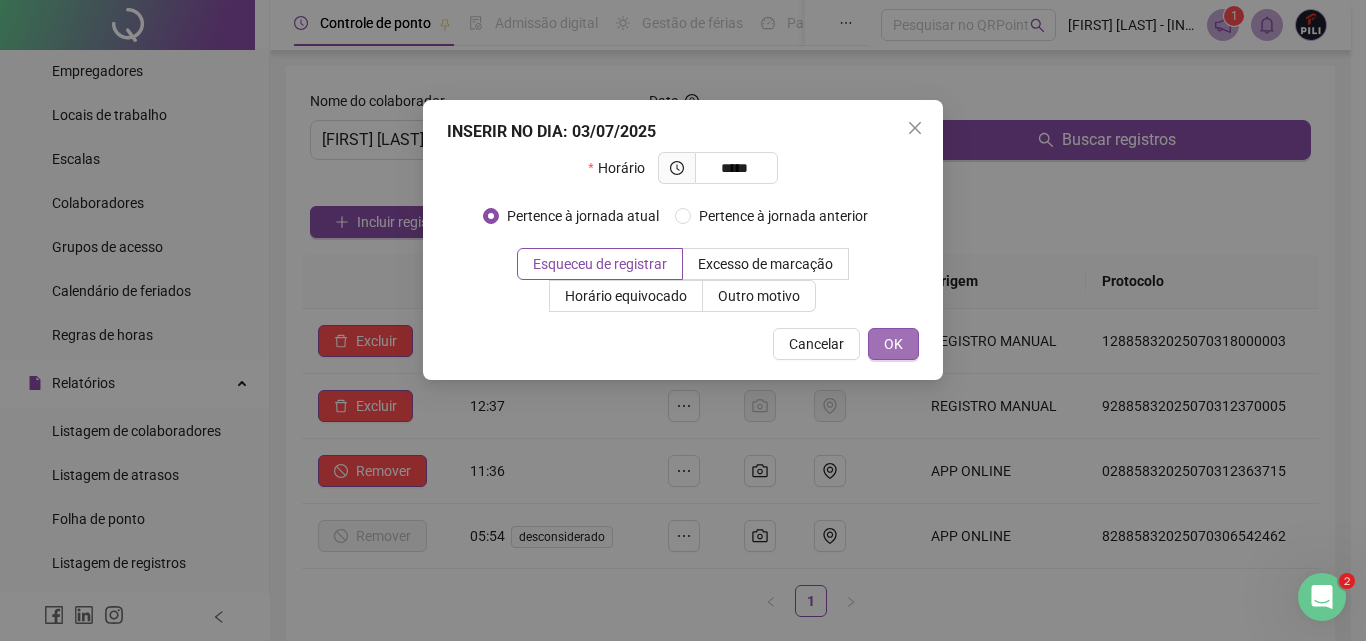 click on "OK" at bounding box center [893, 344] 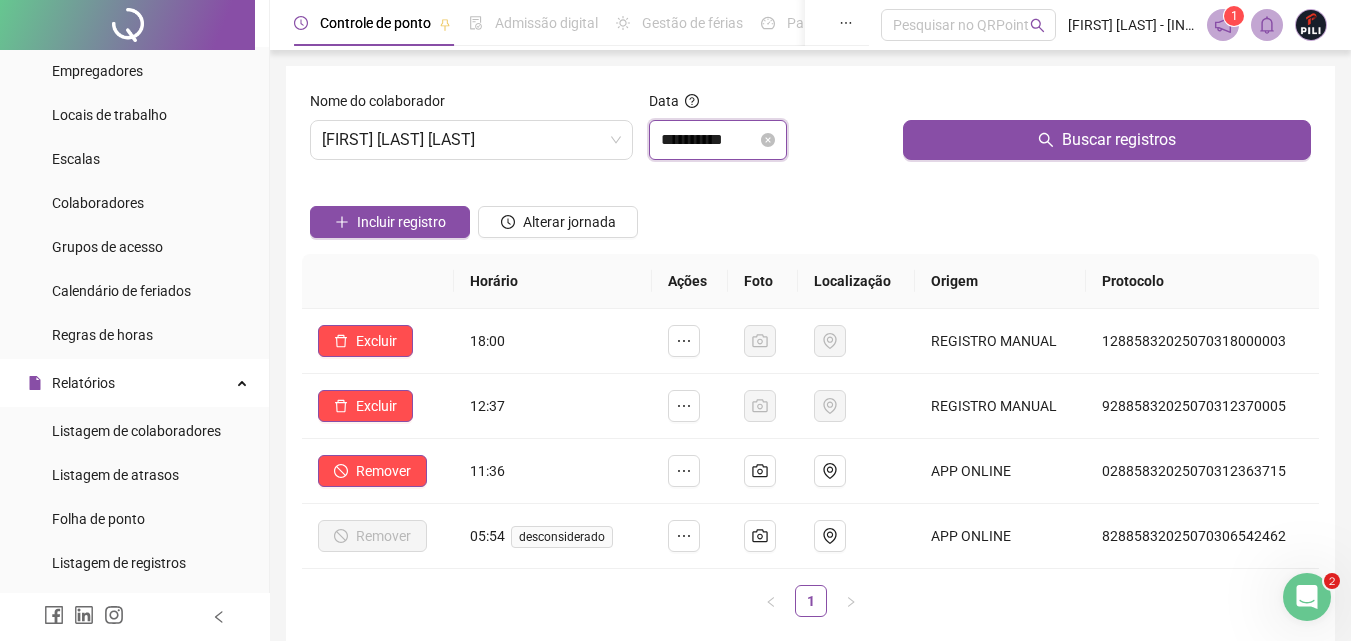 click on "**********" at bounding box center (709, 140) 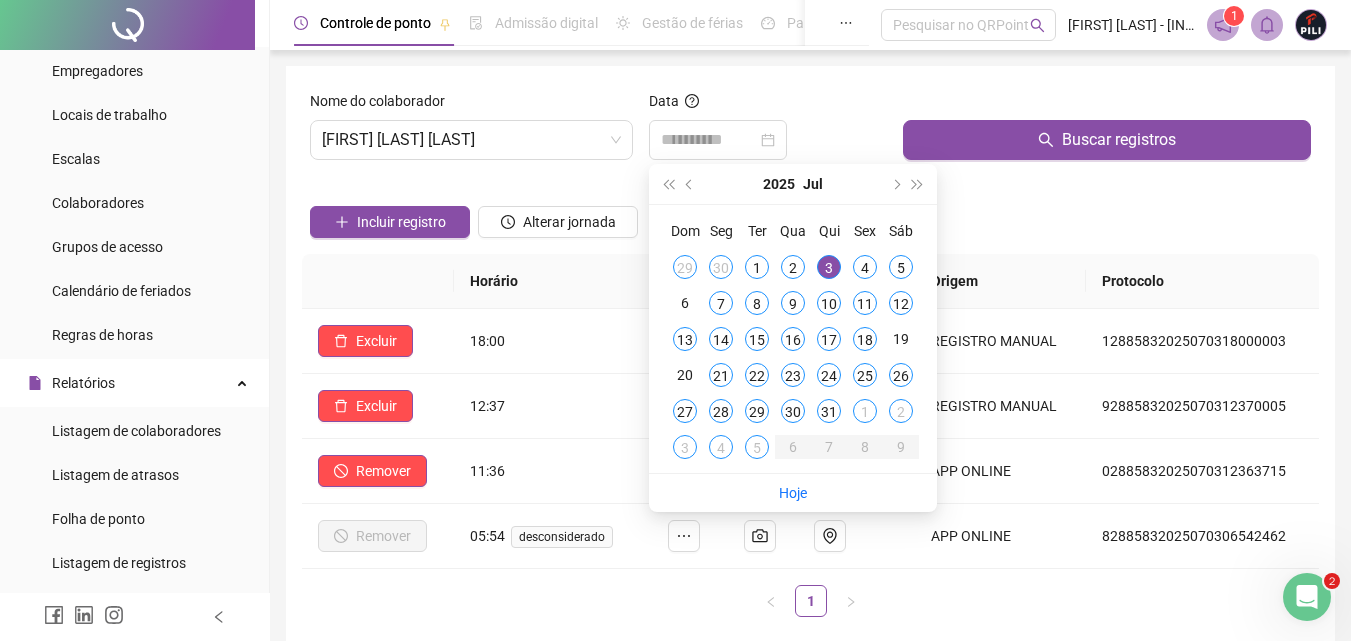 click on "4" at bounding box center [865, 267] 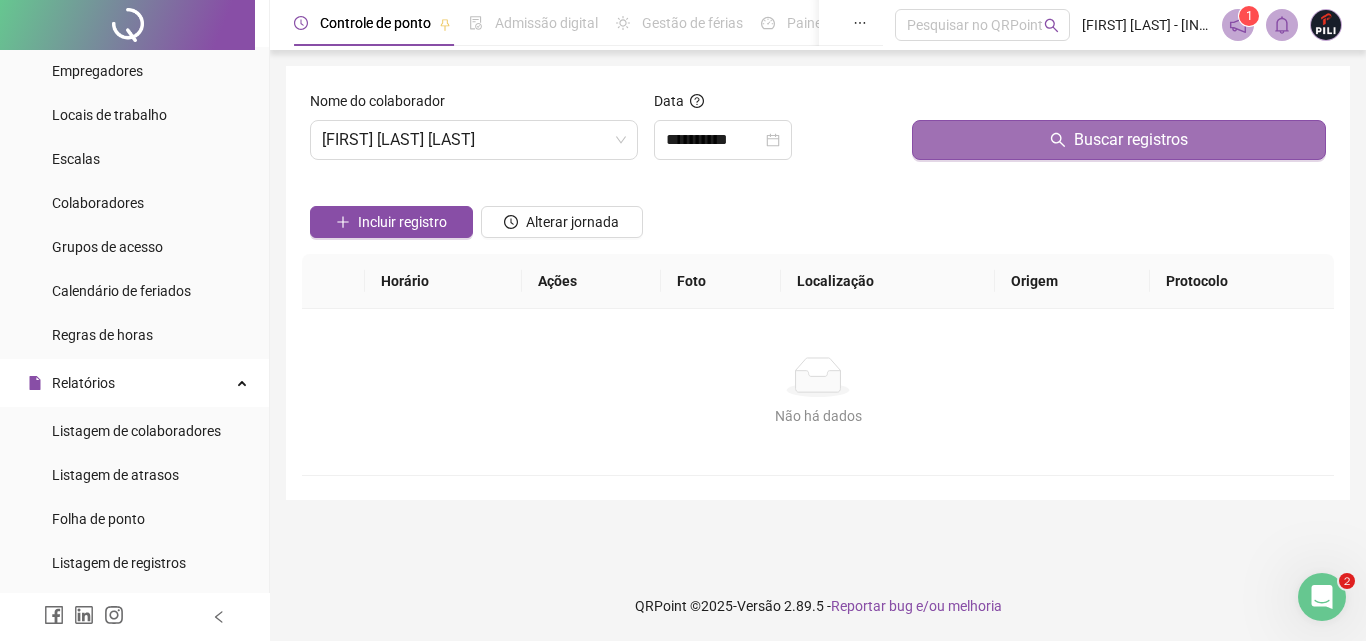 click on "Buscar registros" at bounding box center [1131, 140] 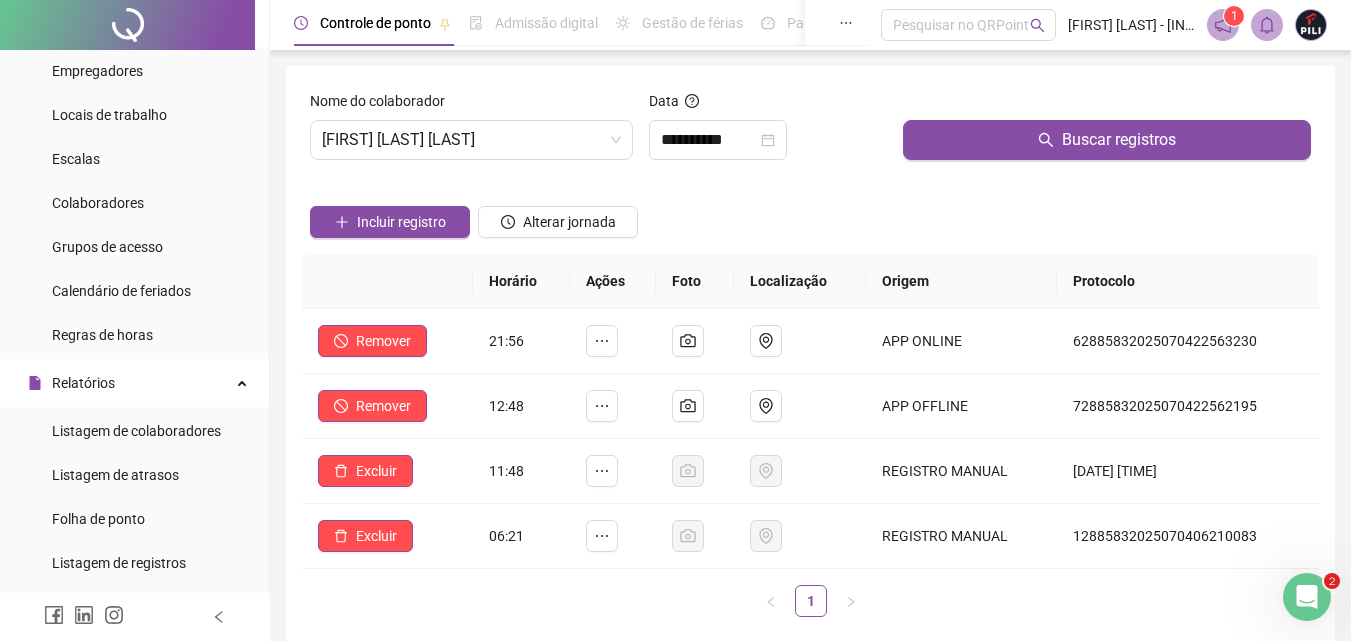 click on "Data" at bounding box center (768, 105) 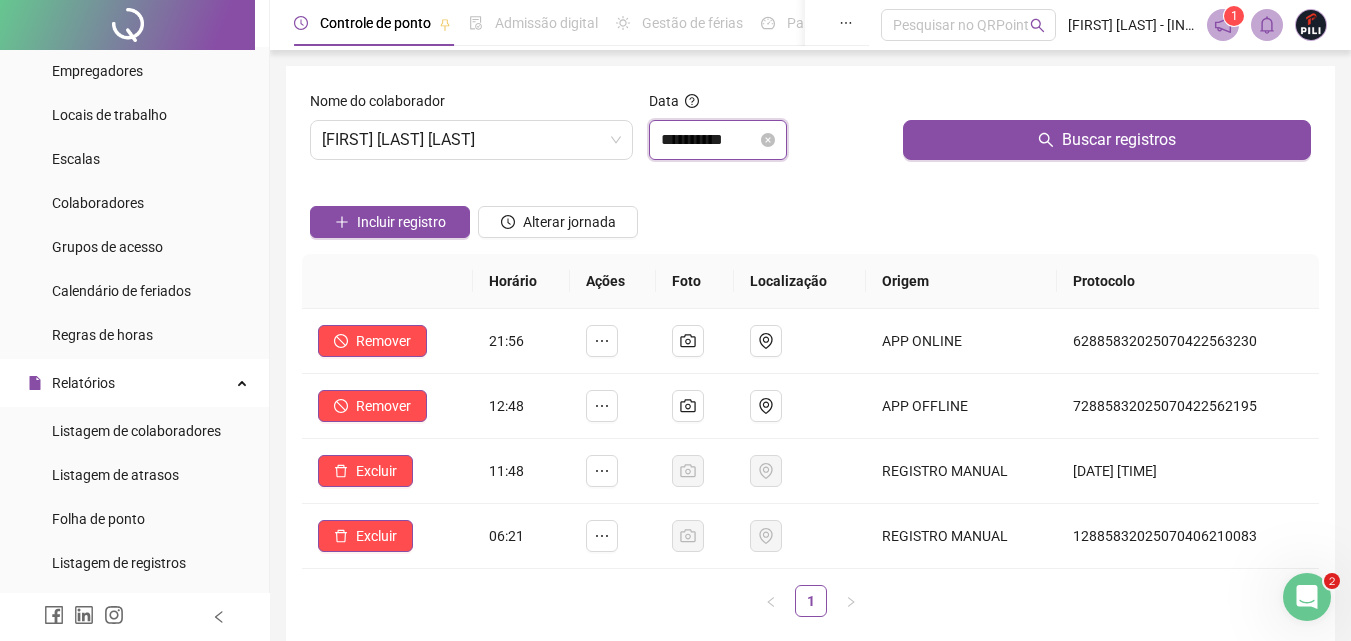 click on "**********" at bounding box center (709, 140) 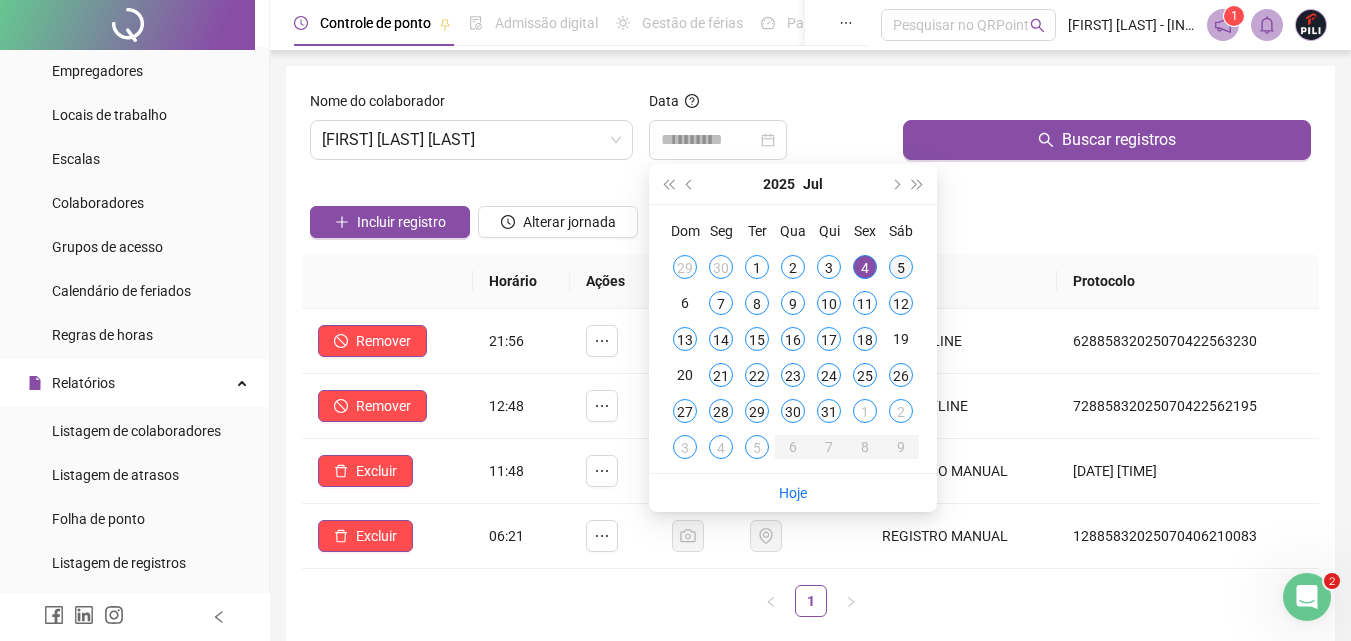 click on "5" at bounding box center [901, 267] 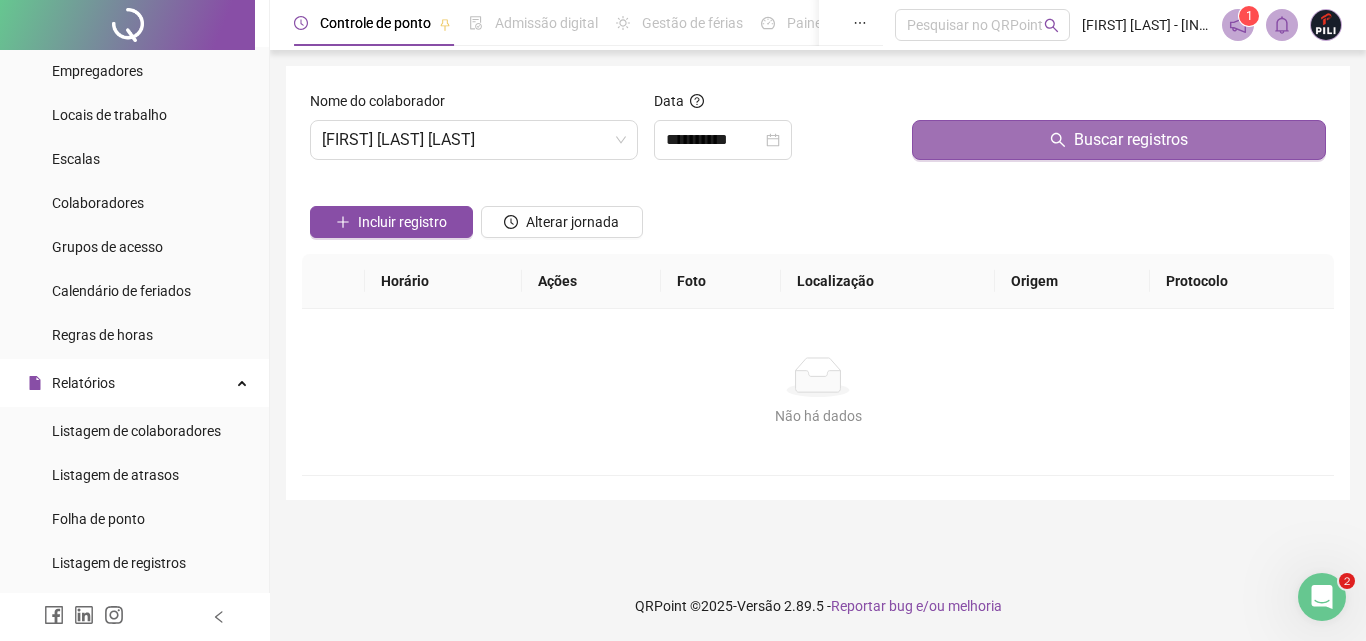 click on "Buscar registros" at bounding box center (1131, 140) 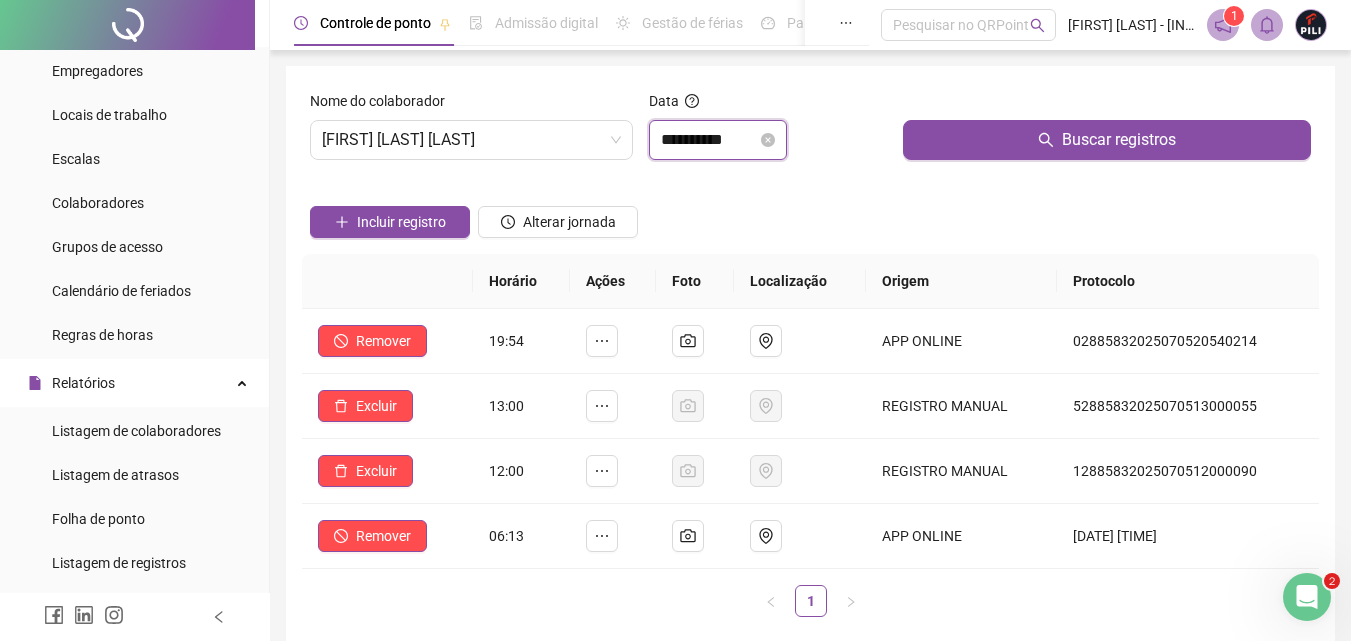 click on "**********" at bounding box center (709, 140) 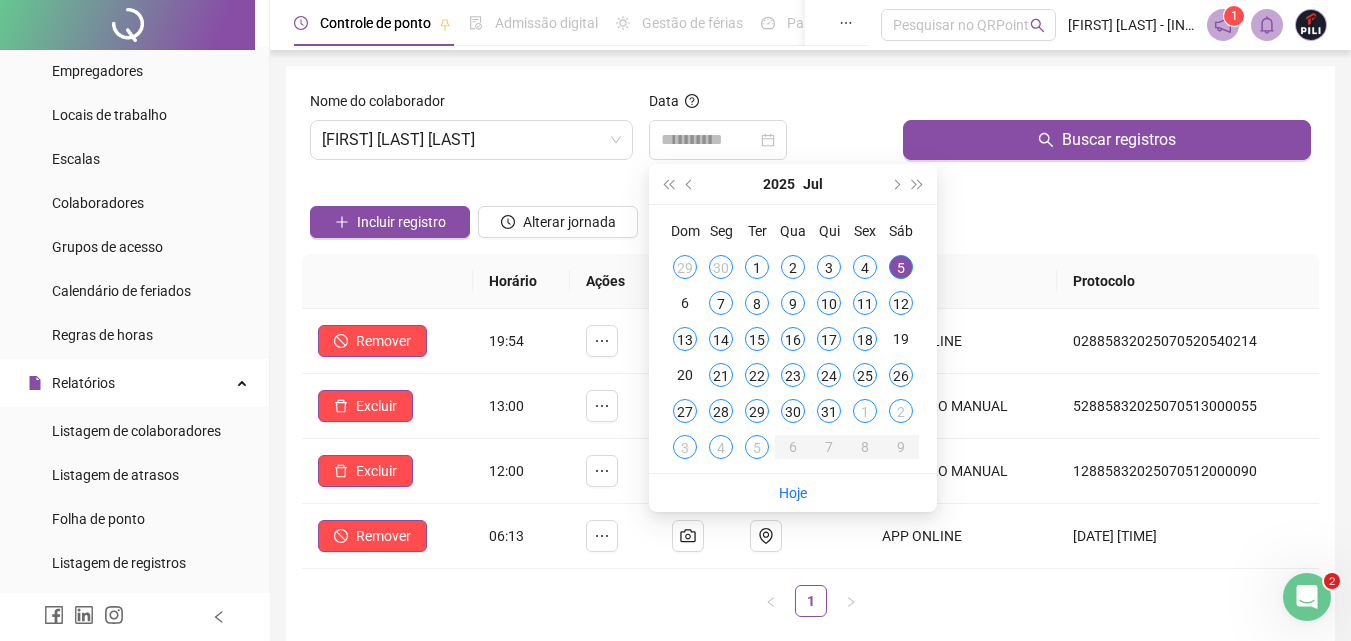 click on "17" at bounding box center [829, 339] 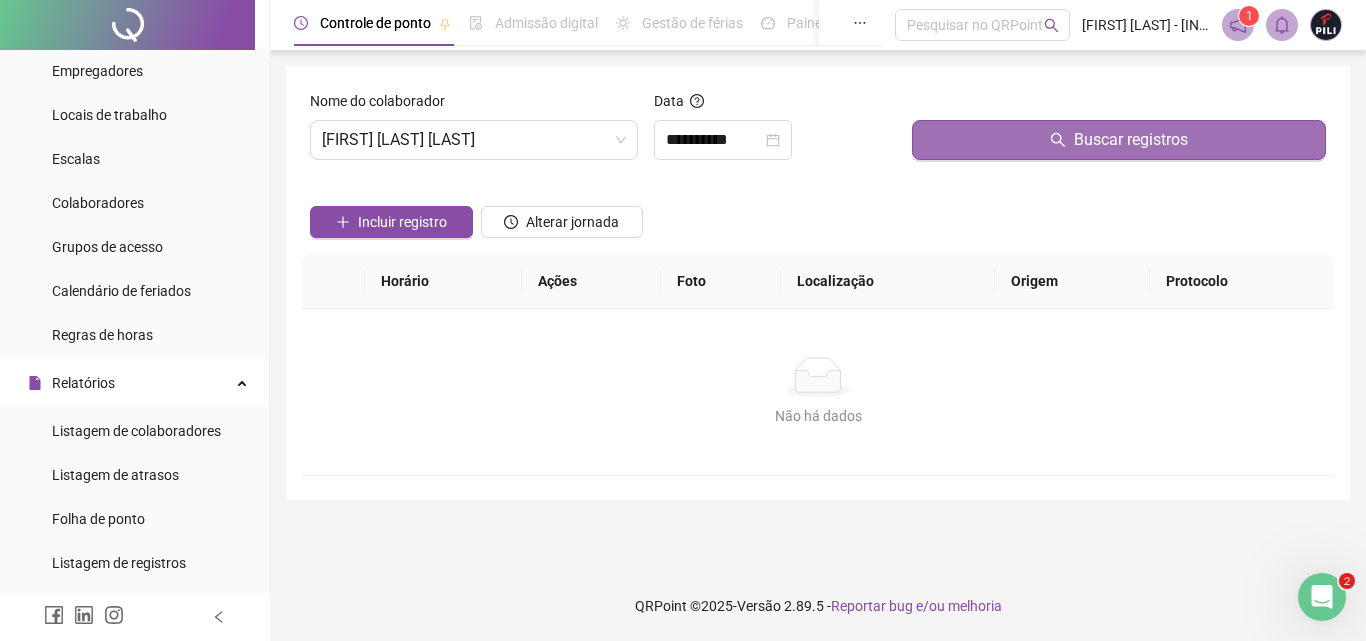click on "Buscar registros" at bounding box center (1119, 140) 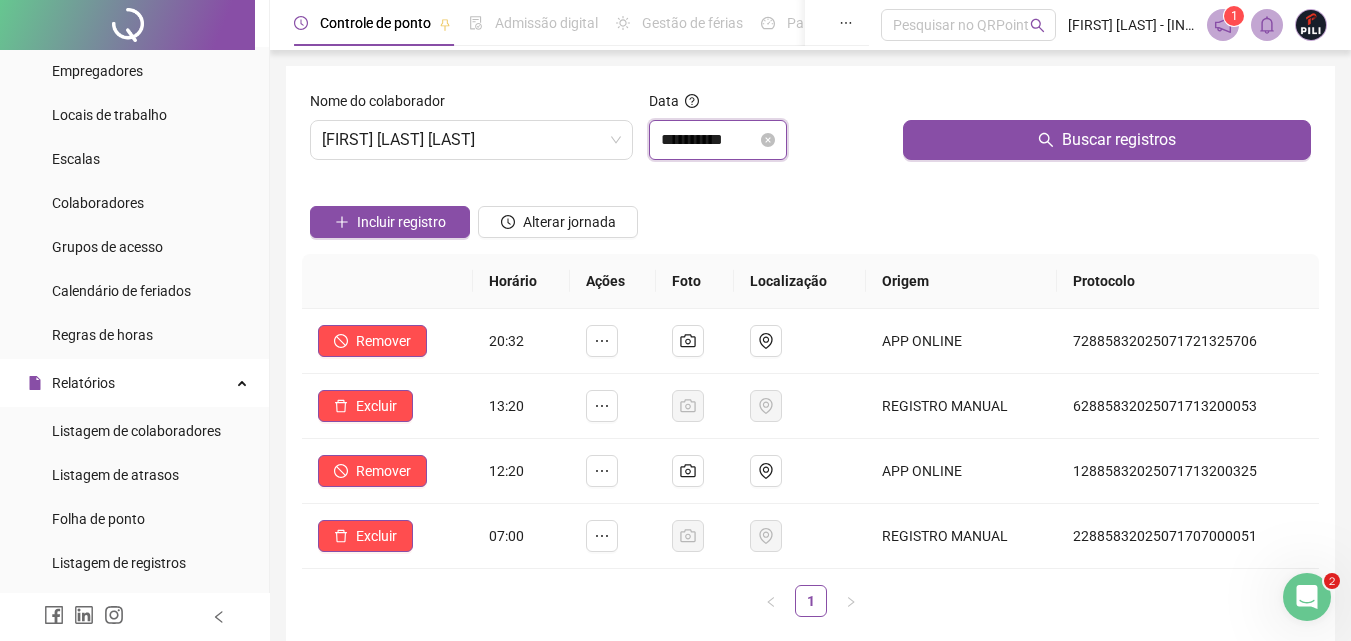 click on "**********" at bounding box center [709, 140] 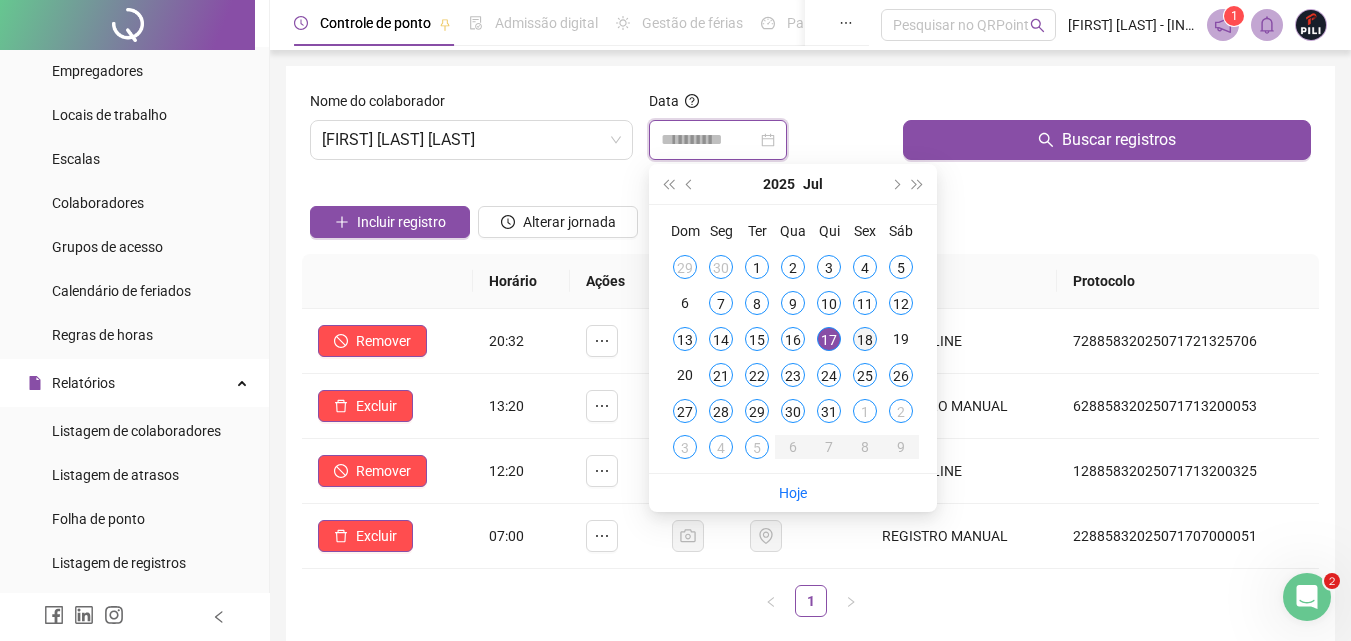 type on "**********" 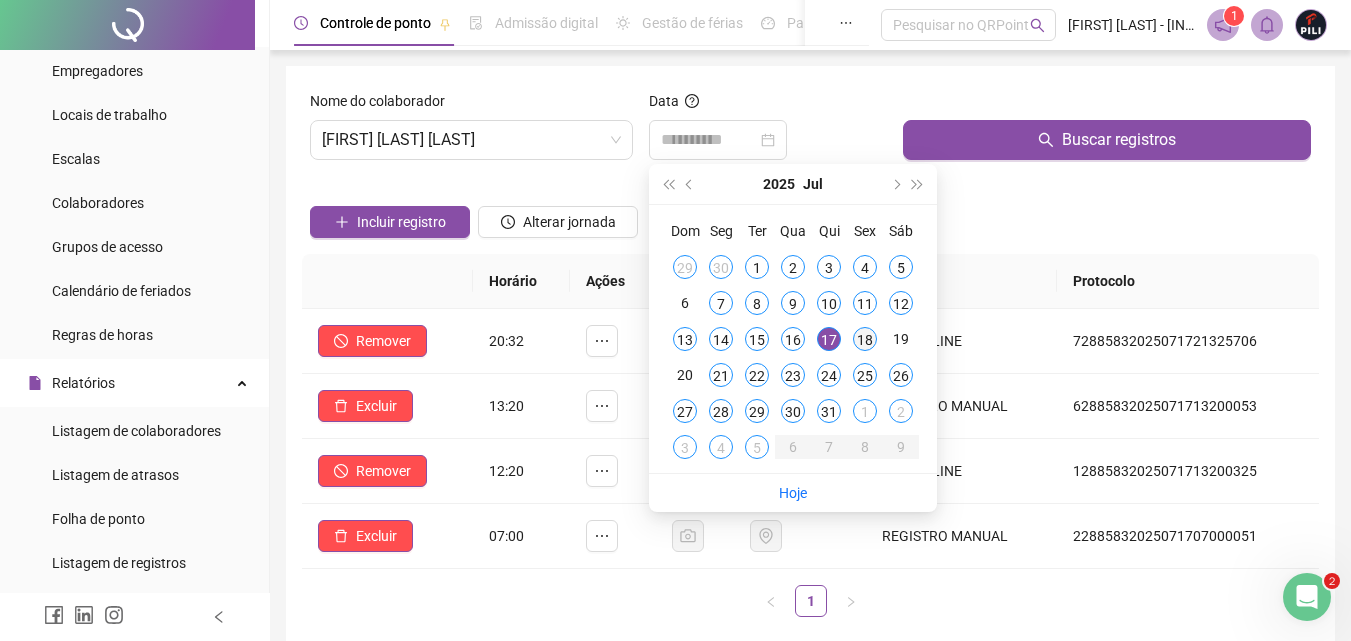 click on "18" at bounding box center [865, 339] 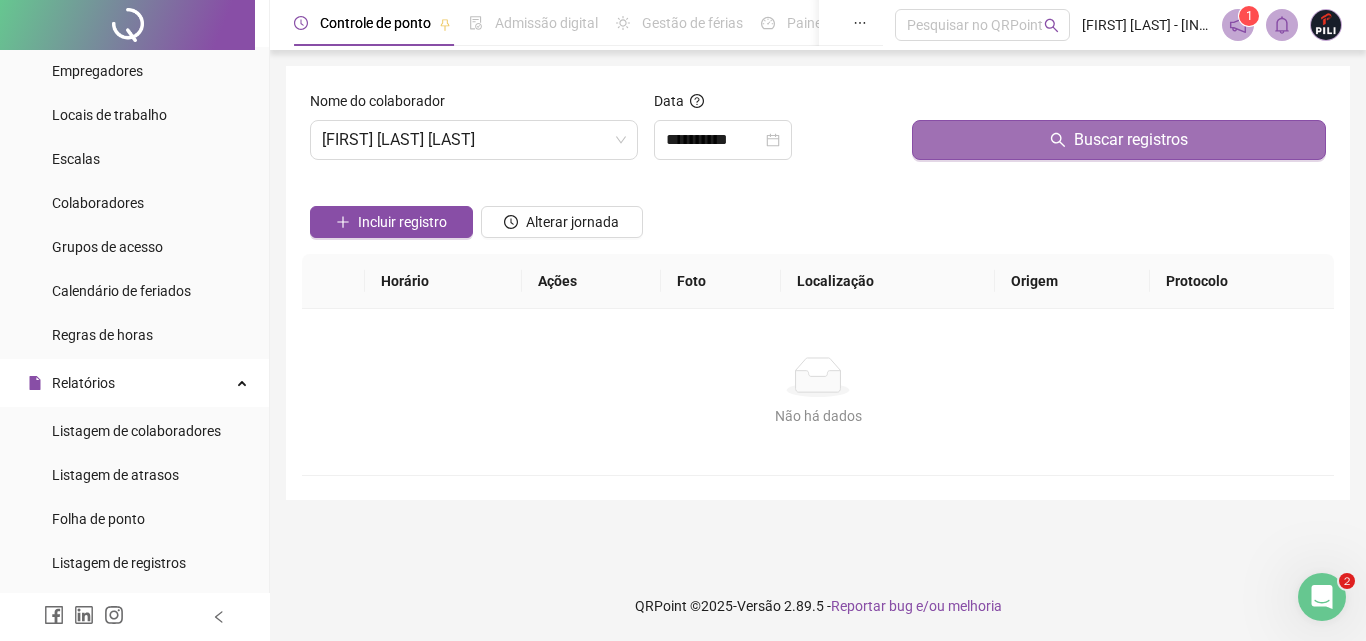 click on "Buscar registros" at bounding box center (1119, 140) 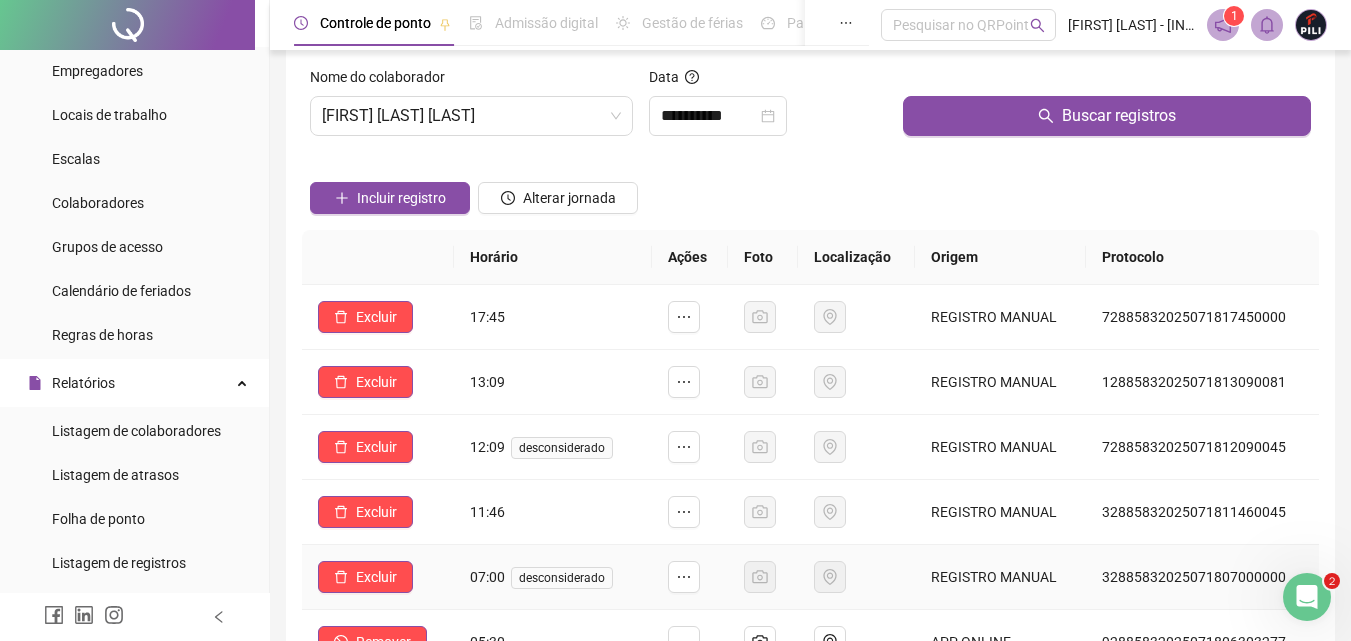 scroll, scrollTop: 0, scrollLeft: 0, axis: both 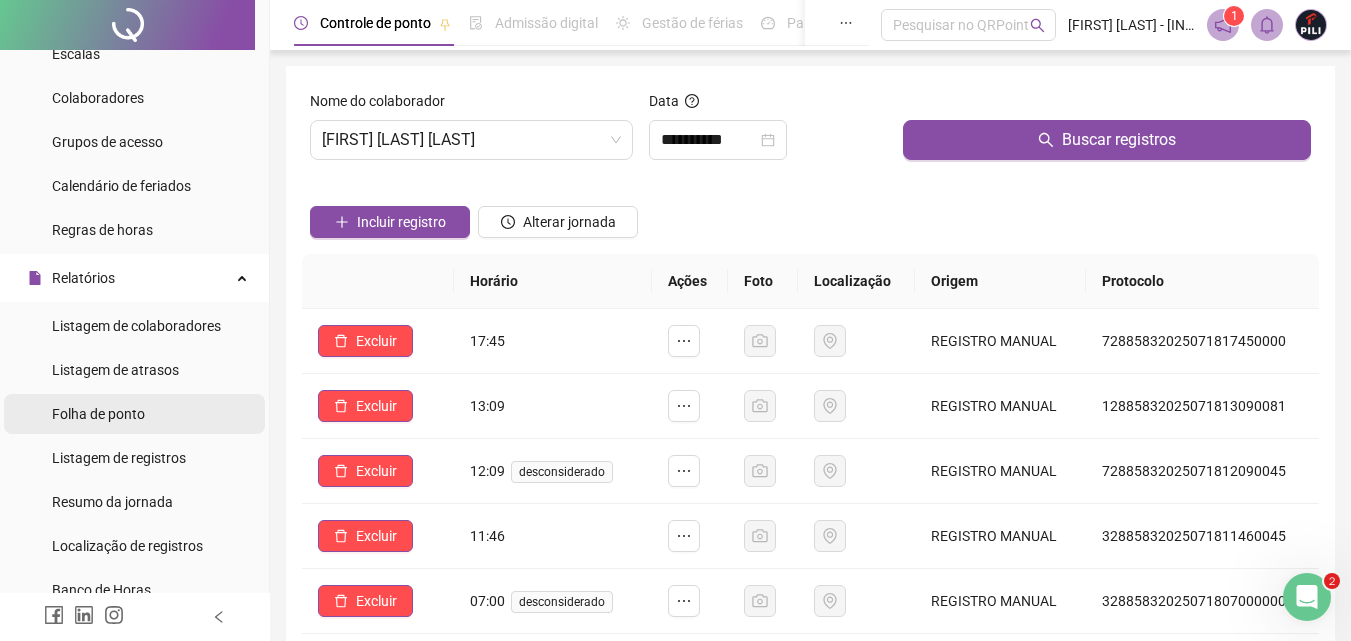 click on "Folha de ponto" at bounding box center (98, 414) 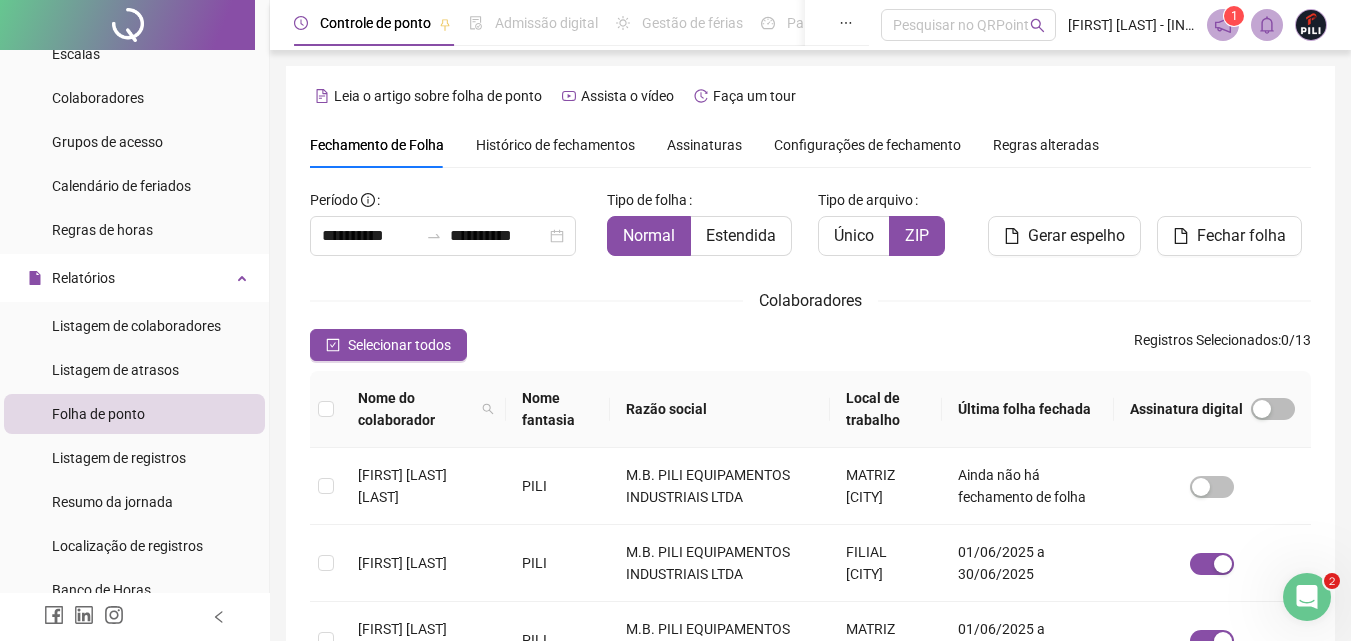 scroll, scrollTop: 89, scrollLeft: 0, axis: vertical 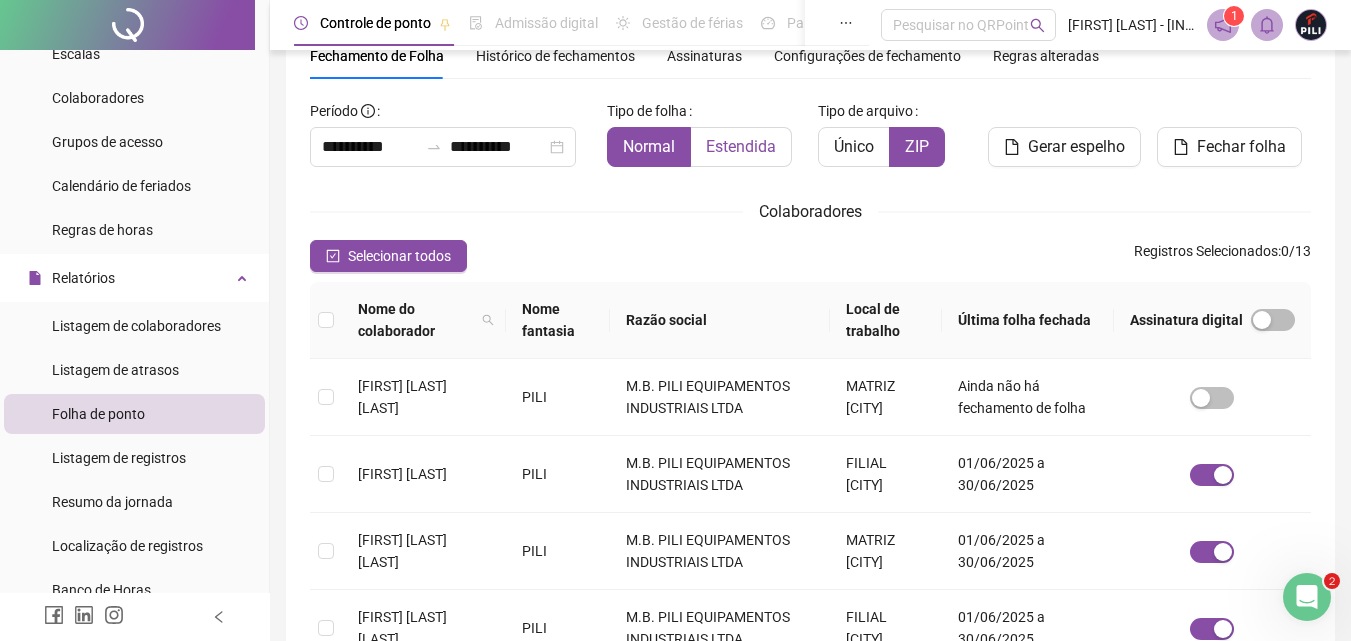click on "Estendida" at bounding box center (741, 146) 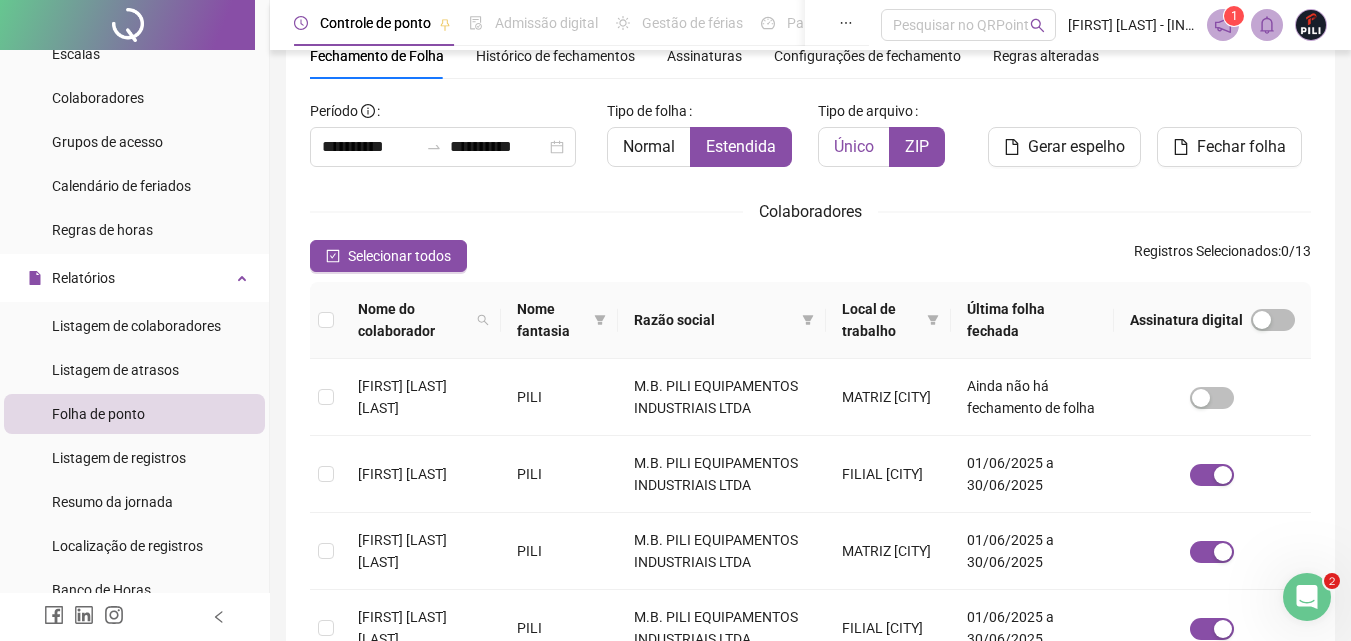 click on "Único" at bounding box center (854, 146) 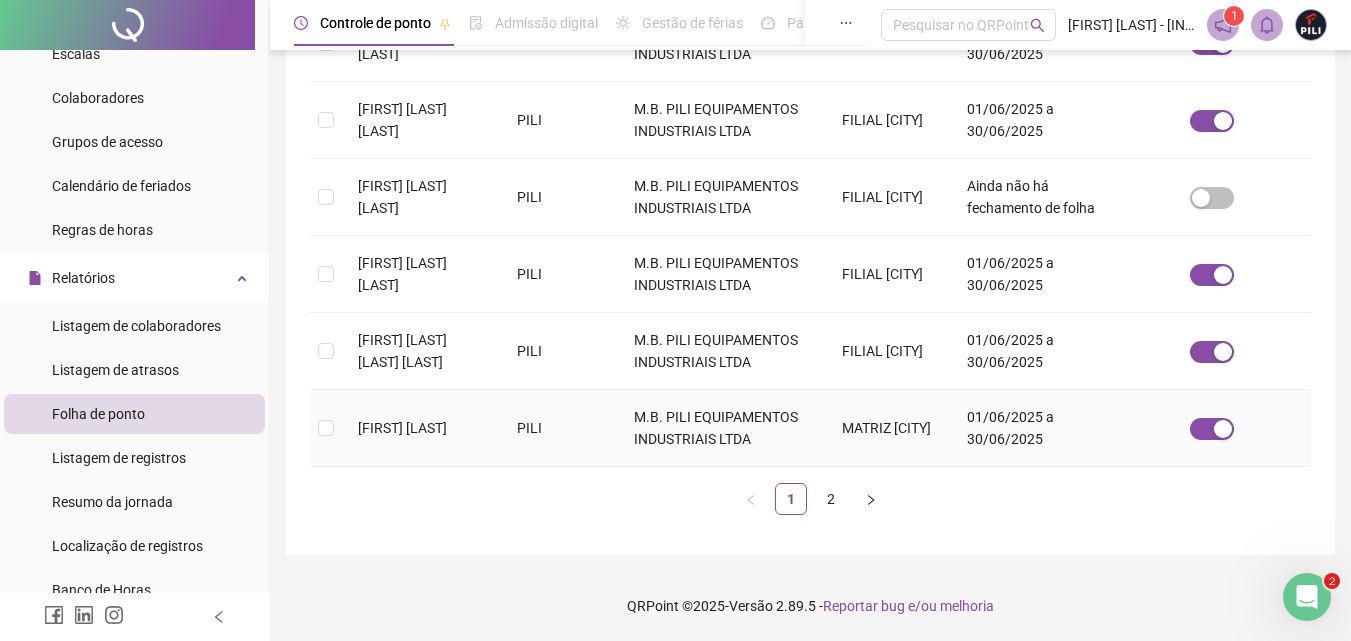 scroll, scrollTop: 795, scrollLeft: 0, axis: vertical 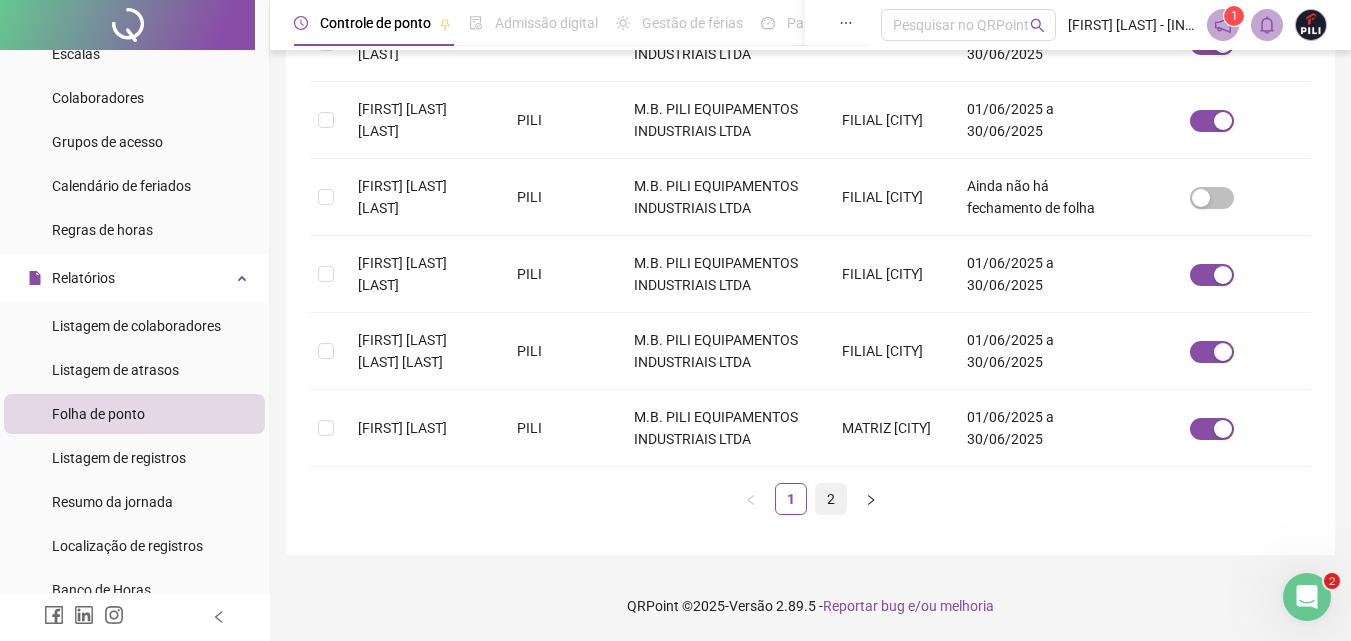 click on "2" at bounding box center (831, 499) 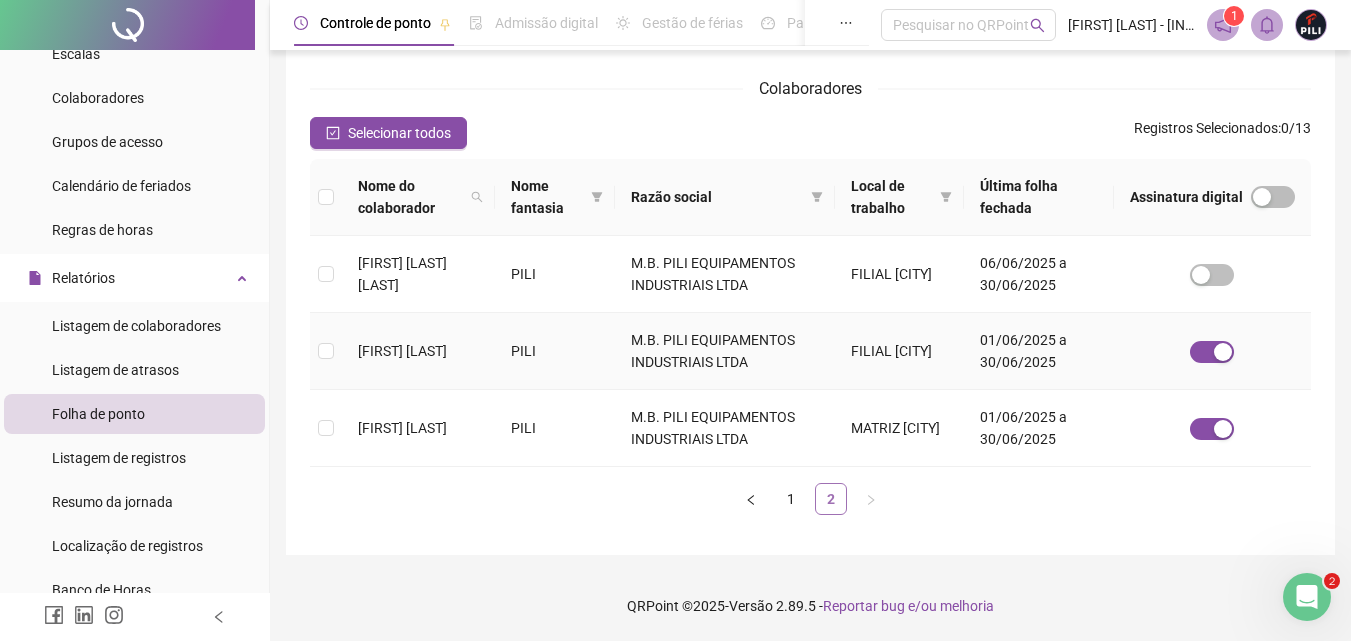 scroll, scrollTop: 89, scrollLeft: 0, axis: vertical 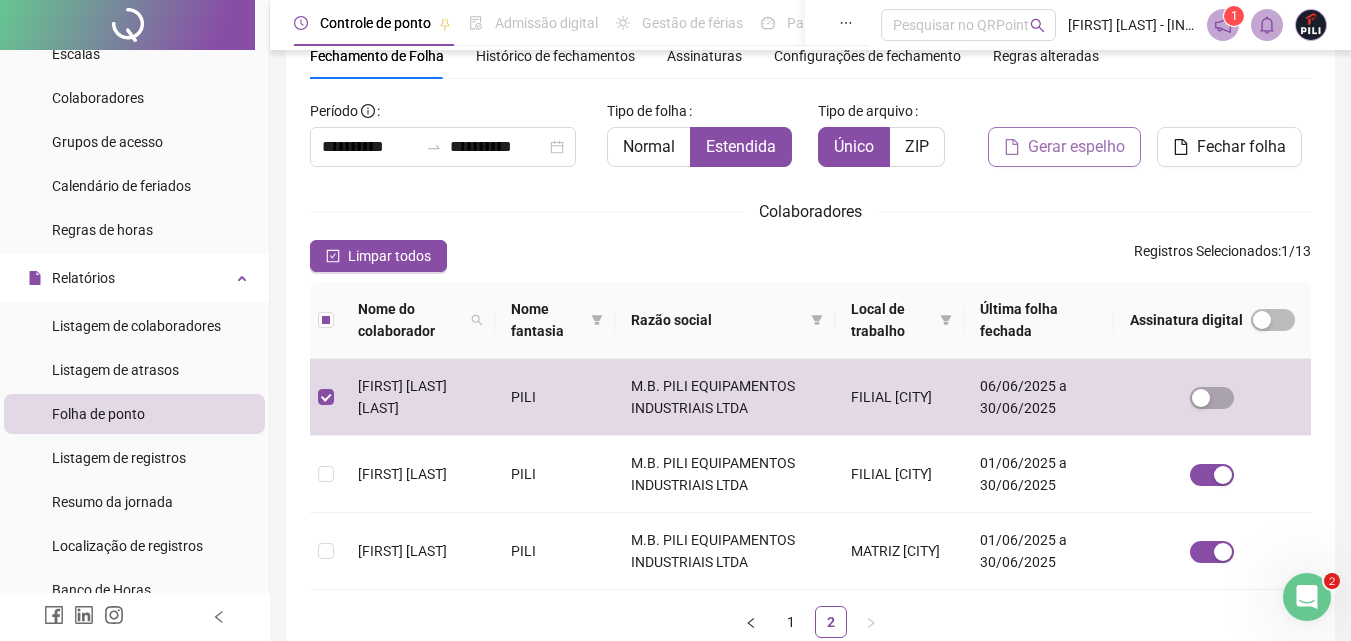 click on "Gerar espelho" at bounding box center [1076, 147] 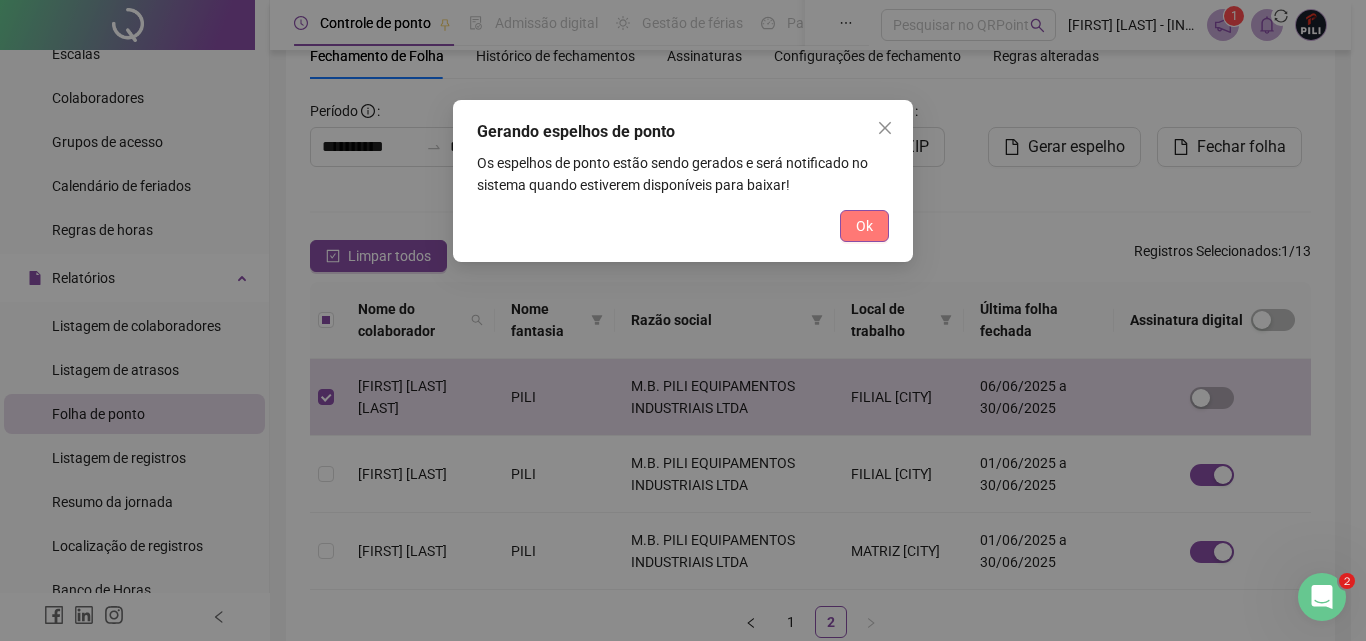 click on "Ok" at bounding box center [864, 226] 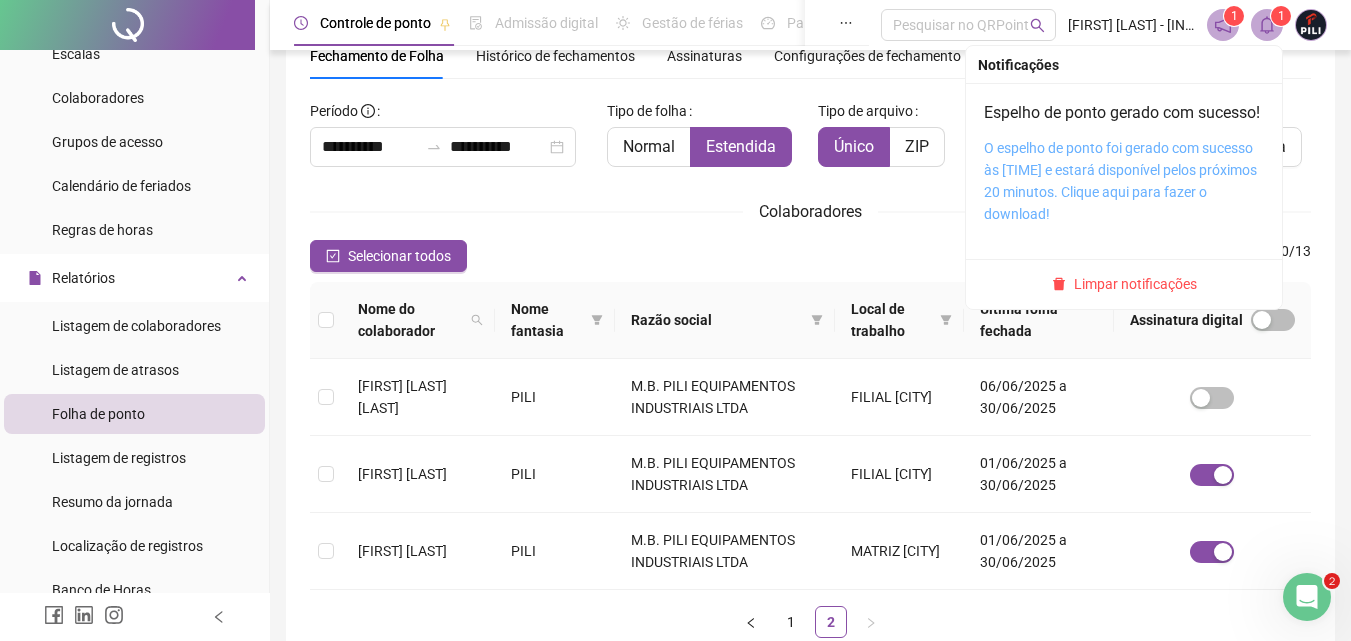 click on "O espelho de ponto foi gerado com sucesso às [TIME] e estará disponível pelos próximos 20 minutos.
Clique aqui para fazer o download!" at bounding box center [1120, 181] 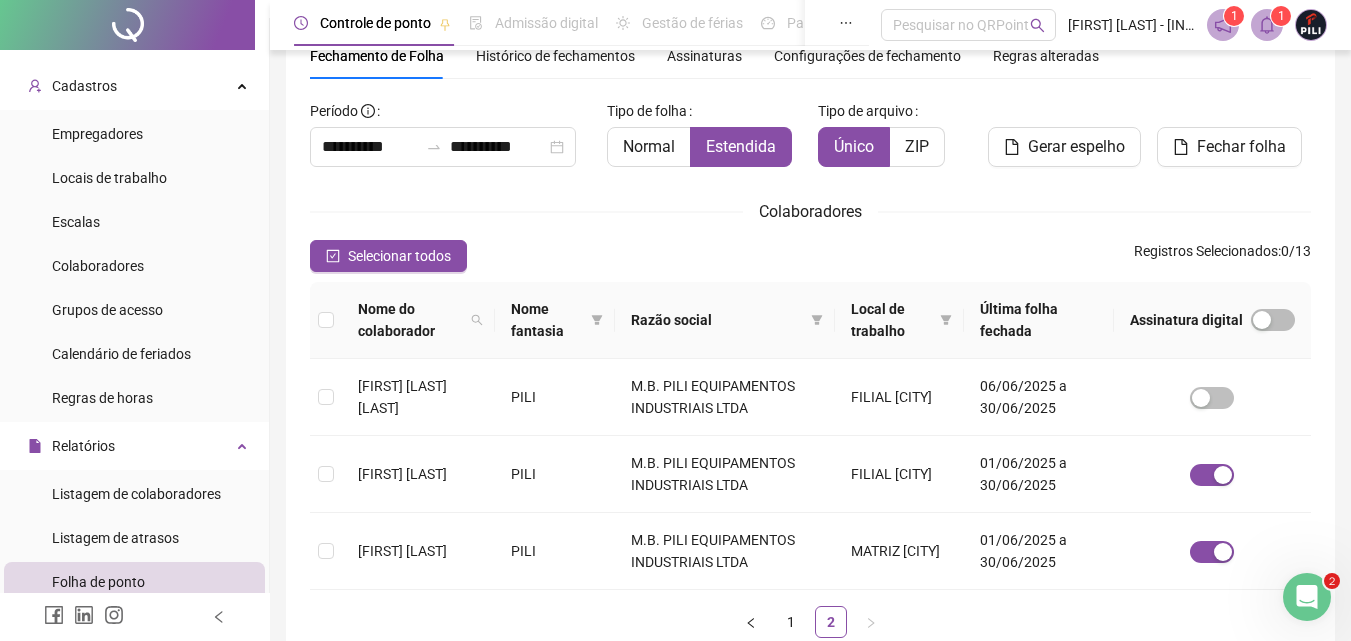 scroll, scrollTop: 0, scrollLeft: 0, axis: both 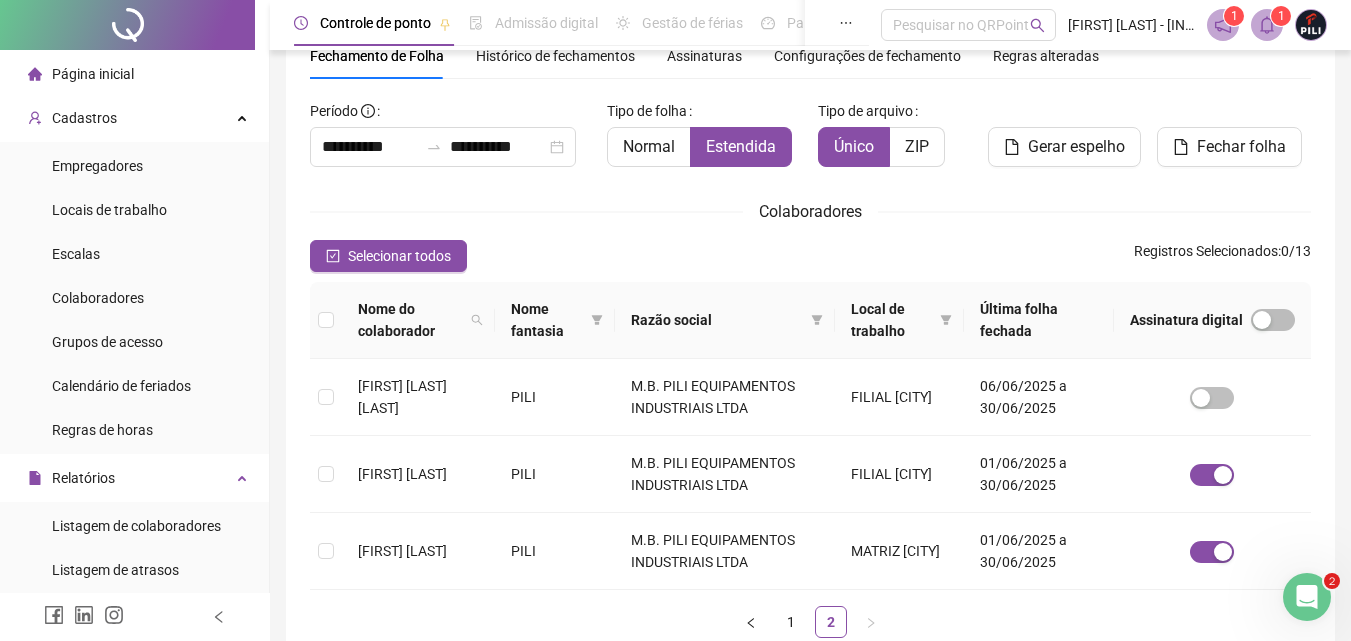 click on "Página inicial" at bounding box center (93, 74) 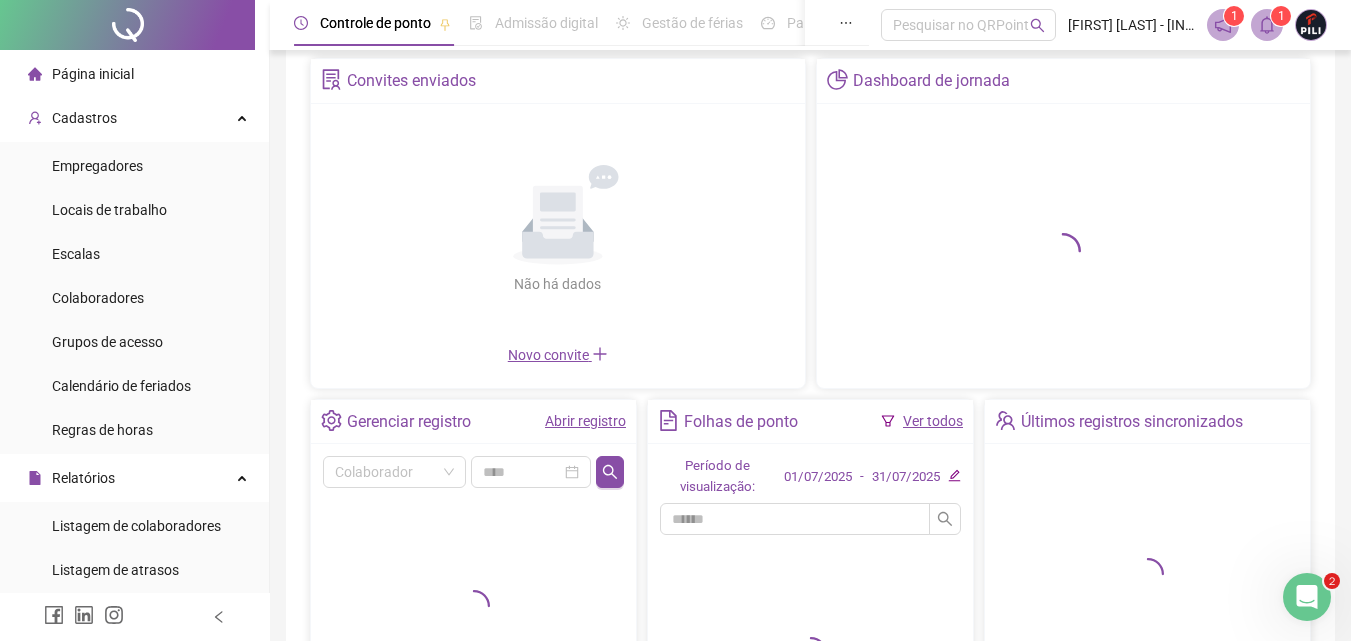 click on "Abrir registro" at bounding box center (585, 421) 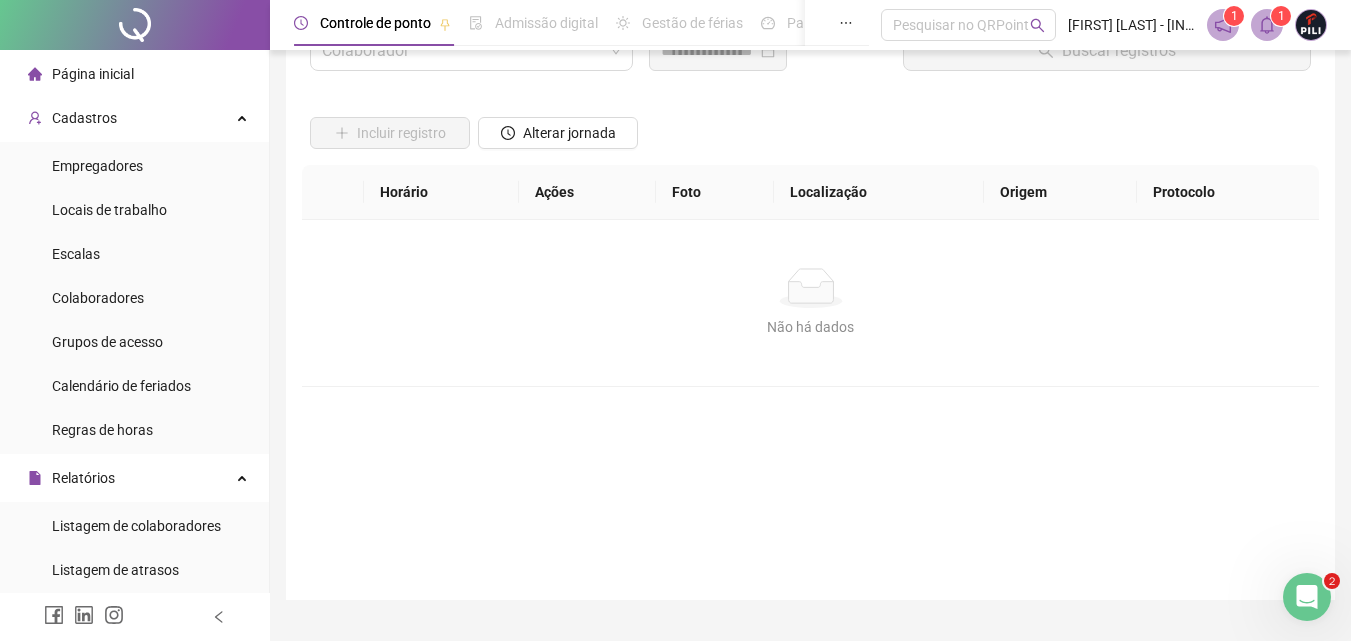 scroll, scrollTop: 0, scrollLeft: 0, axis: both 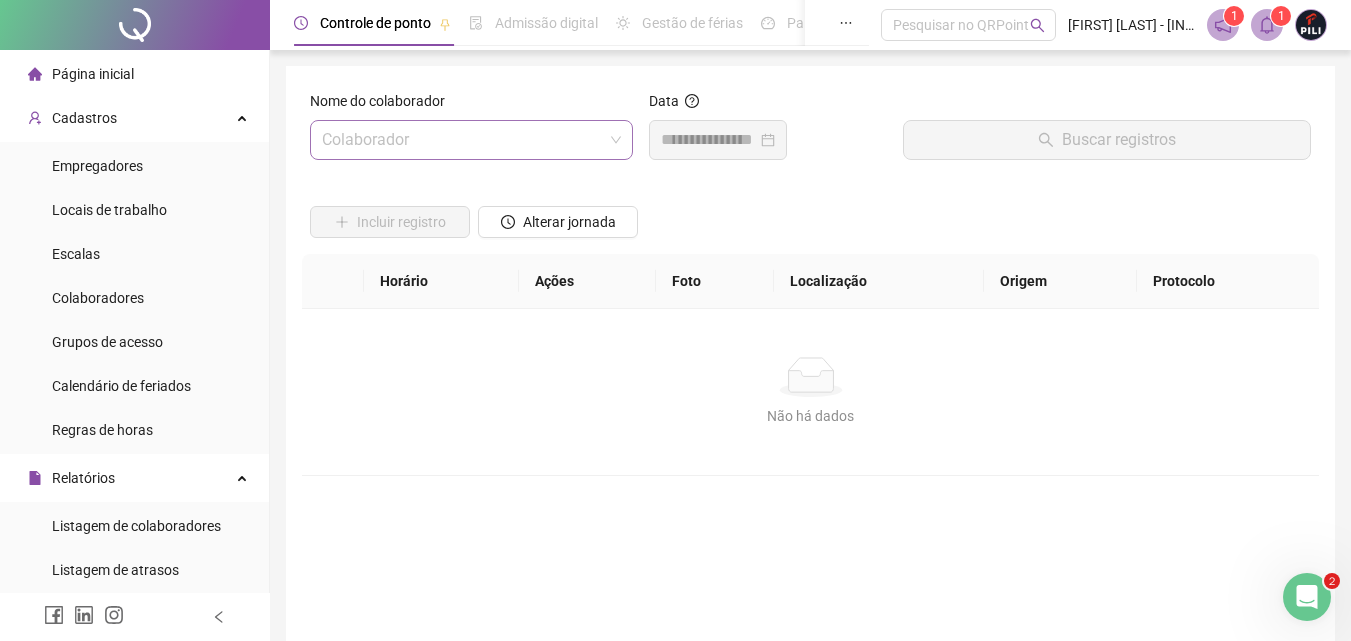 click at bounding box center [462, 140] 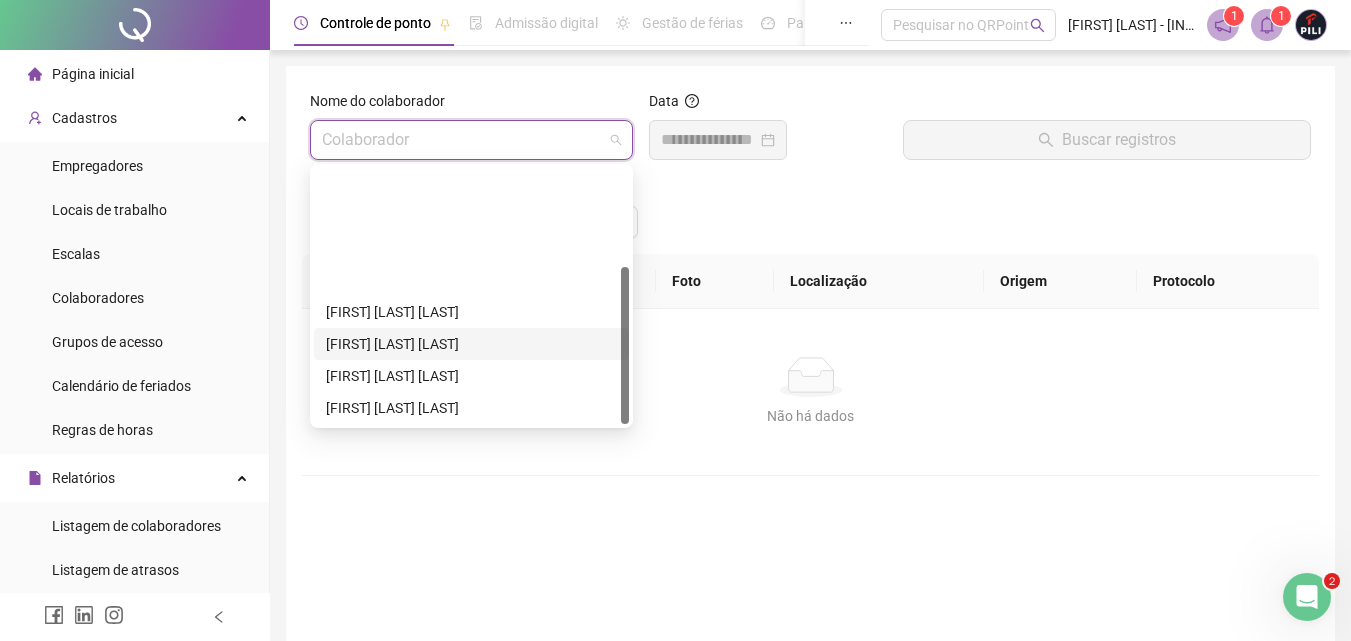 scroll, scrollTop: 160, scrollLeft: 0, axis: vertical 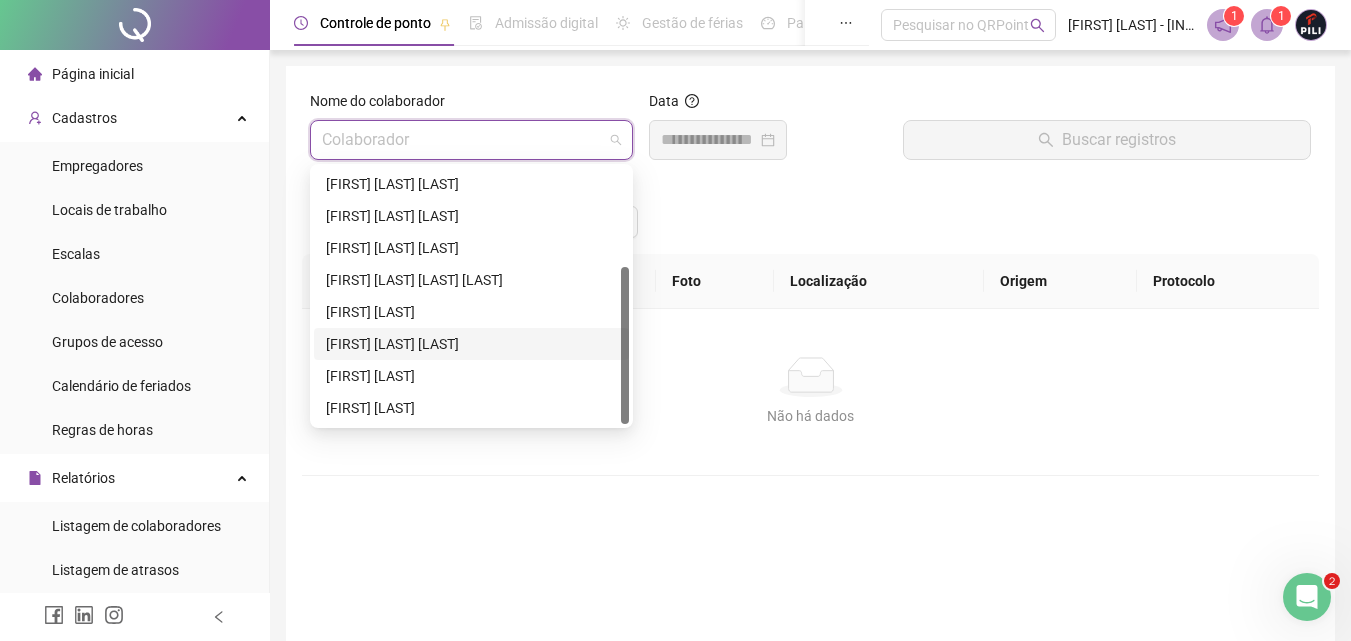 click on "[FIRST] [LAST] [LAST]" at bounding box center (471, 344) 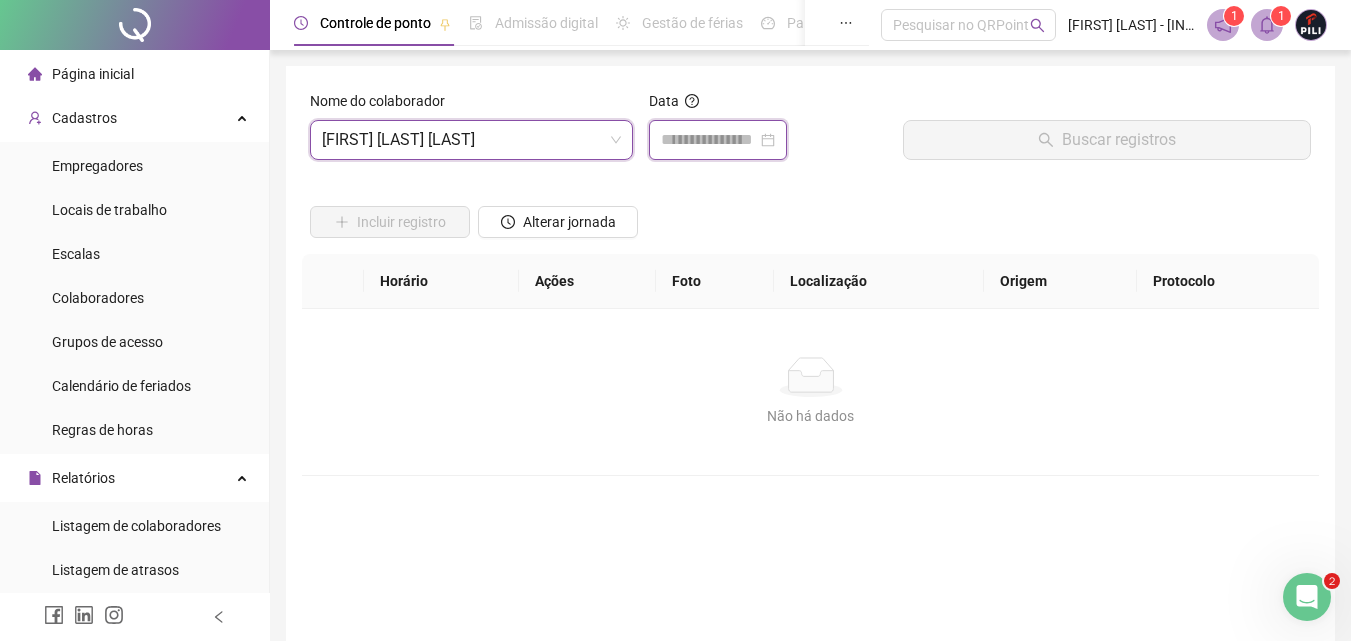 click at bounding box center [709, 140] 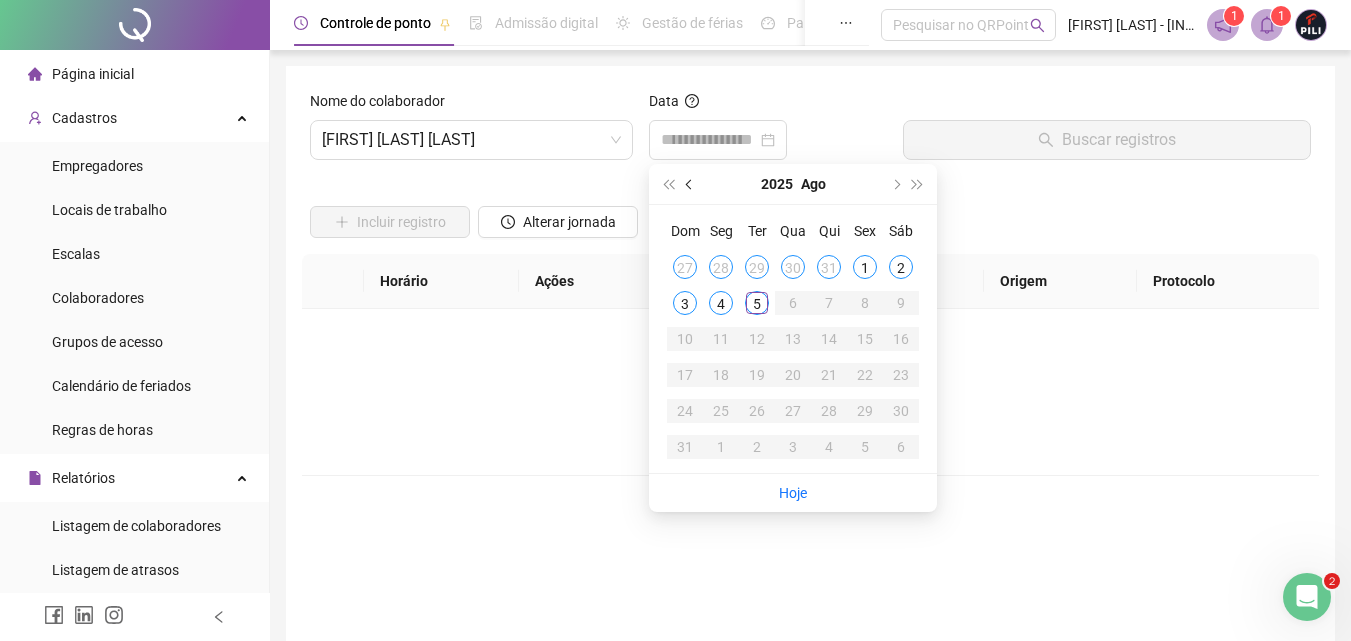 click at bounding box center (691, 184) 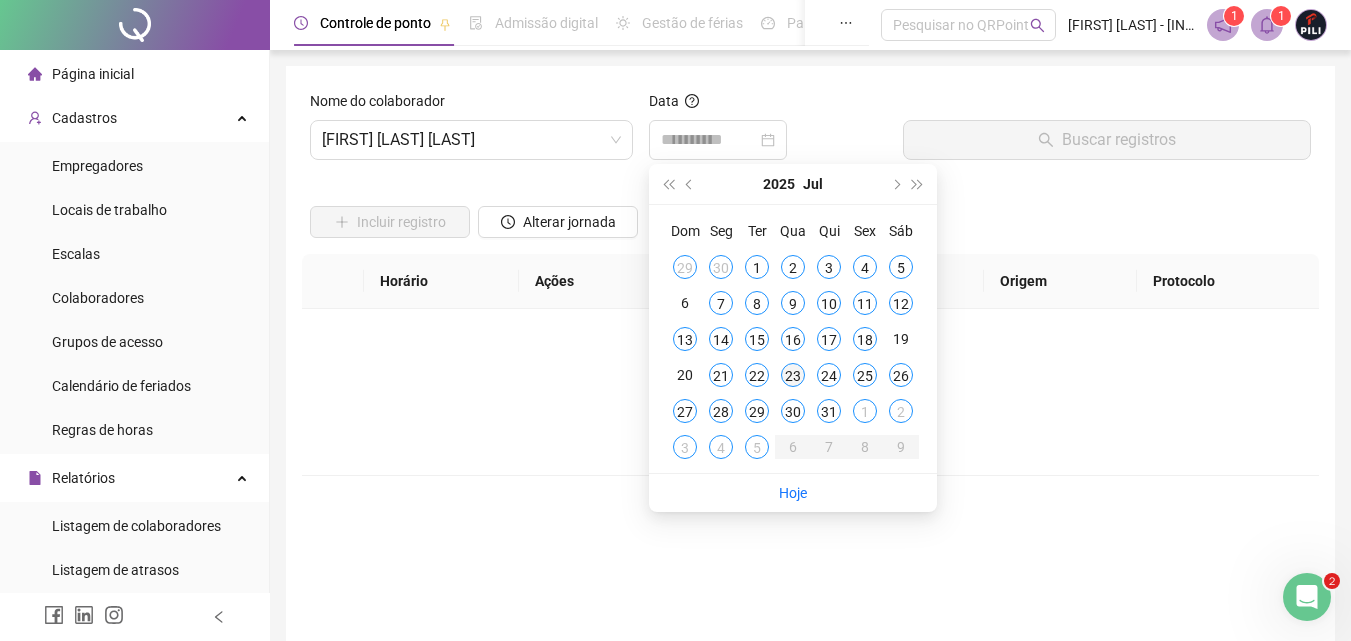 click on "23" at bounding box center (793, 375) 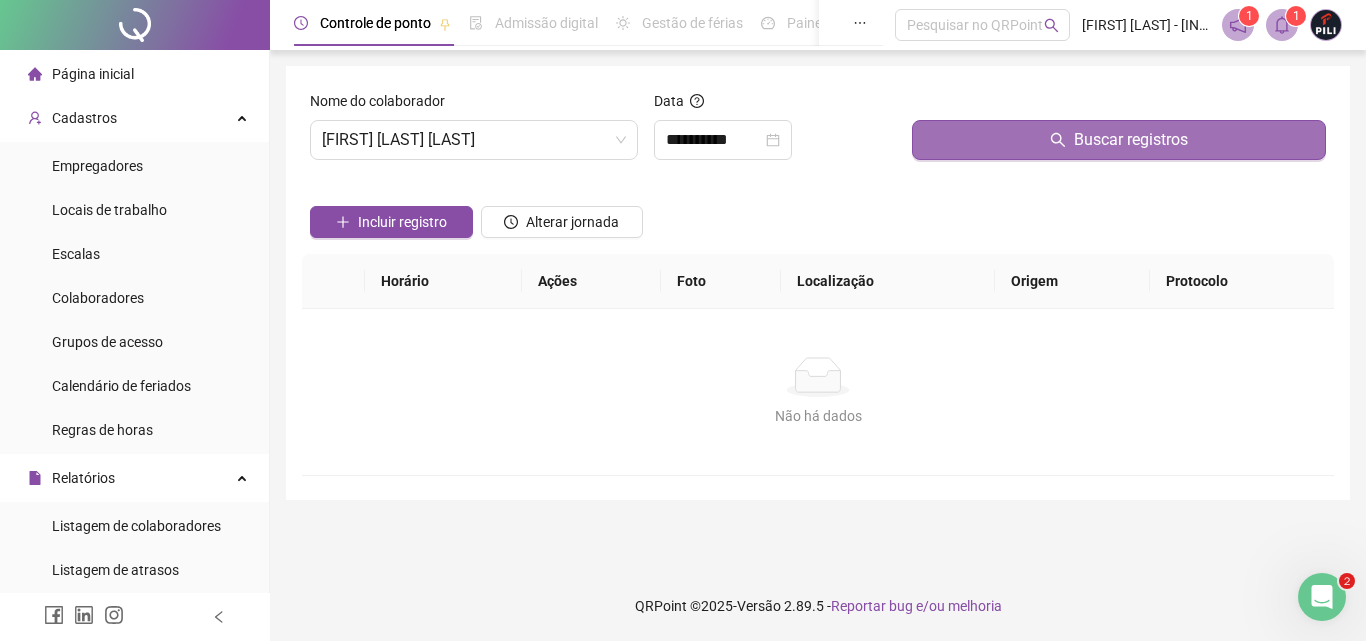 click on "Buscar registros" at bounding box center (1119, 140) 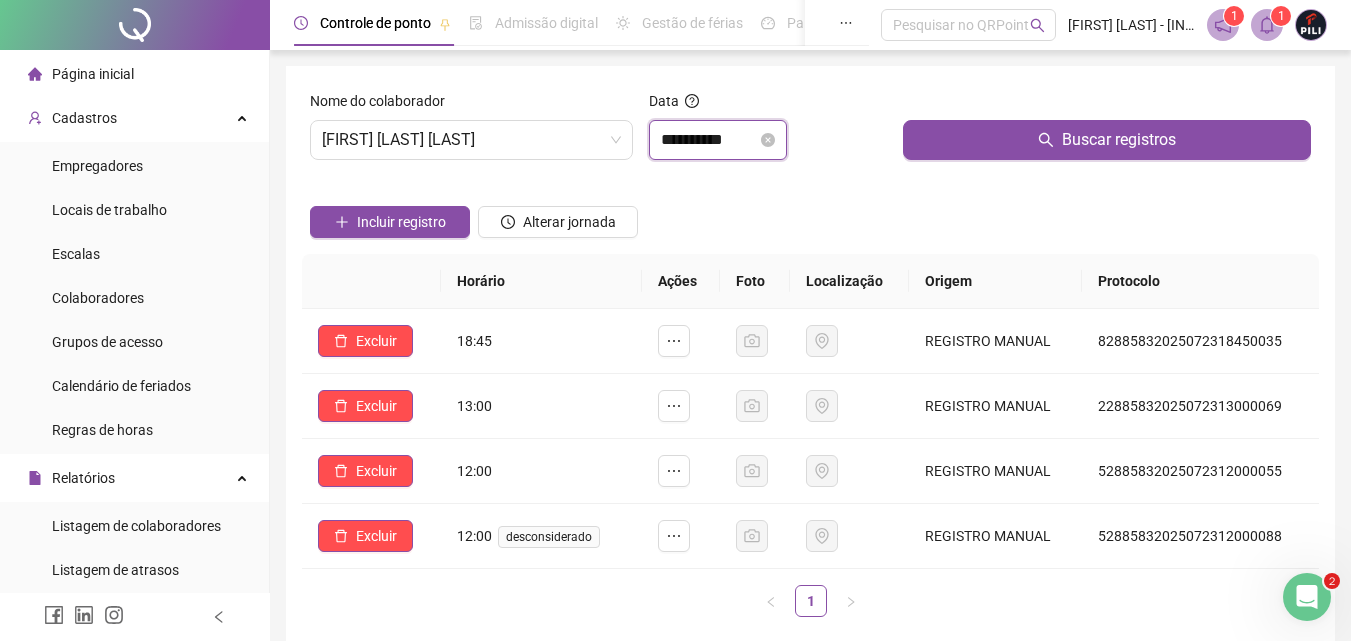 click on "**********" at bounding box center [709, 140] 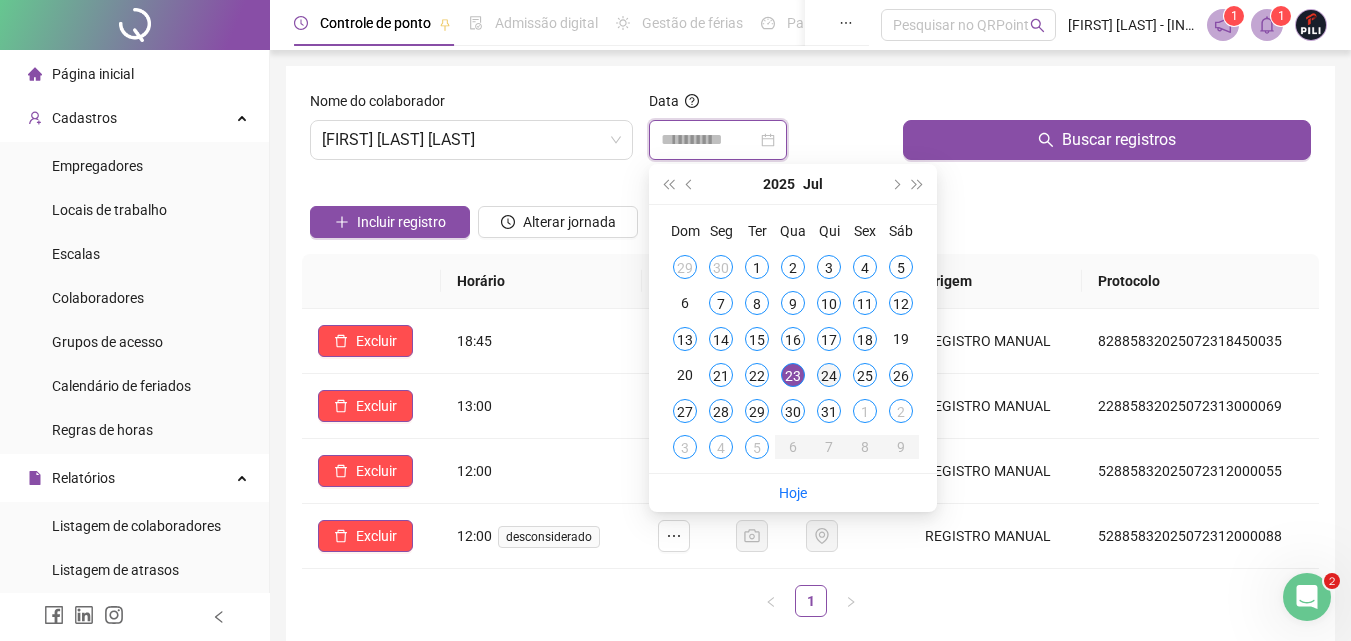 type on "**********" 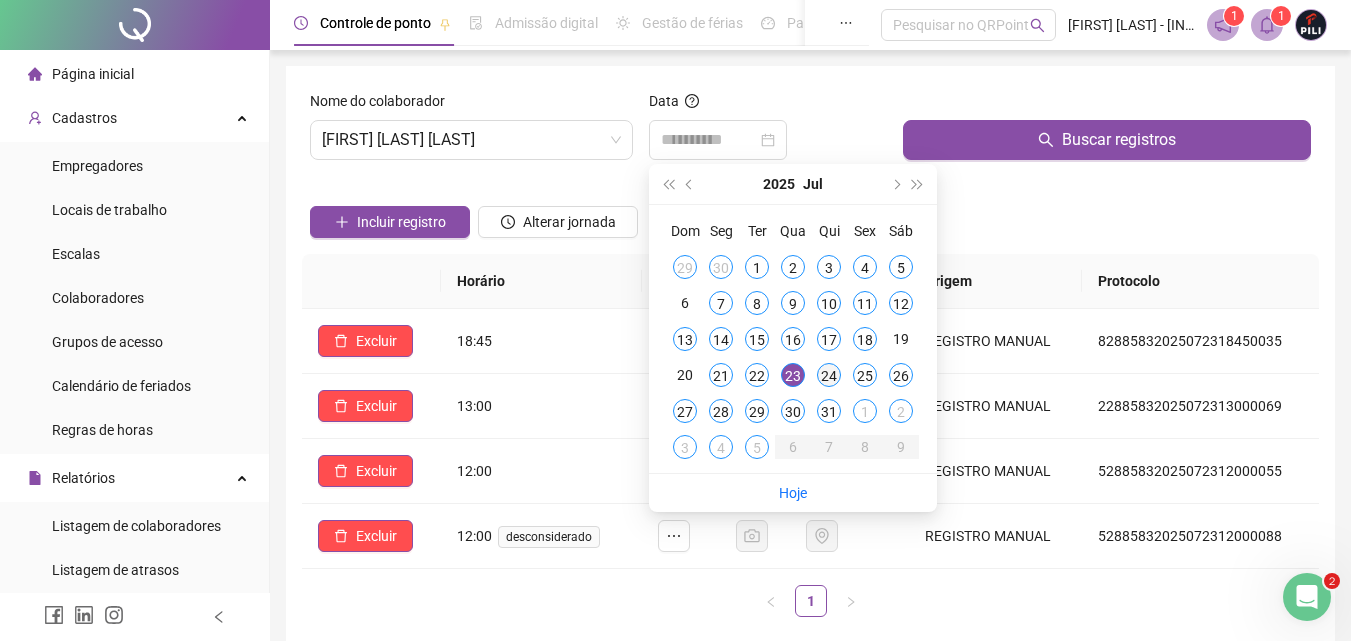 click on "24" at bounding box center (829, 375) 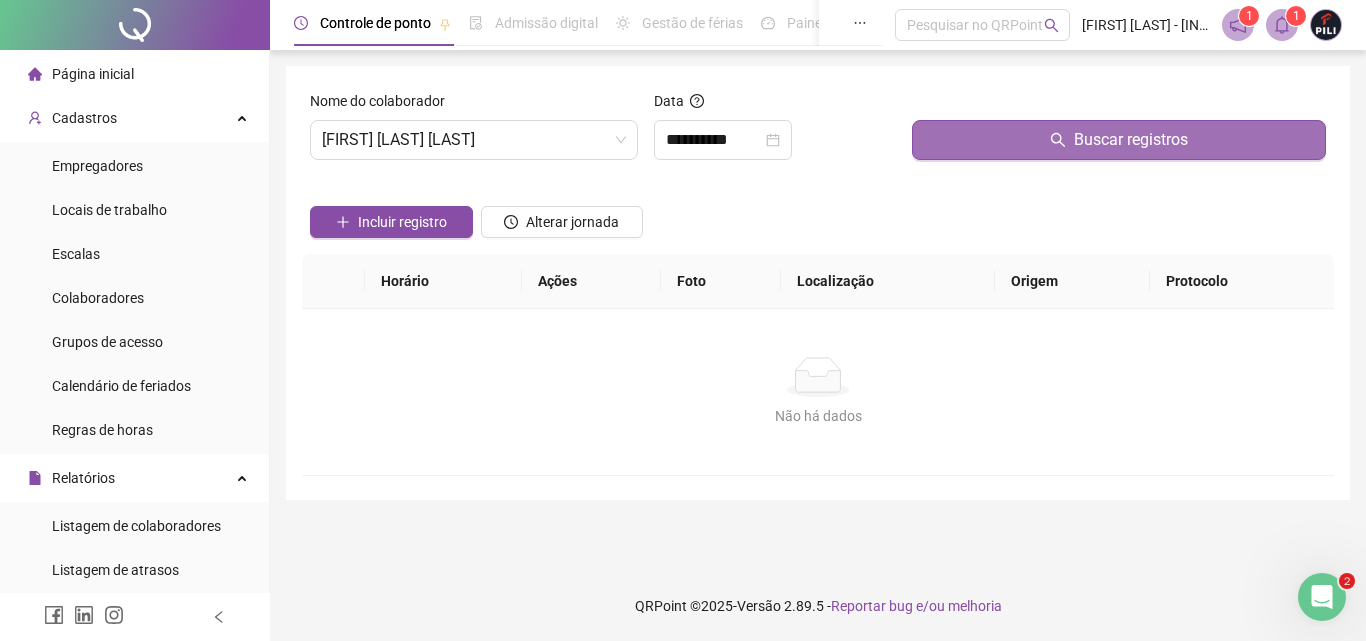 click on "Buscar registros" at bounding box center (1119, 140) 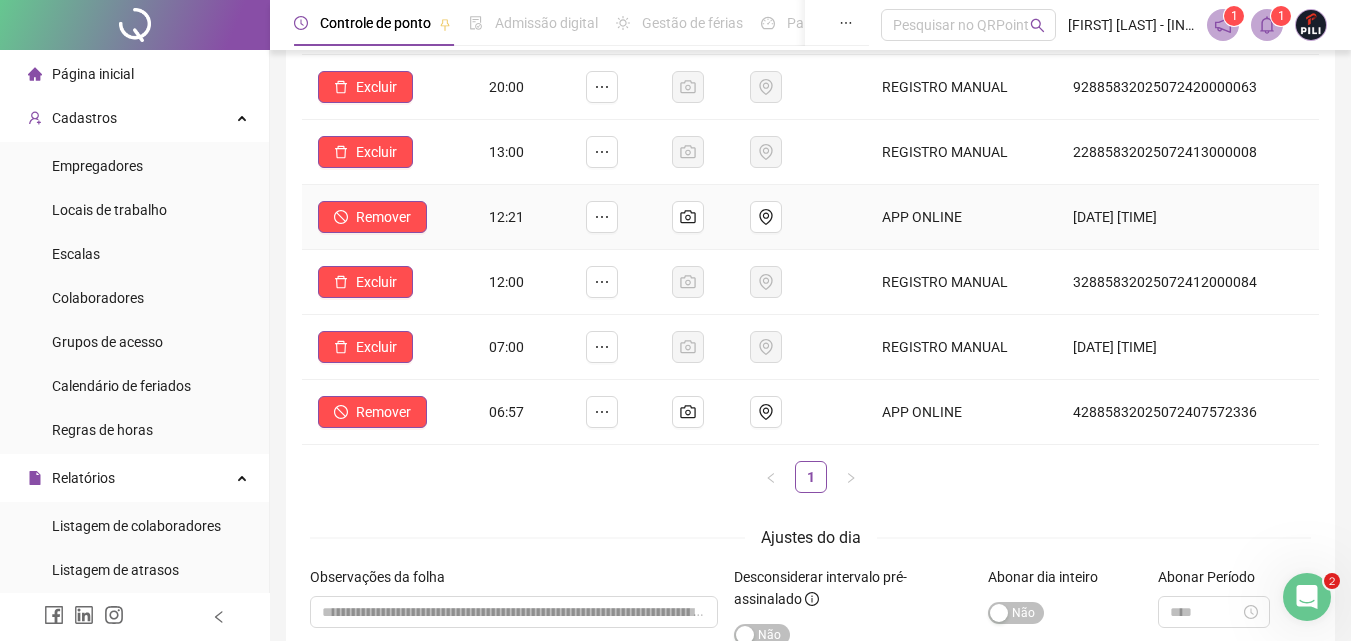 scroll, scrollTop: 400, scrollLeft: 0, axis: vertical 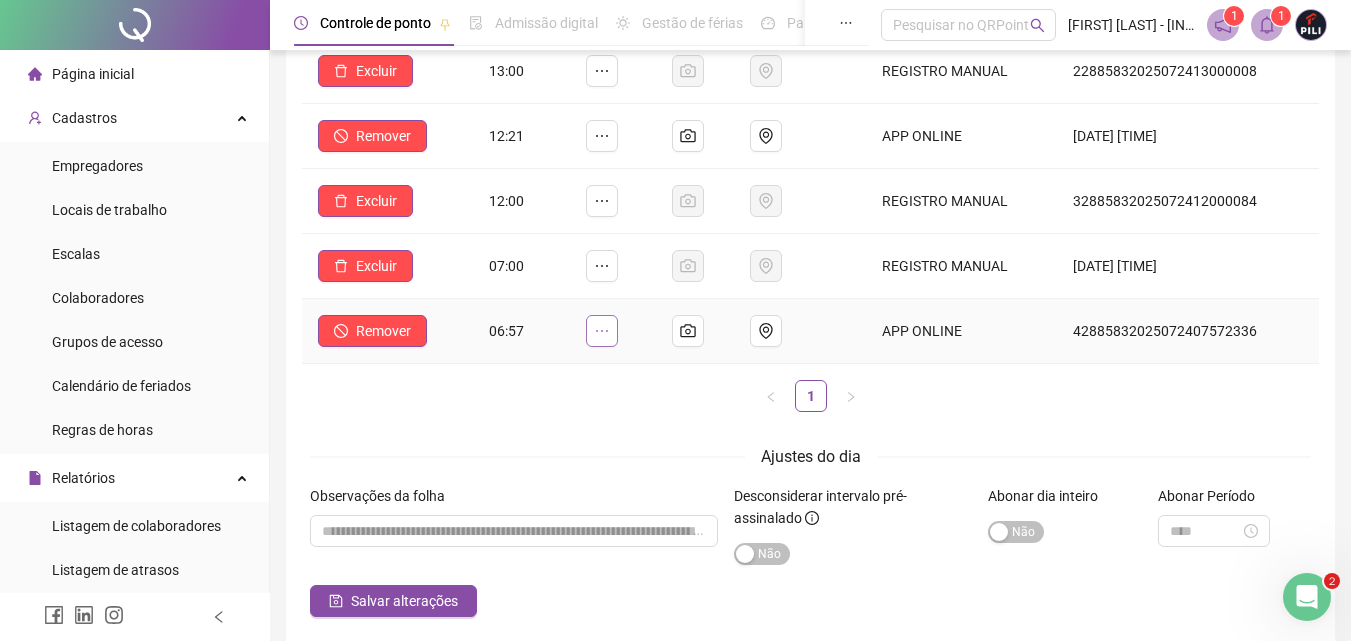 click 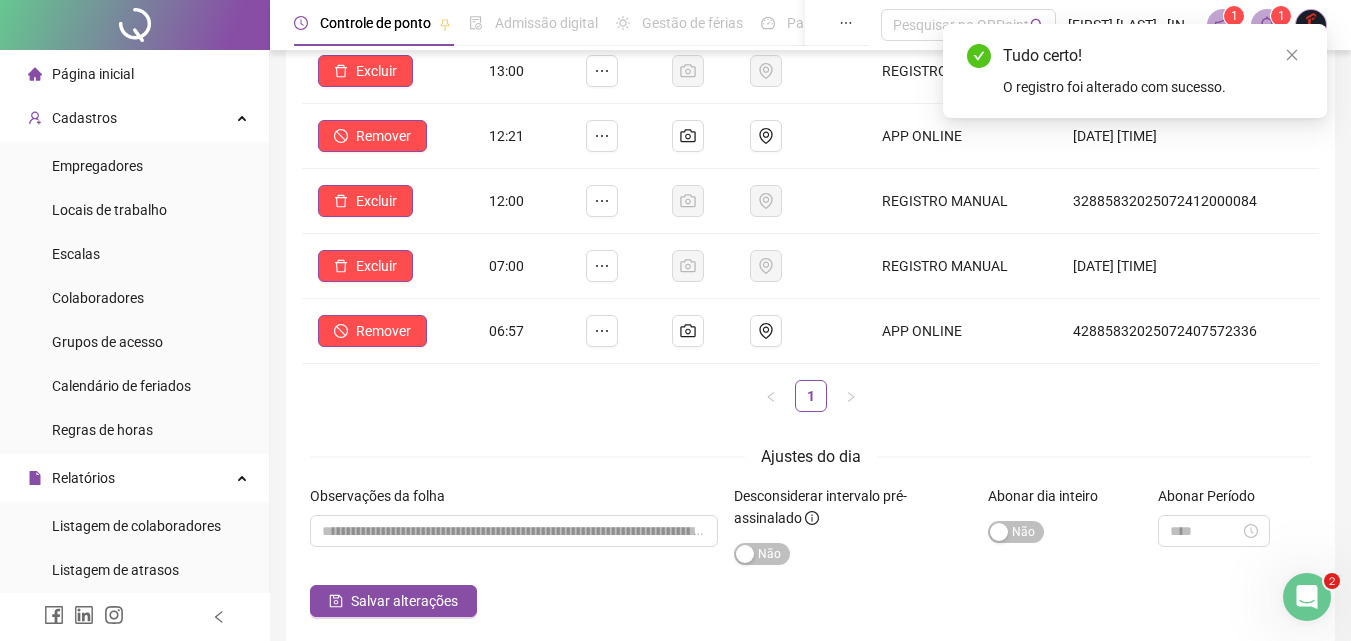 click on "Horário Ações Foto Localização Origem Protocolo               Remover [TIME] APP ONLINE [NUMBER] Excluir [TIME] REGISTRO MANUAL [NUMBER] Excluir [TIME] REGISTRO MANUAL [NUMBER] Remover [TIME] APP ONLINE [NUMBER] Excluir [TIME] REGISTRO MANUAL [NUMBER] Excluir [TIME] REGISTRO MANUAL [NUMBER] Remover [TIME] APP ONLINE [NUMBER] 1" at bounding box center (810, 141) 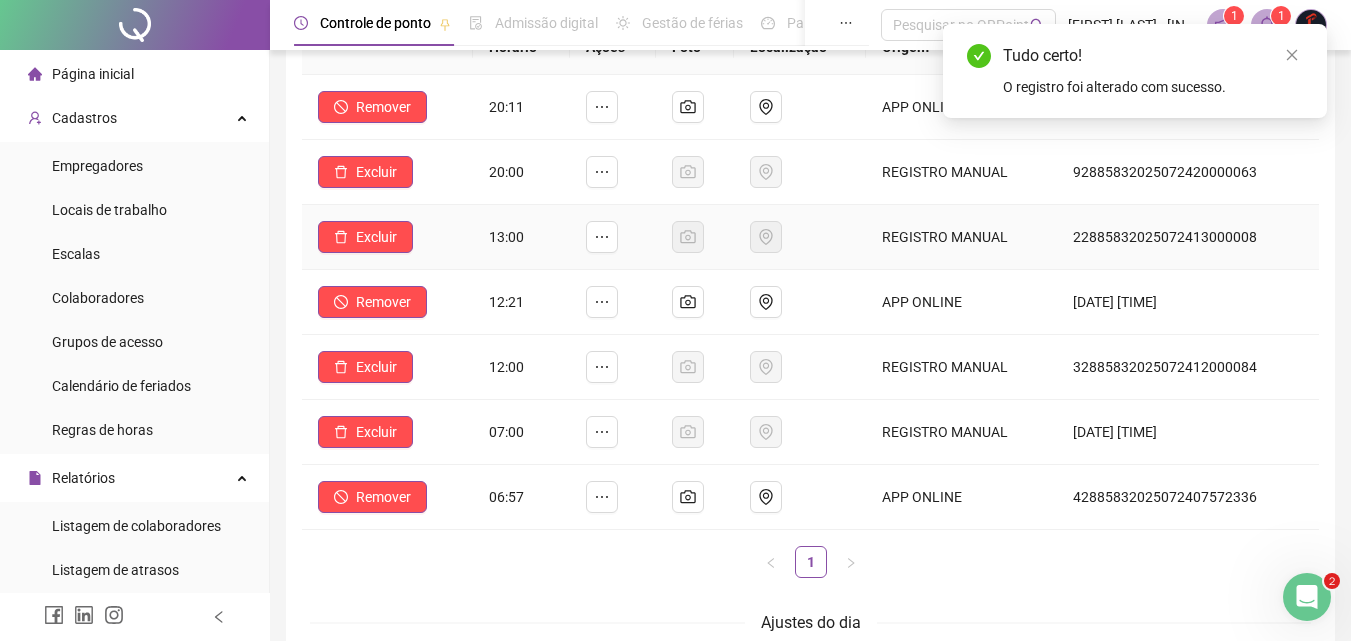 scroll, scrollTop: 200, scrollLeft: 0, axis: vertical 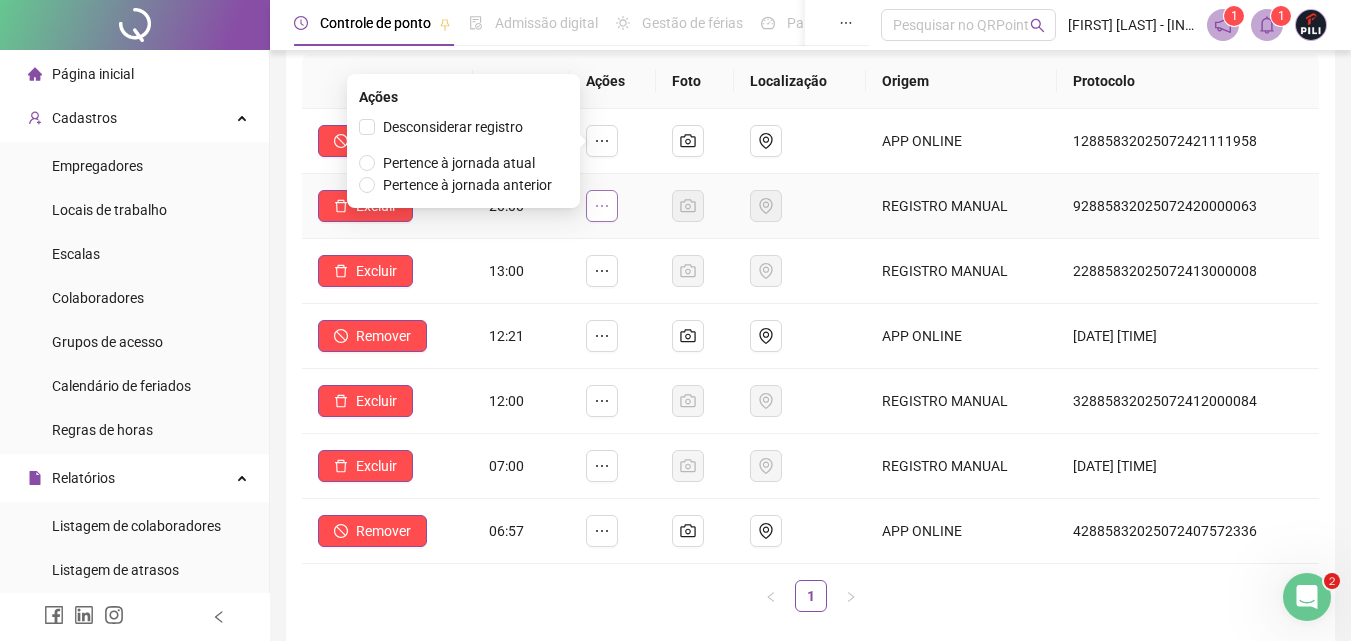 click 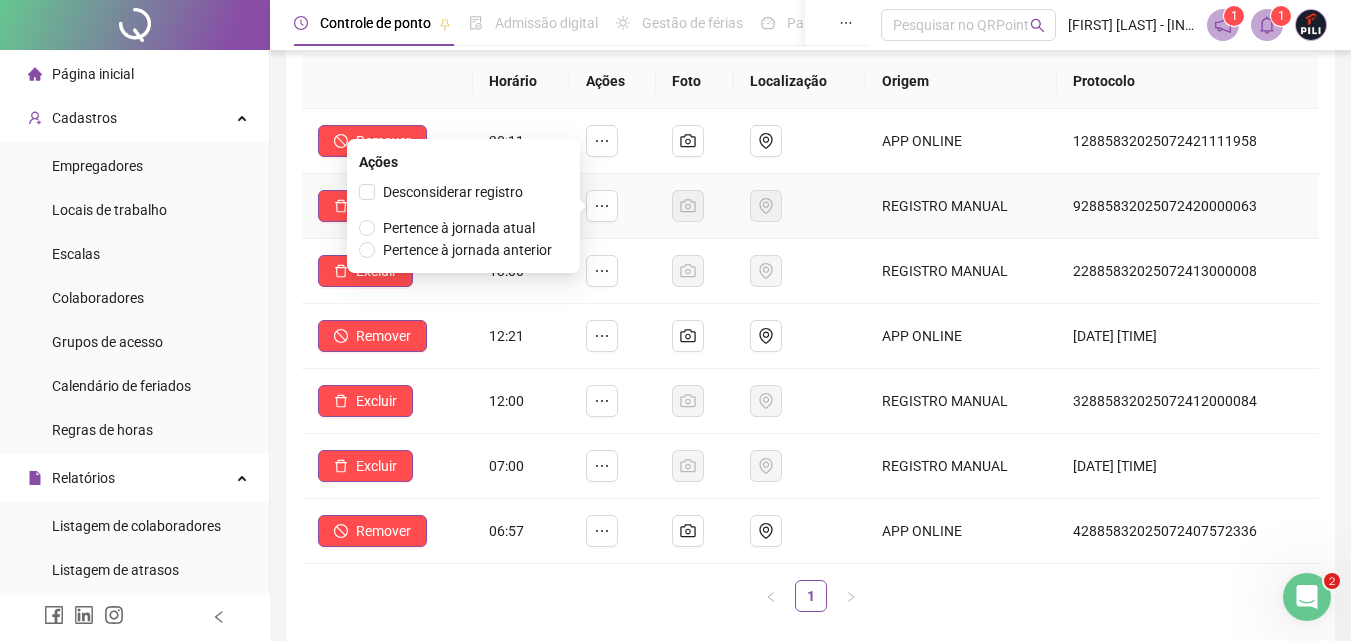 click on "Ações Desconsiderar registro Pertence à jornada atual Pertence à jornada anterior" at bounding box center [463, 206] 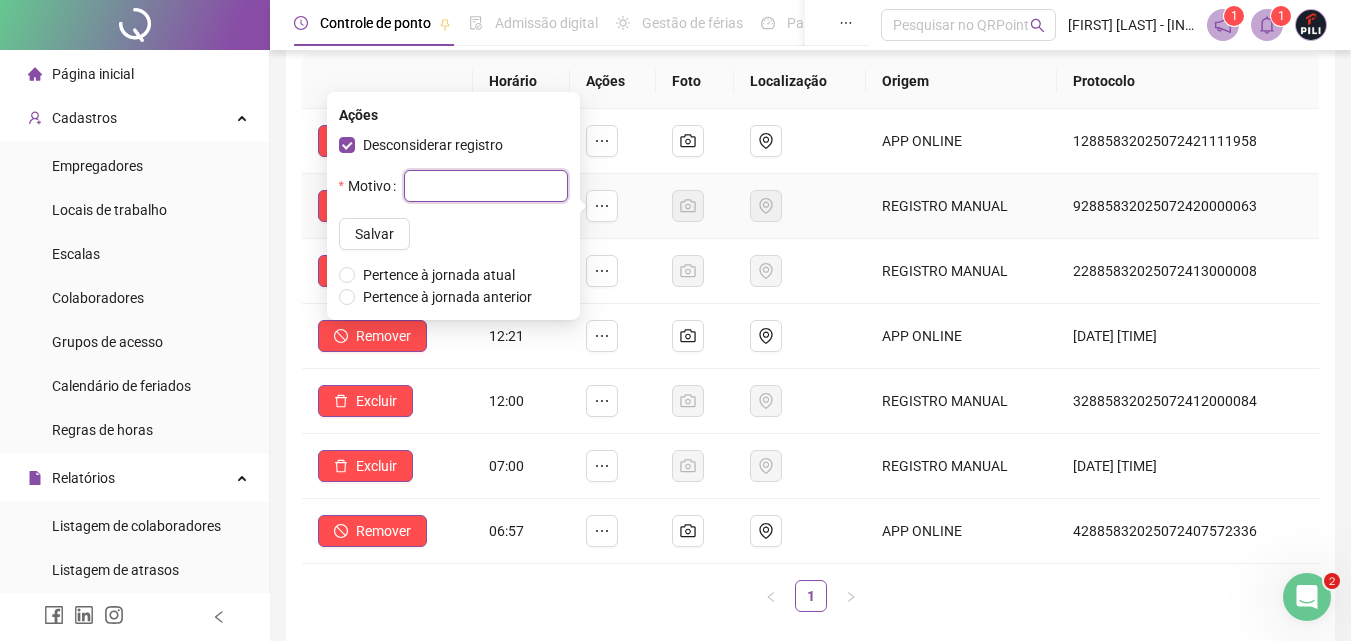 click at bounding box center (486, 186) 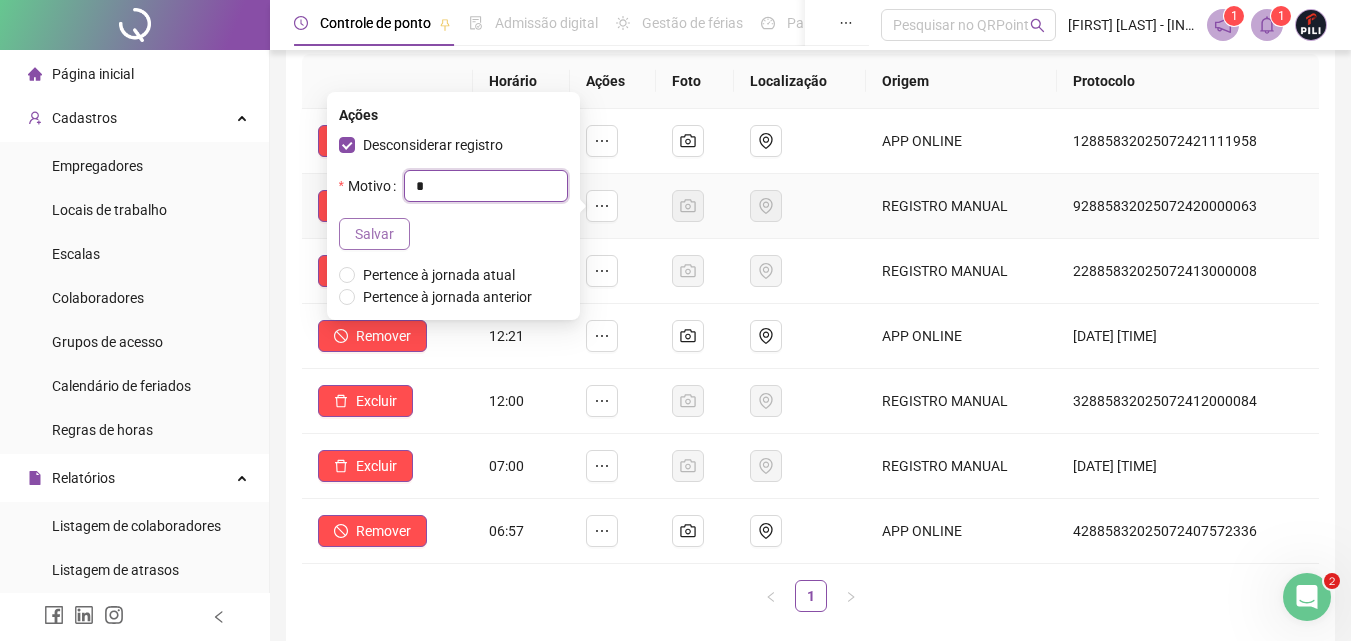 type on "*" 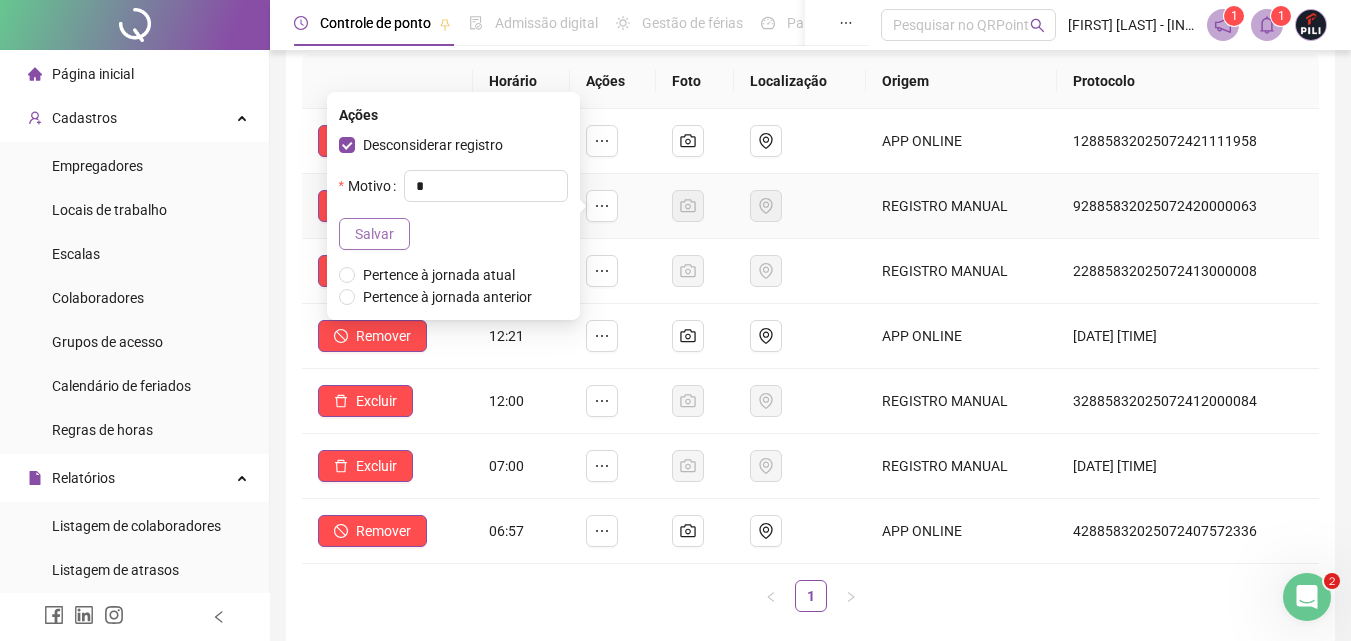 click on "Salvar" at bounding box center [374, 234] 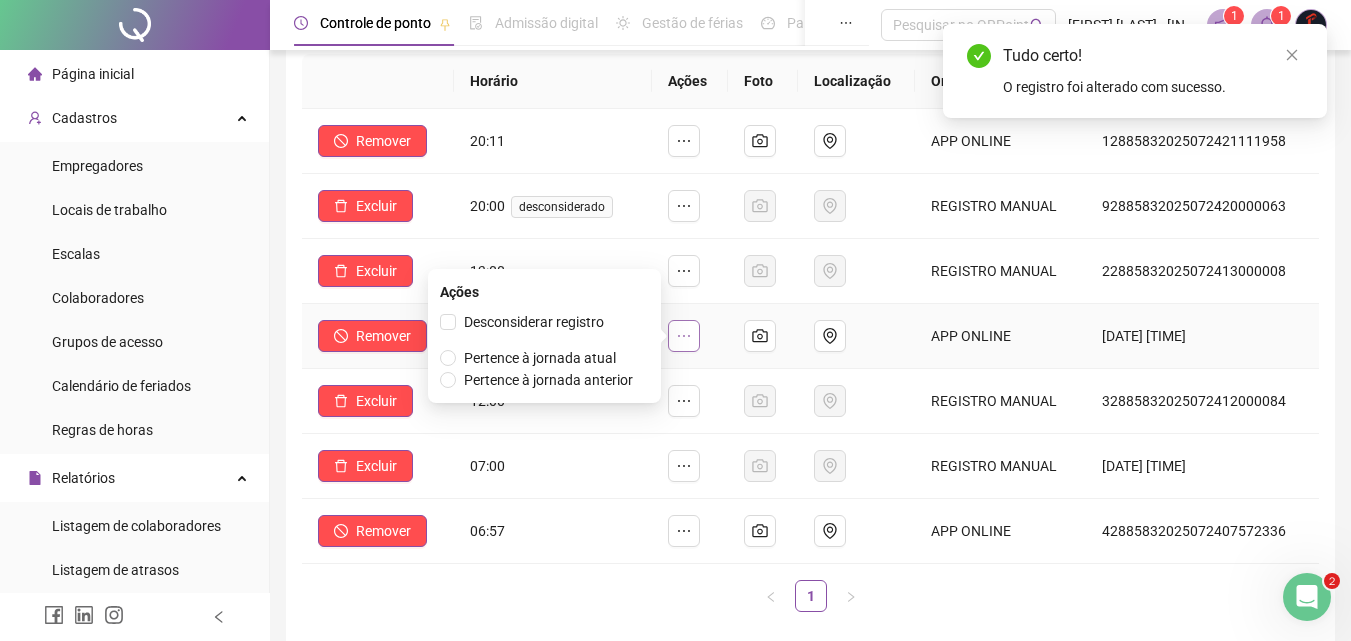 click at bounding box center (684, 336) 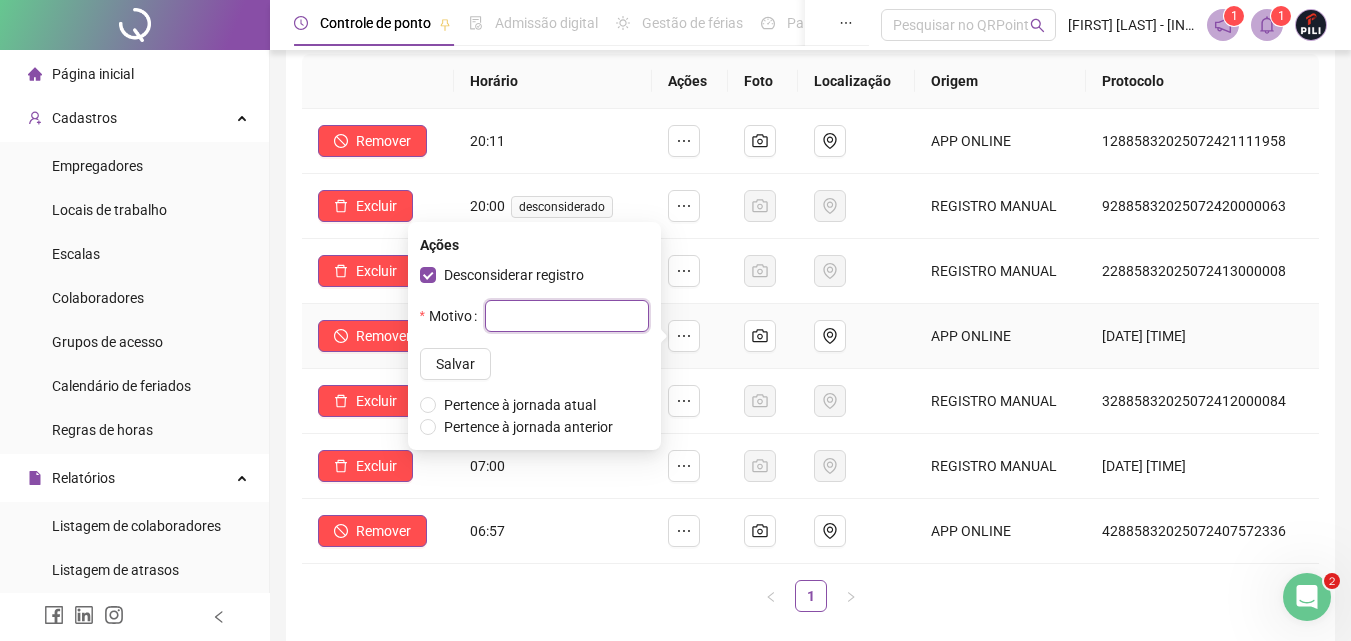 click at bounding box center [567, 316] 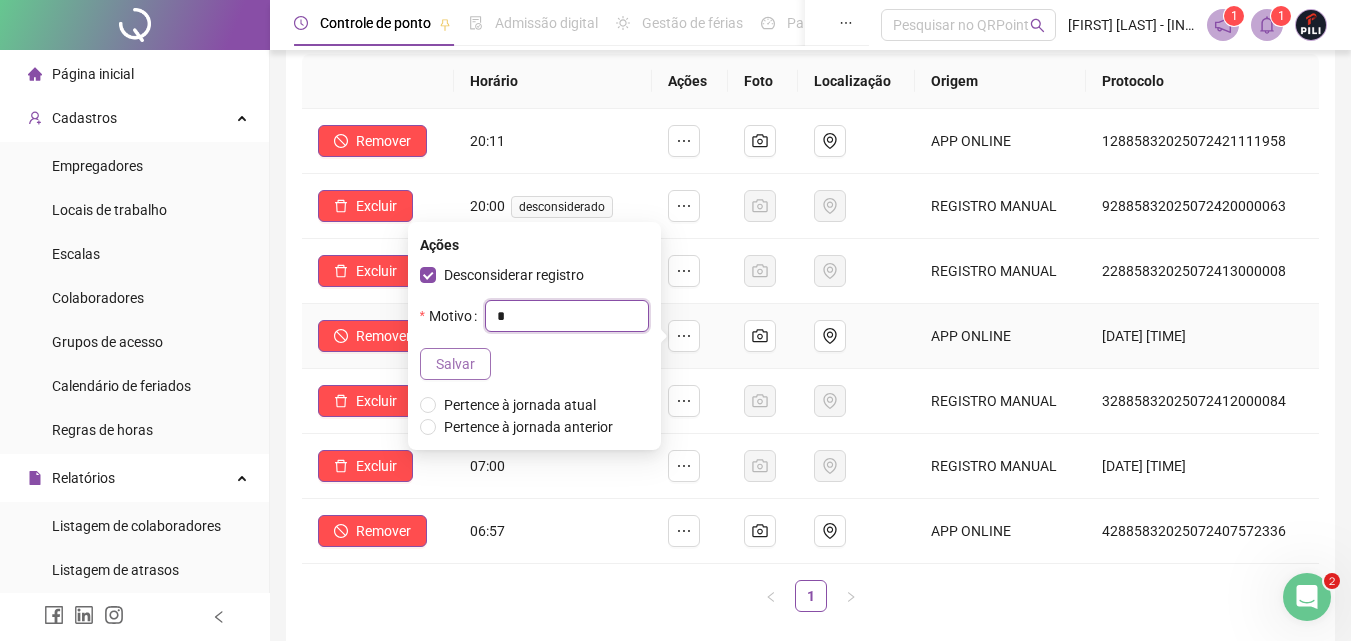 type on "*" 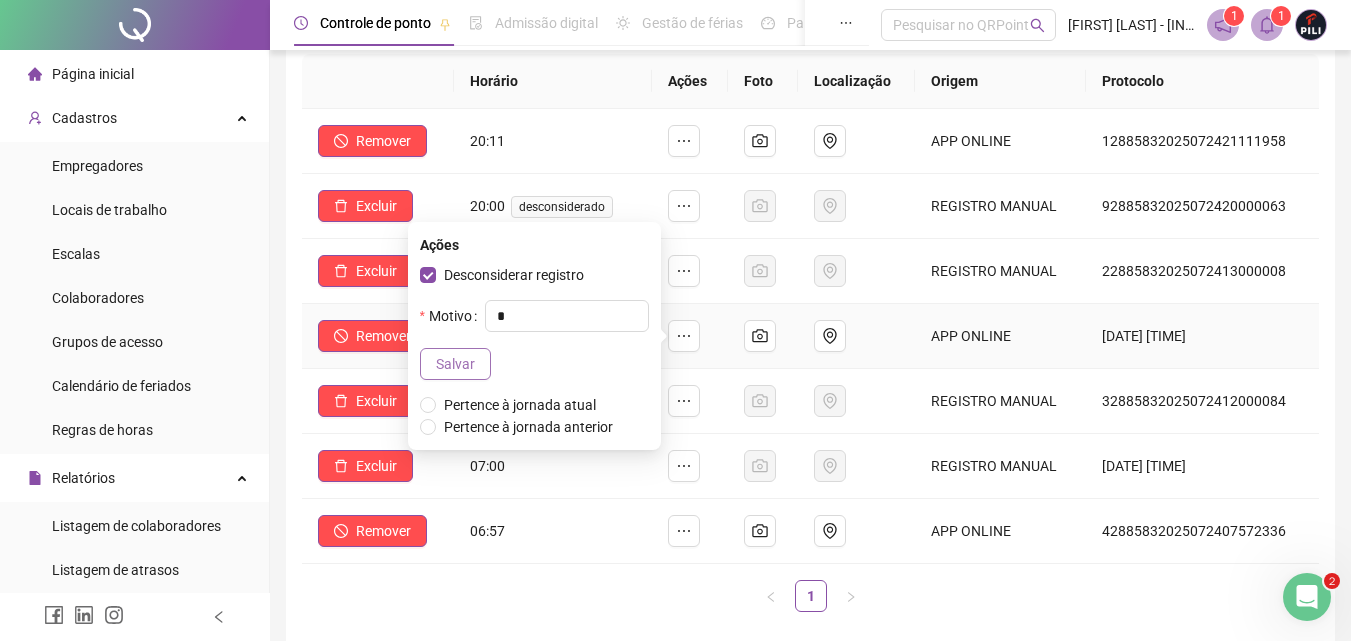 click on "Salvar" at bounding box center (455, 364) 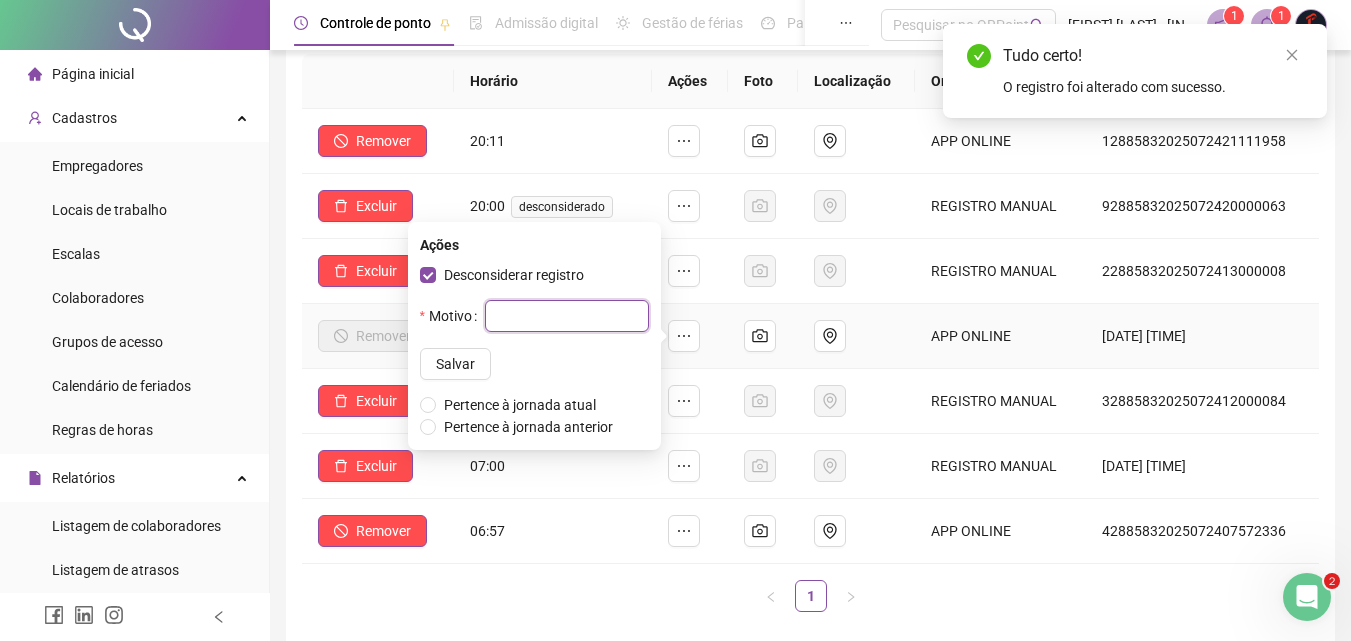 click at bounding box center [567, 316] 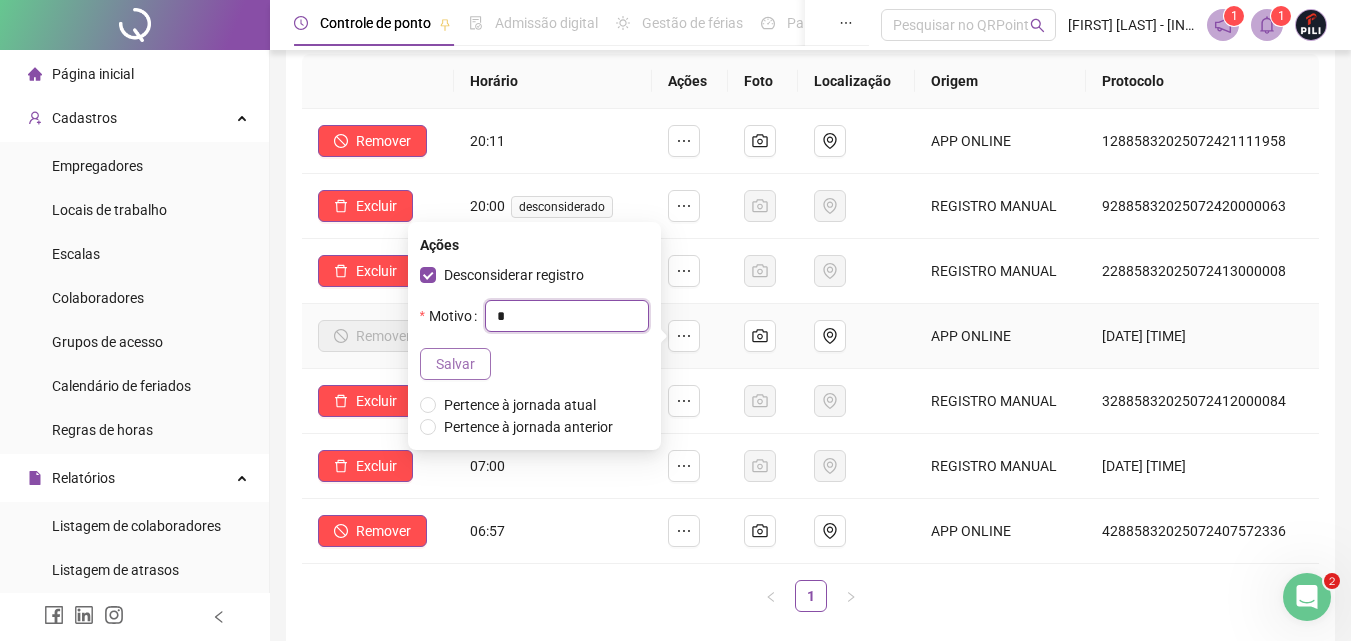 type on "*" 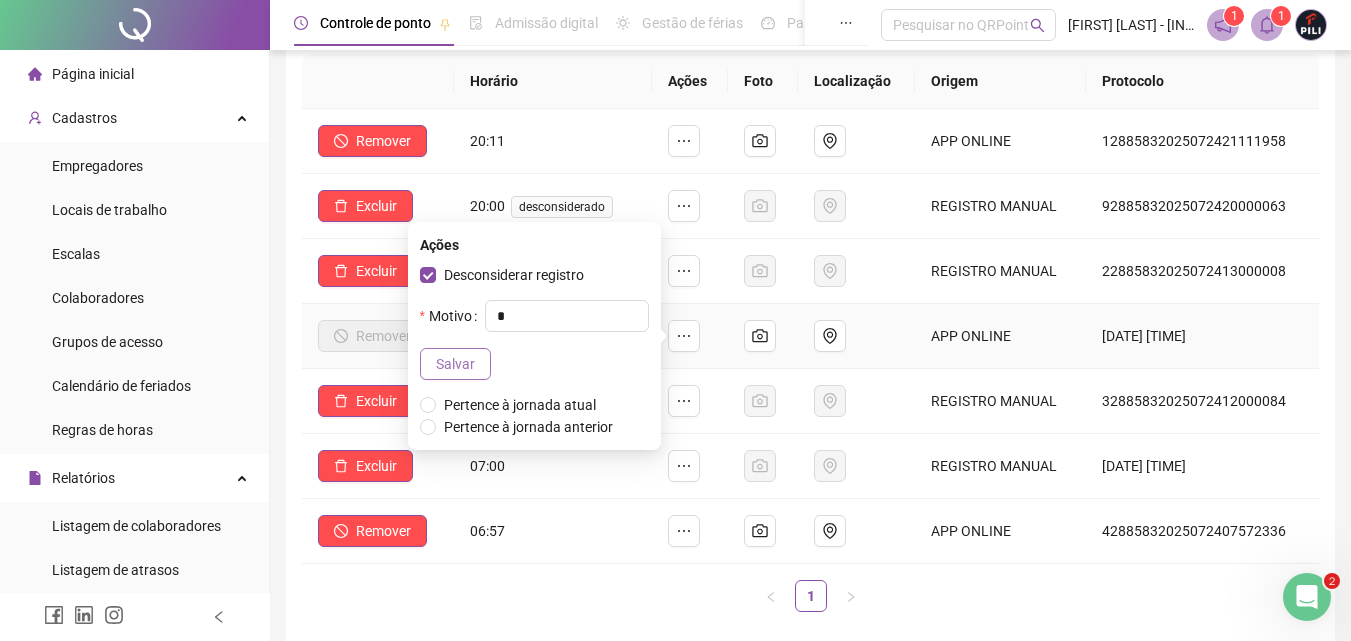 click on "Salvar" at bounding box center (455, 364) 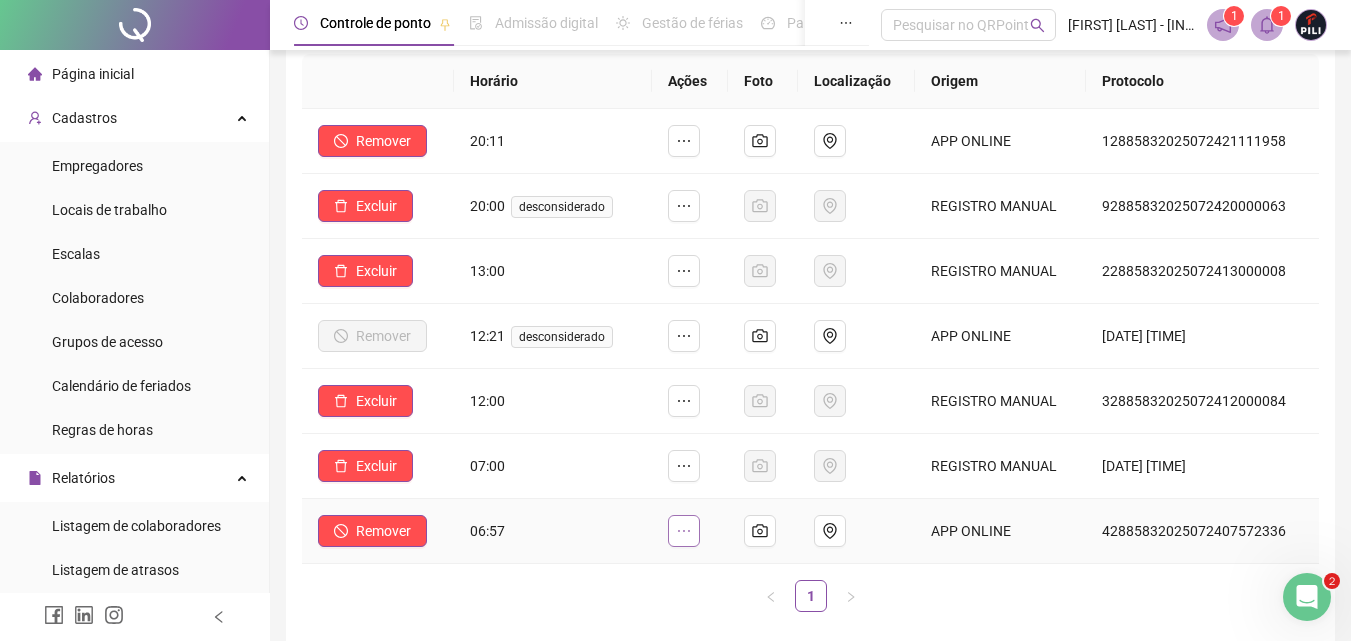 click at bounding box center (684, 531) 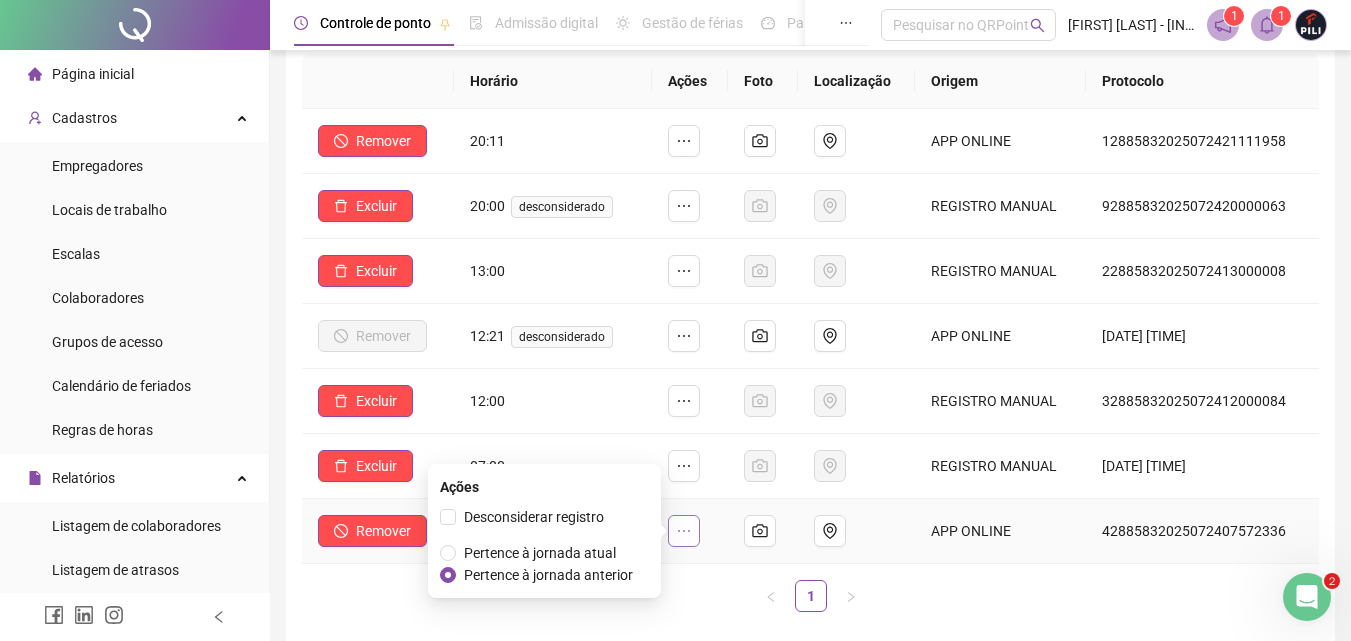 click at bounding box center [684, 531] 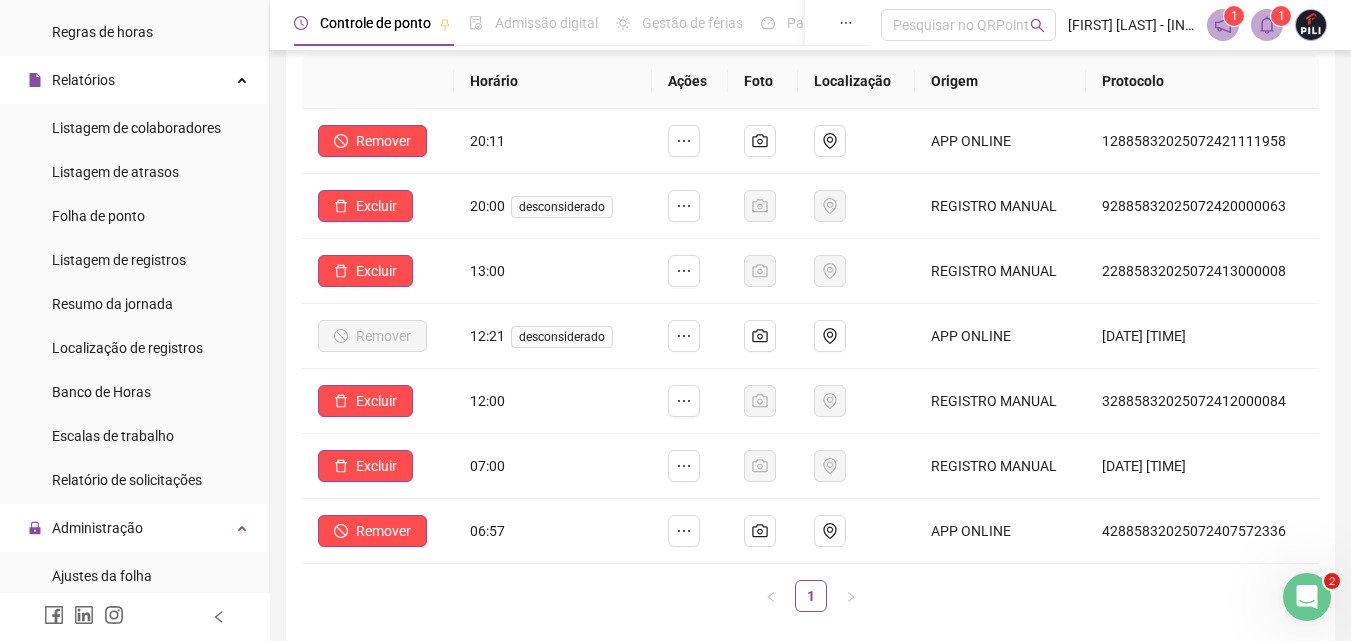 scroll, scrollTop: 400, scrollLeft: 0, axis: vertical 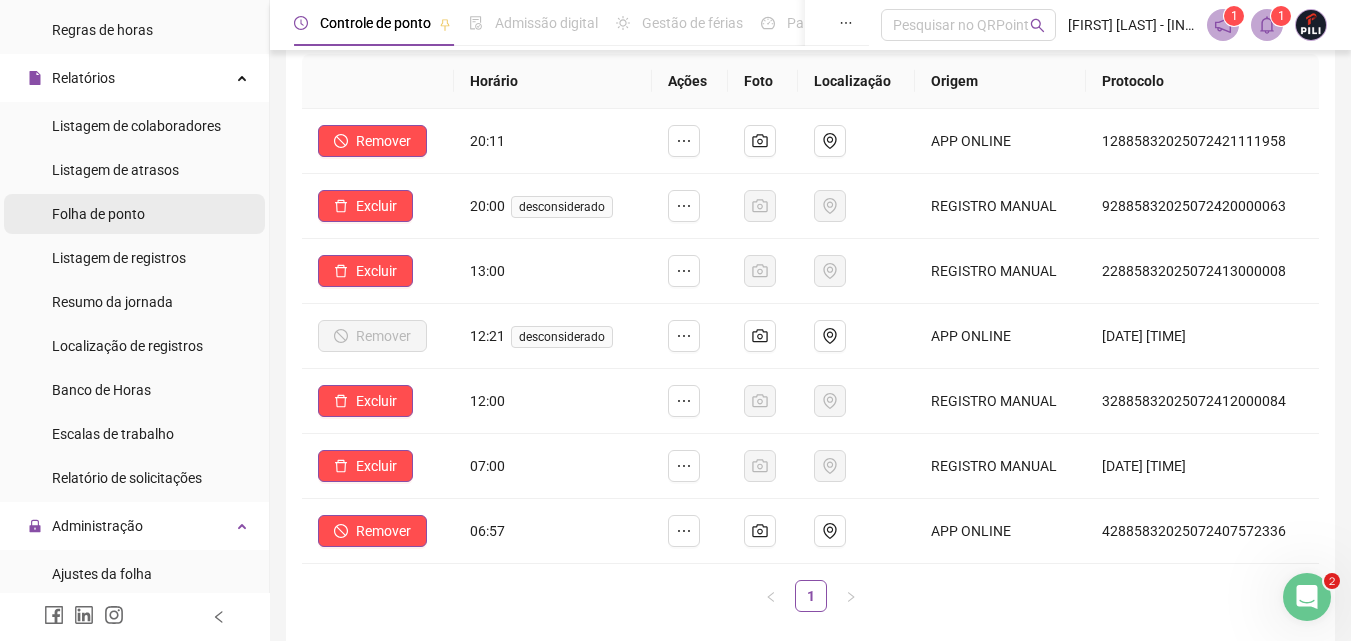 click on "Folha de ponto" at bounding box center (98, 214) 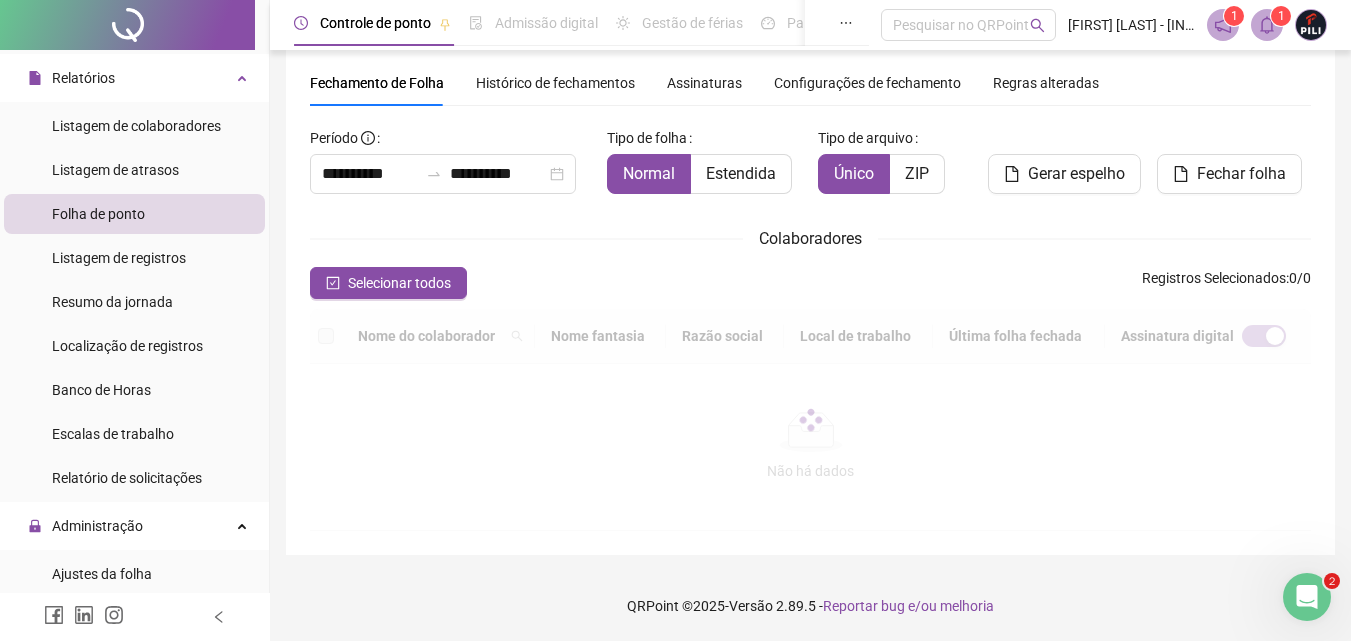 scroll, scrollTop: 62, scrollLeft: 0, axis: vertical 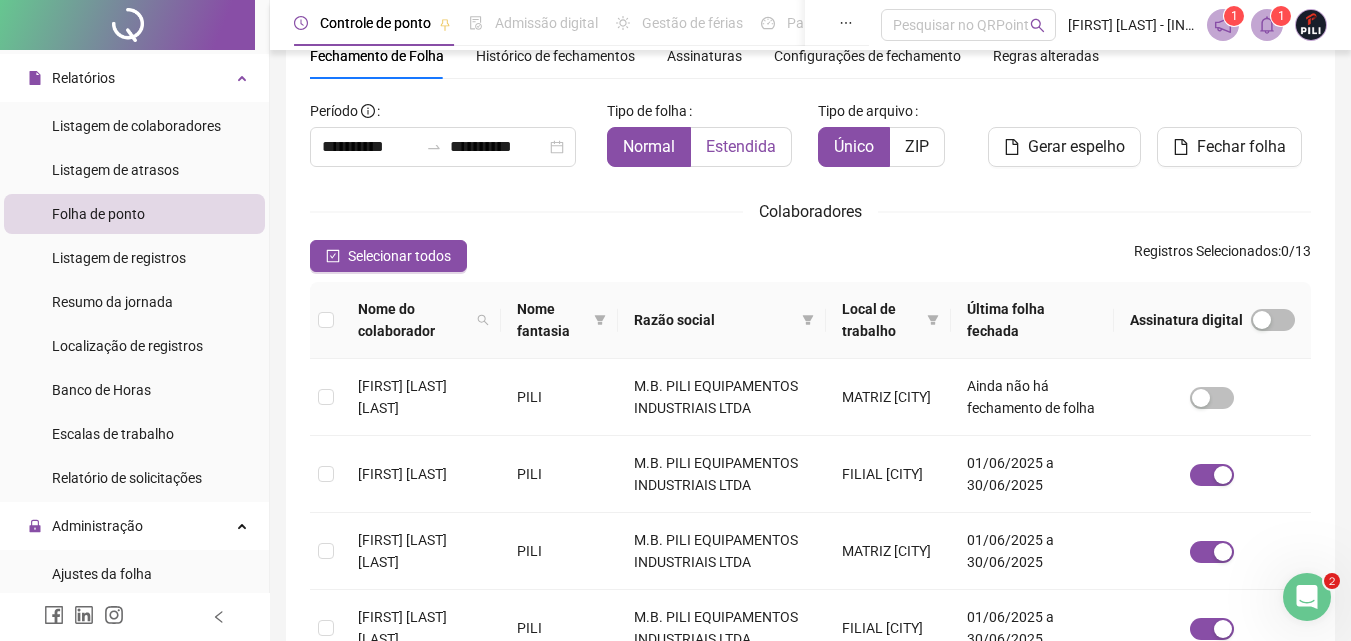 click on "Estendida" at bounding box center (741, 146) 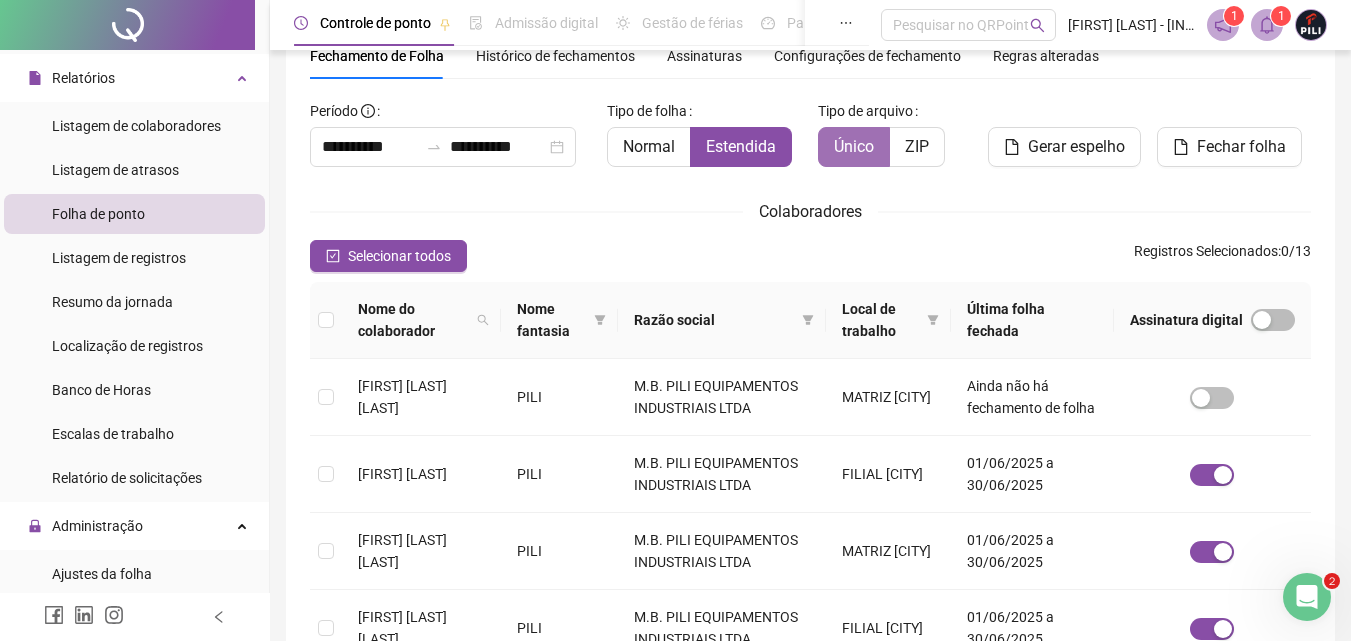 click on "Único" at bounding box center (854, 147) 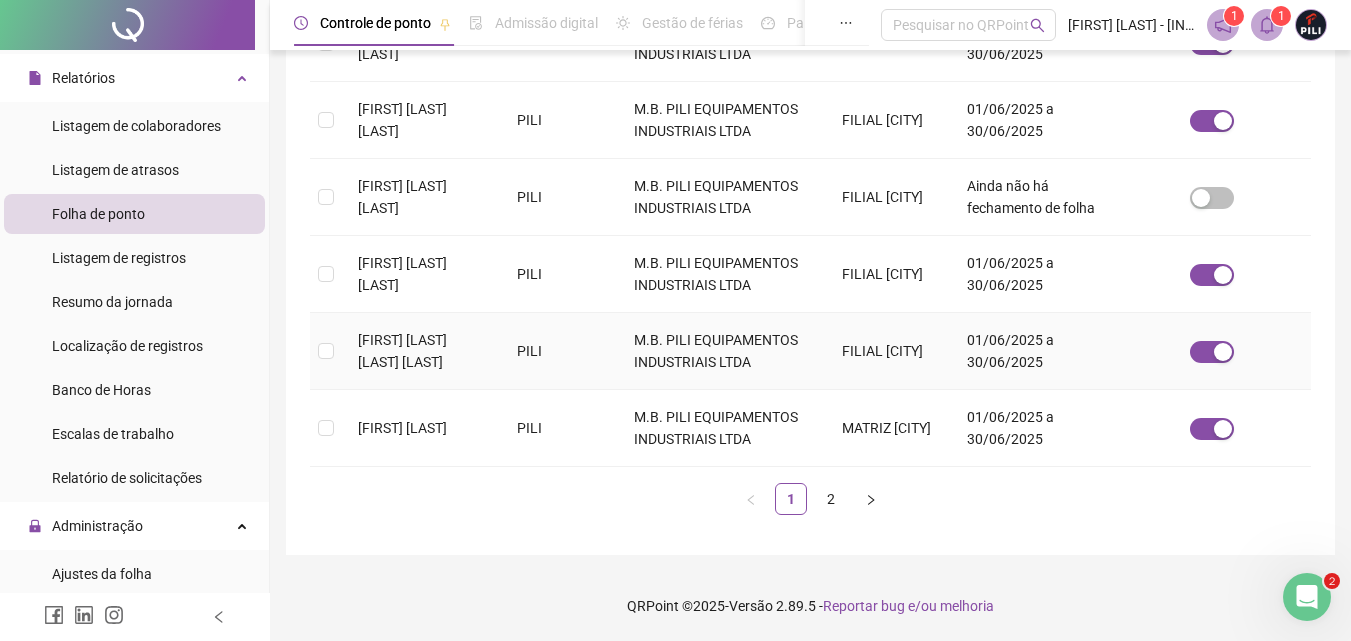 scroll, scrollTop: 795, scrollLeft: 0, axis: vertical 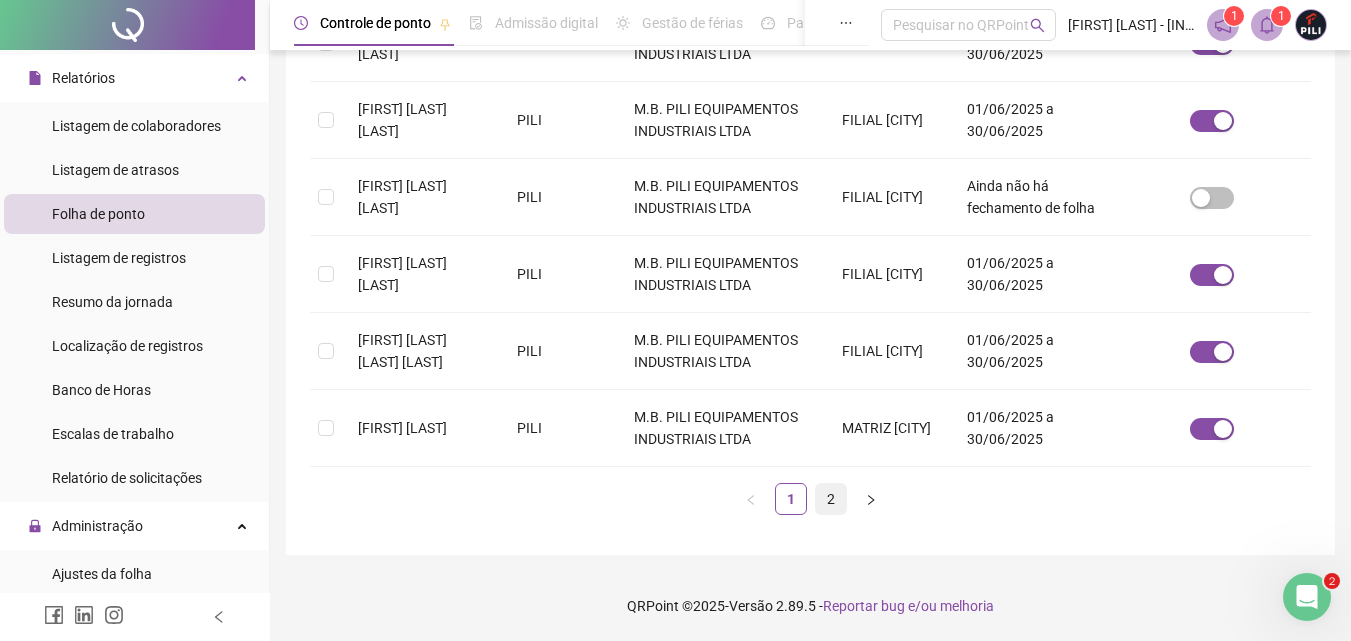 click on "2" at bounding box center (831, 499) 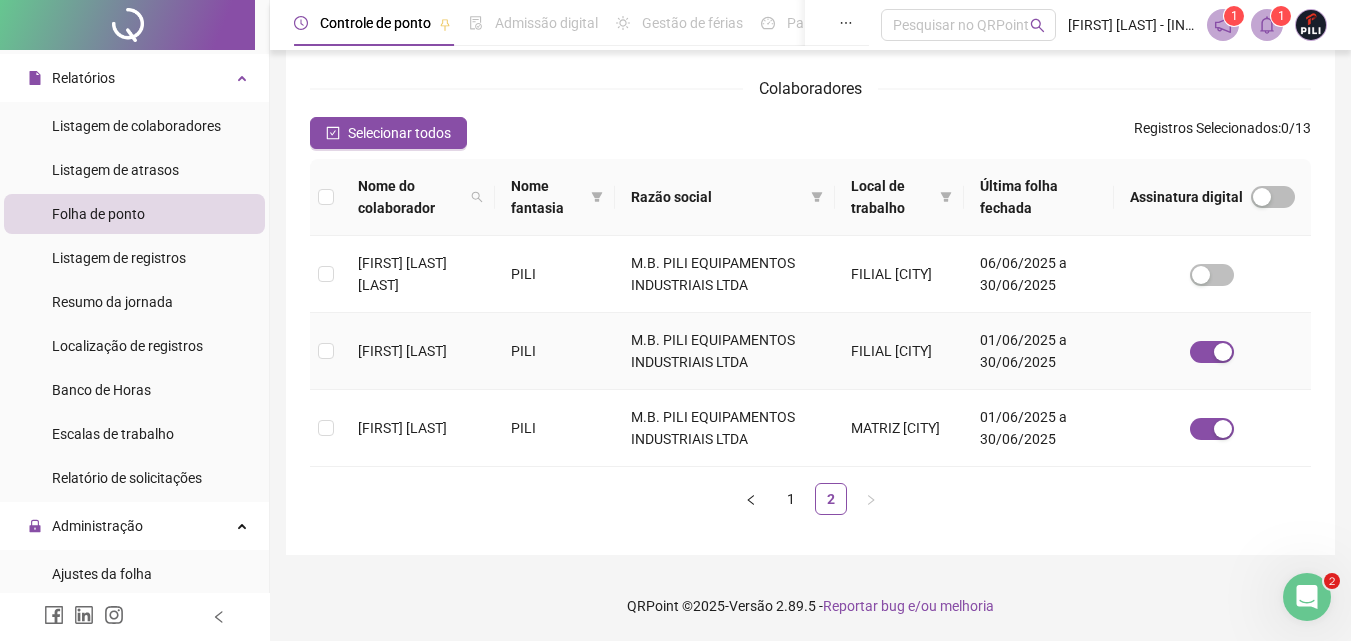 scroll, scrollTop: 89, scrollLeft: 0, axis: vertical 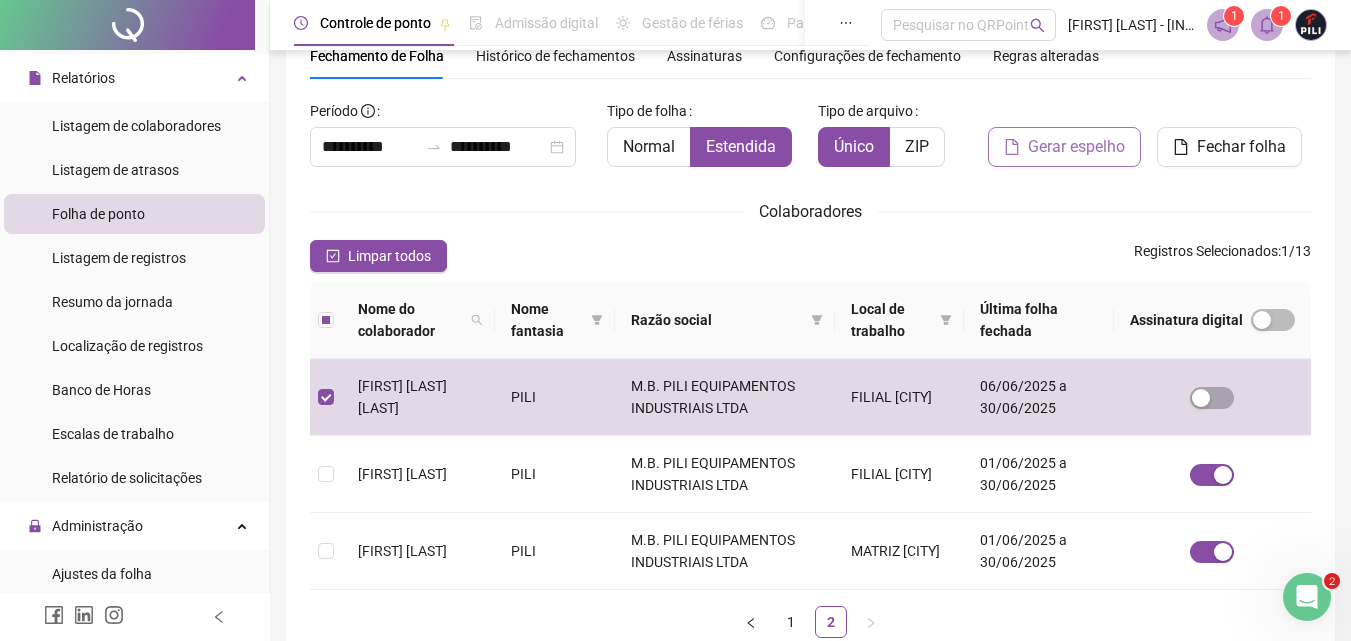 click on "Gerar espelho" at bounding box center (1076, 147) 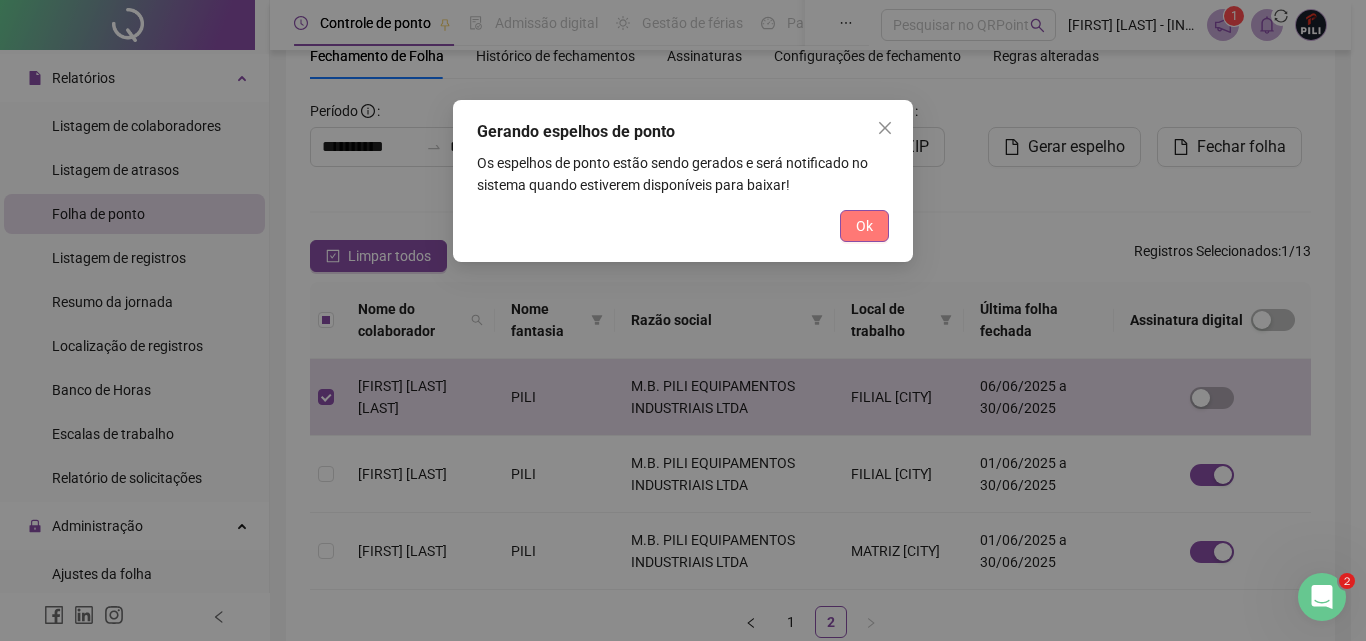 click on "Ok" at bounding box center (864, 226) 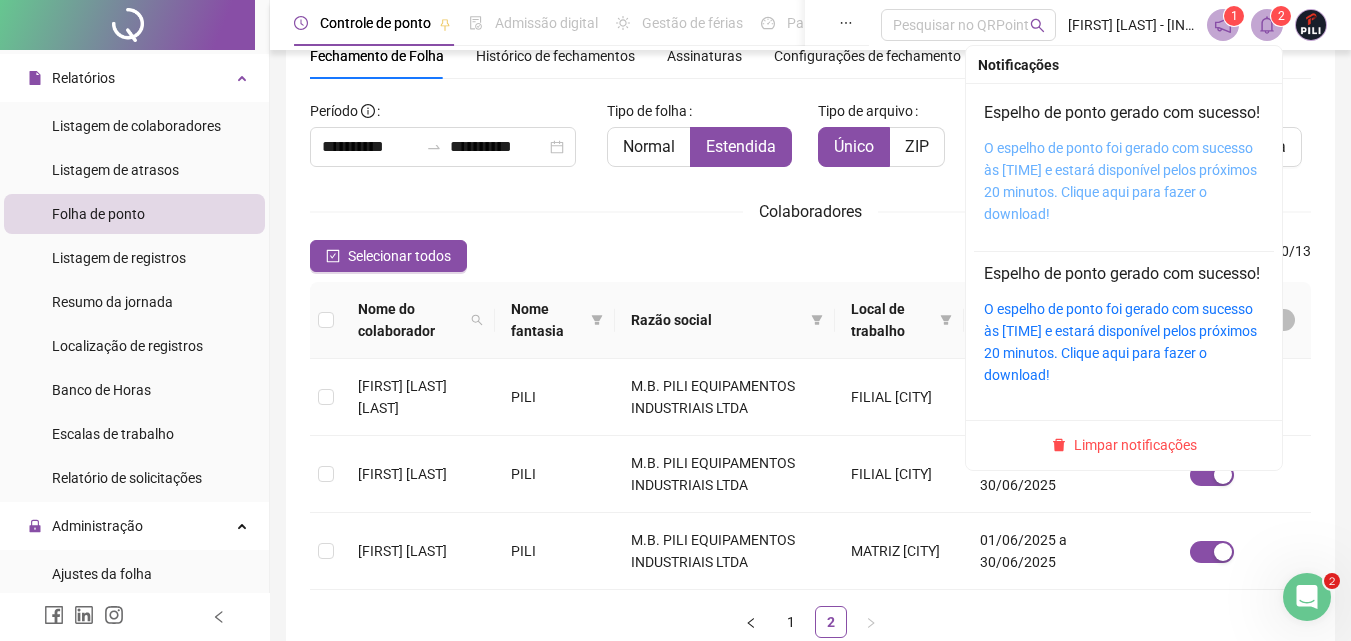 click on "O espelho de ponto foi gerado com sucesso às [TIME] e estará disponível pelos próximos 20 minutos.
Clique aqui para fazer o download!" at bounding box center (1120, 181) 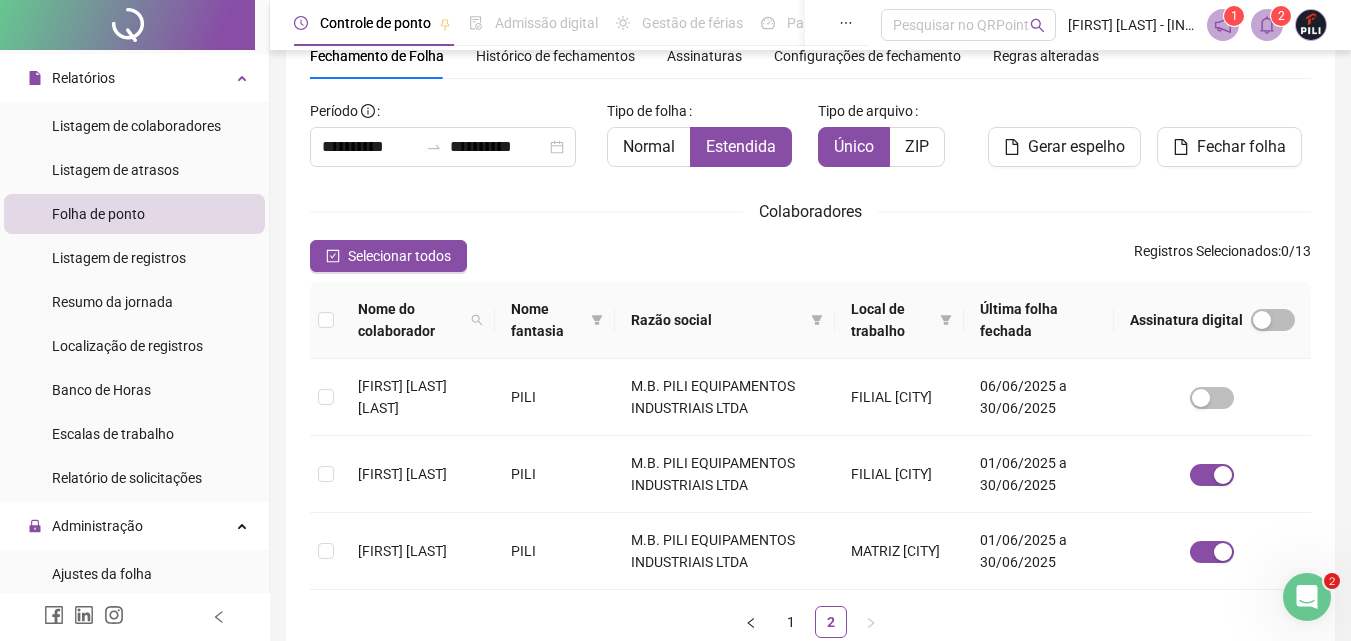 scroll, scrollTop: 0, scrollLeft: 0, axis: both 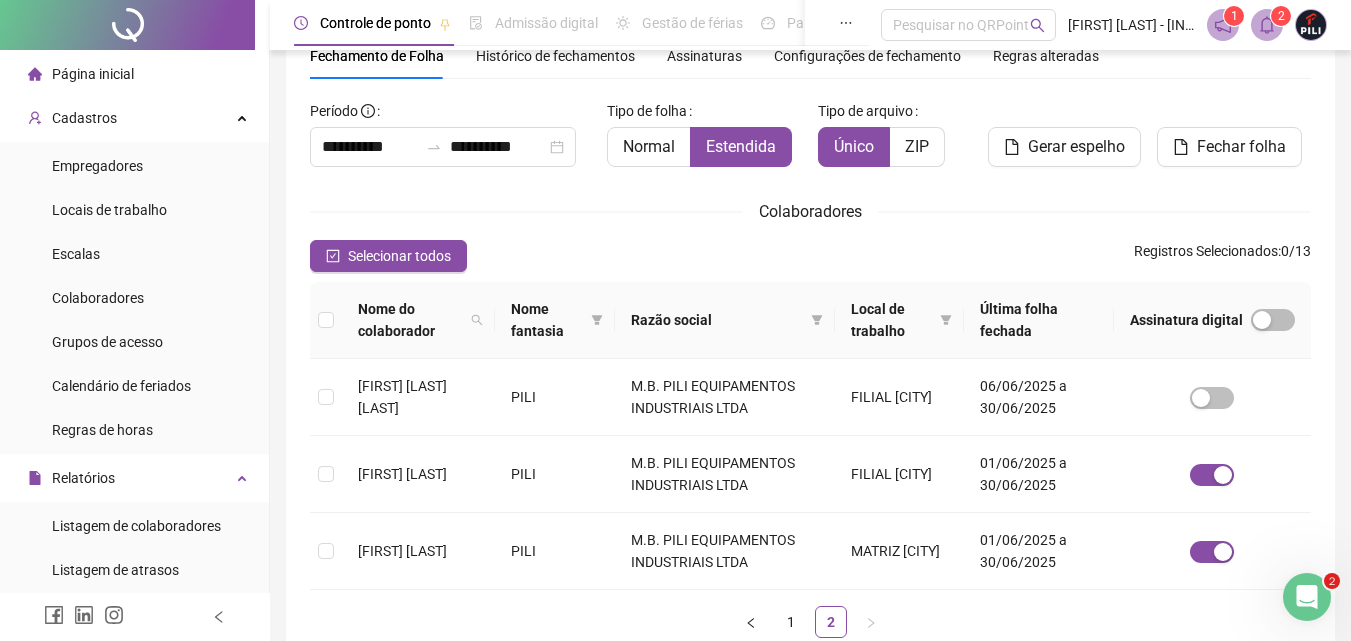 click on "Página inicial" at bounding box center [93, 74] 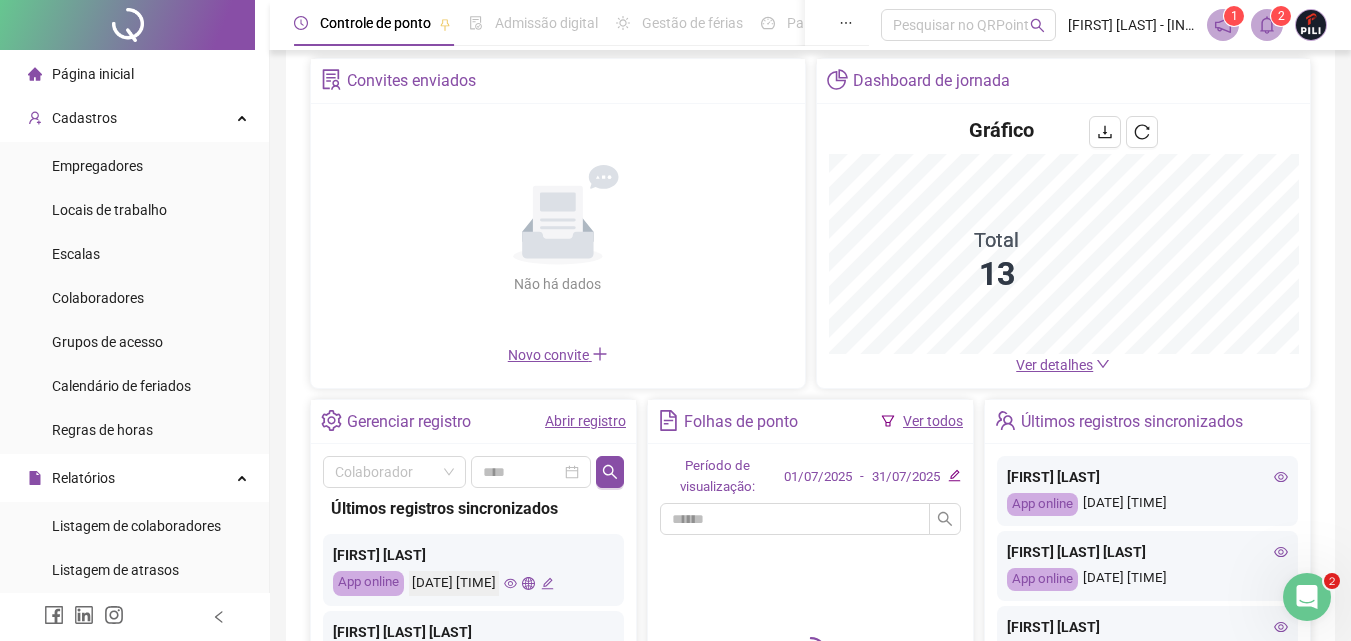 click on "Abrir registro" at bounding box center [585, 421] 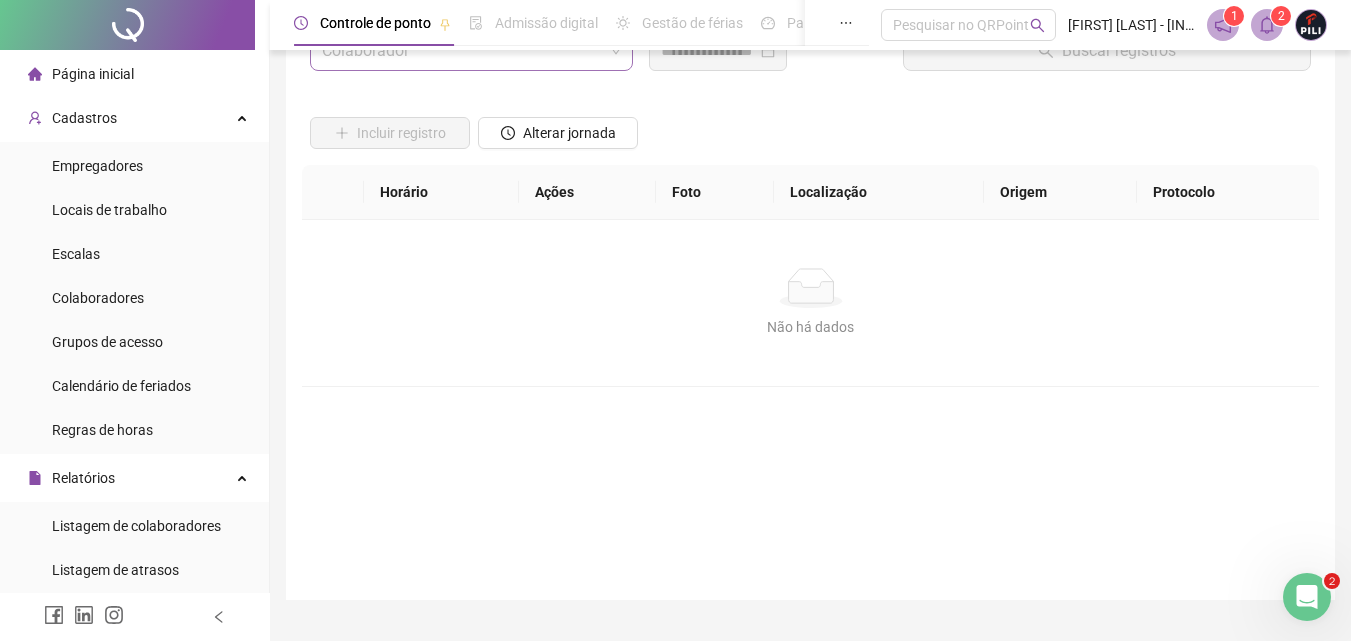 click at bounding box center [462, 51] 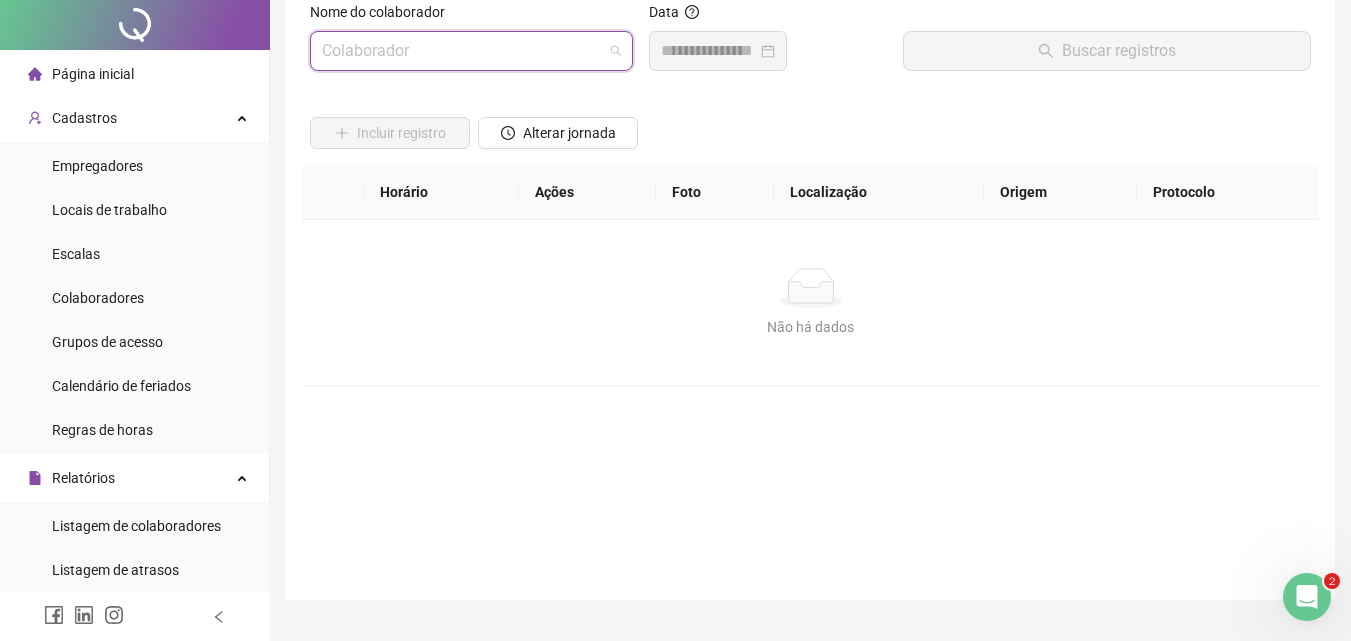 scroll, scrollTop: 0, scrollLeft: 0, axis: both 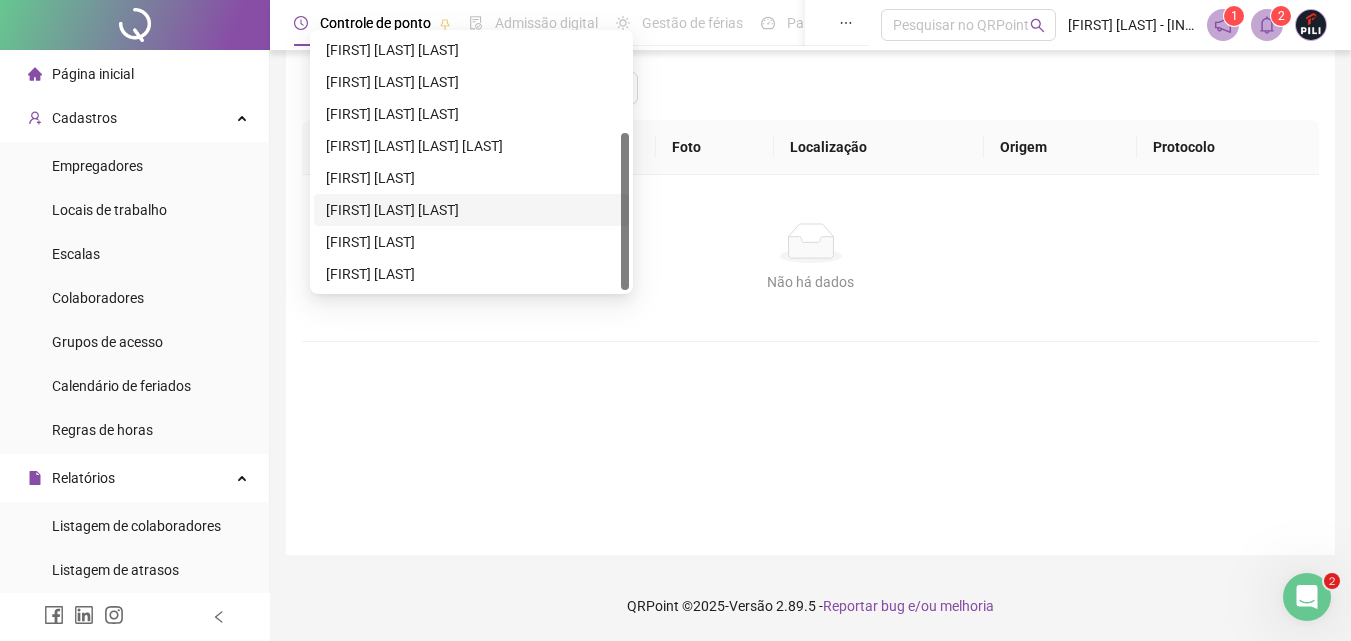 click on "[FIRST] [LAST] [LAST]" at bounding box center [471, 210] 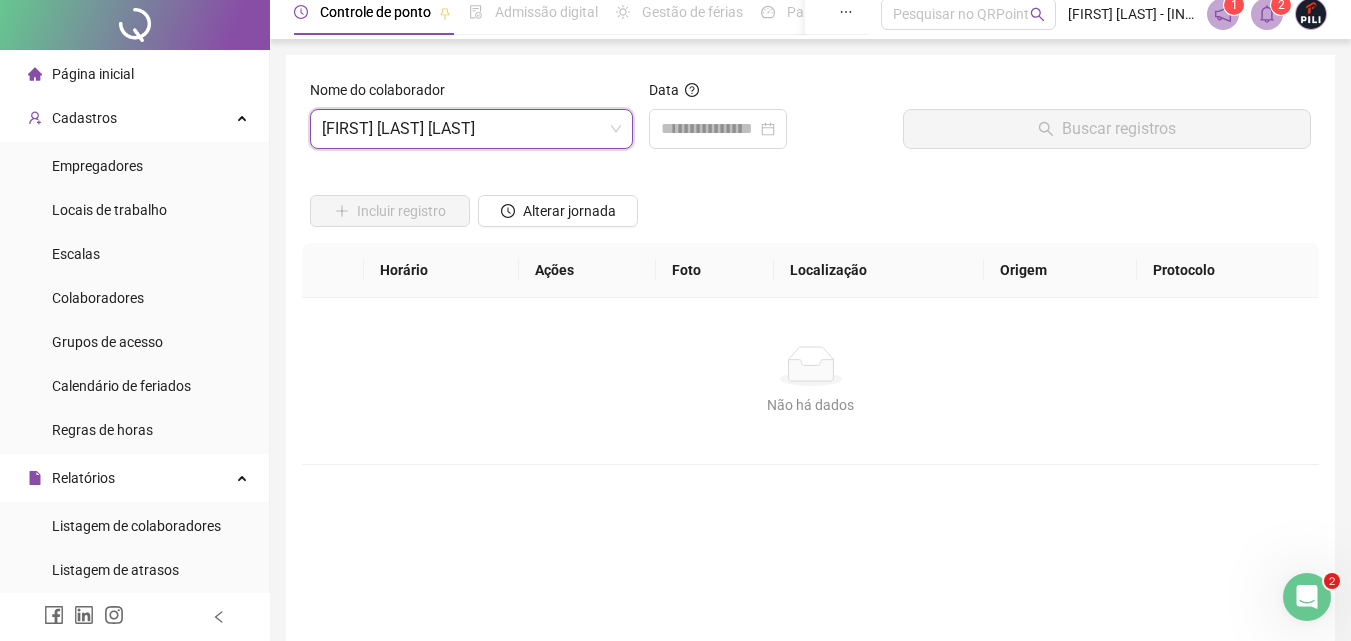 scroll, scrollTop: 0, scrollLeft: 0, axis: both 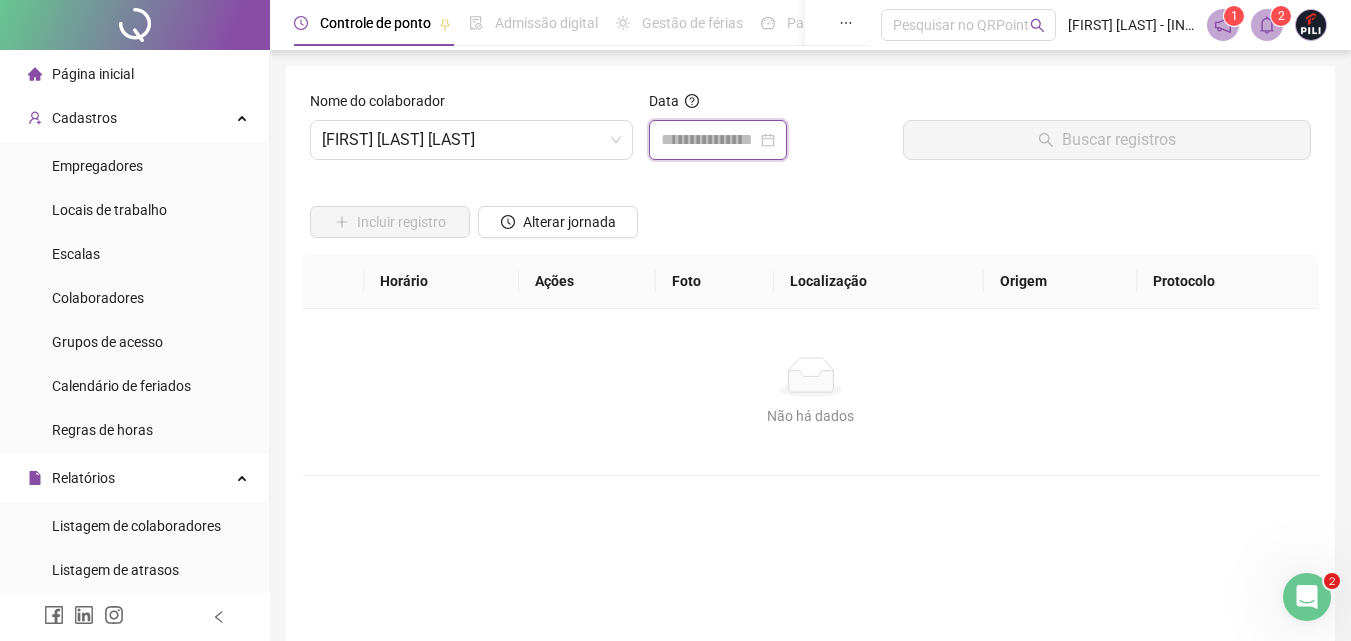 click at bounding box center (709, 140) 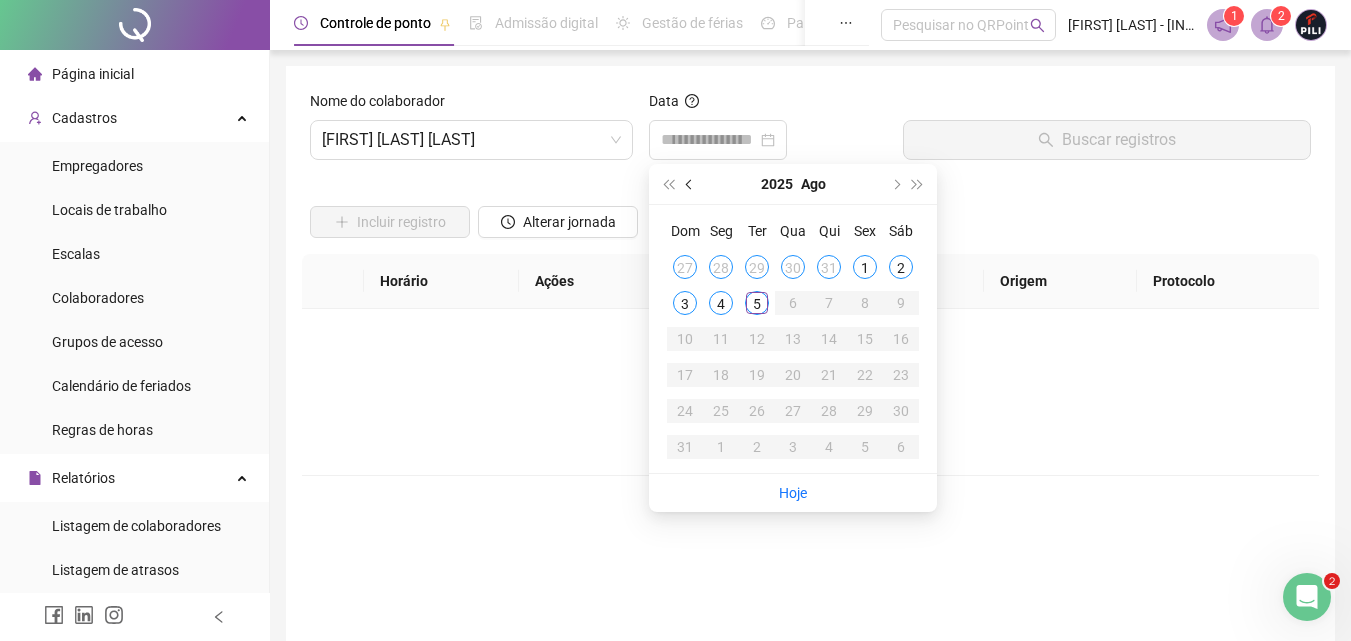 click at bounding box center (690, 184) 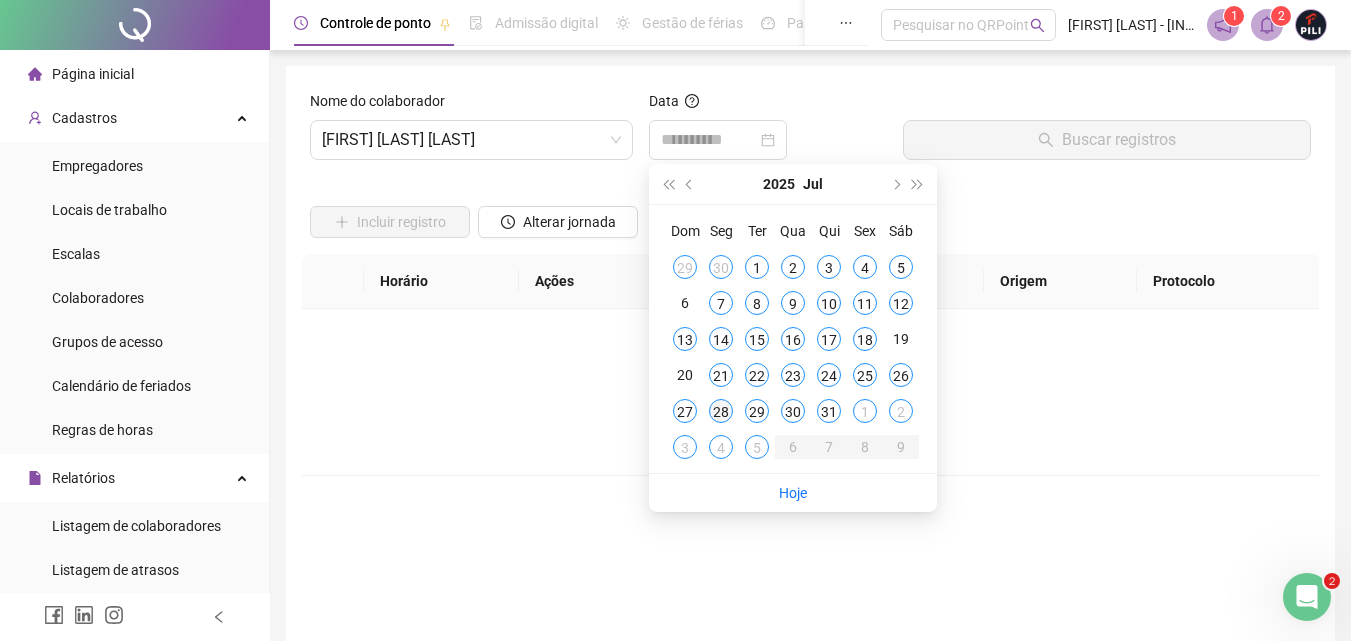 click on "28" at bounding box center (721, 411) 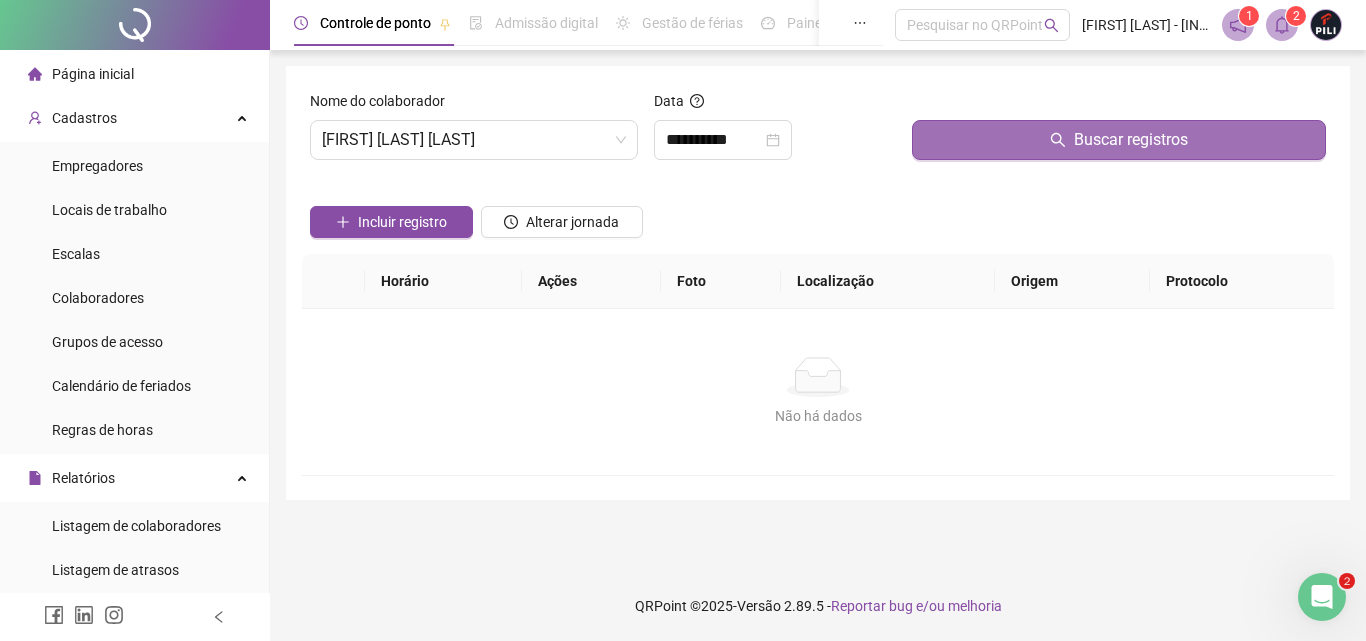 click on "Buscar registros" at bounding box center (1131, 140) 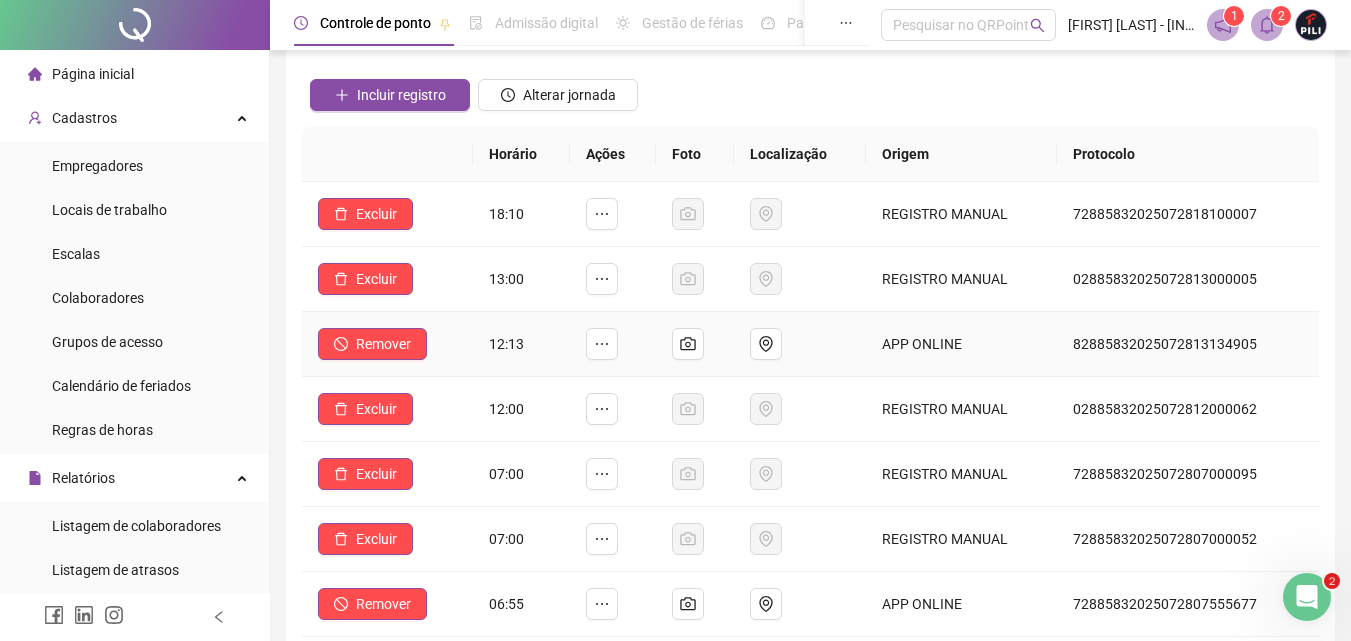 scroll, scrollTop: 0, scrollLeft: 0, axis: both 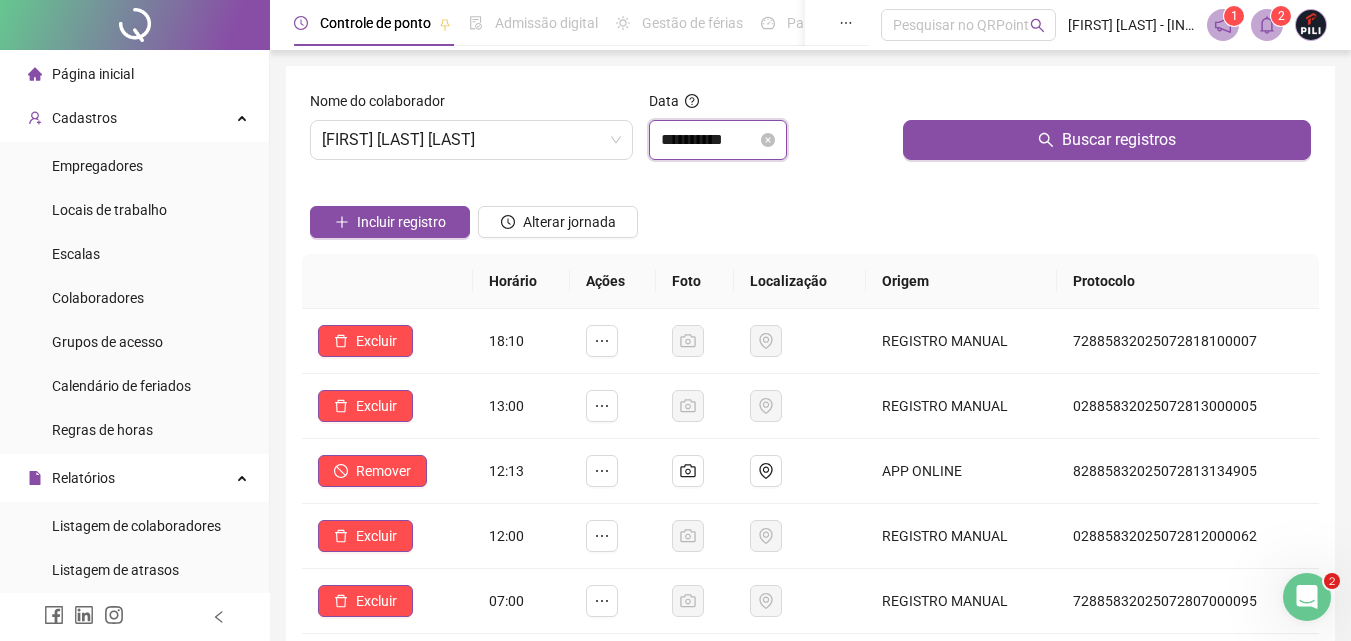click on "**********" at bounding box center (709, 140) 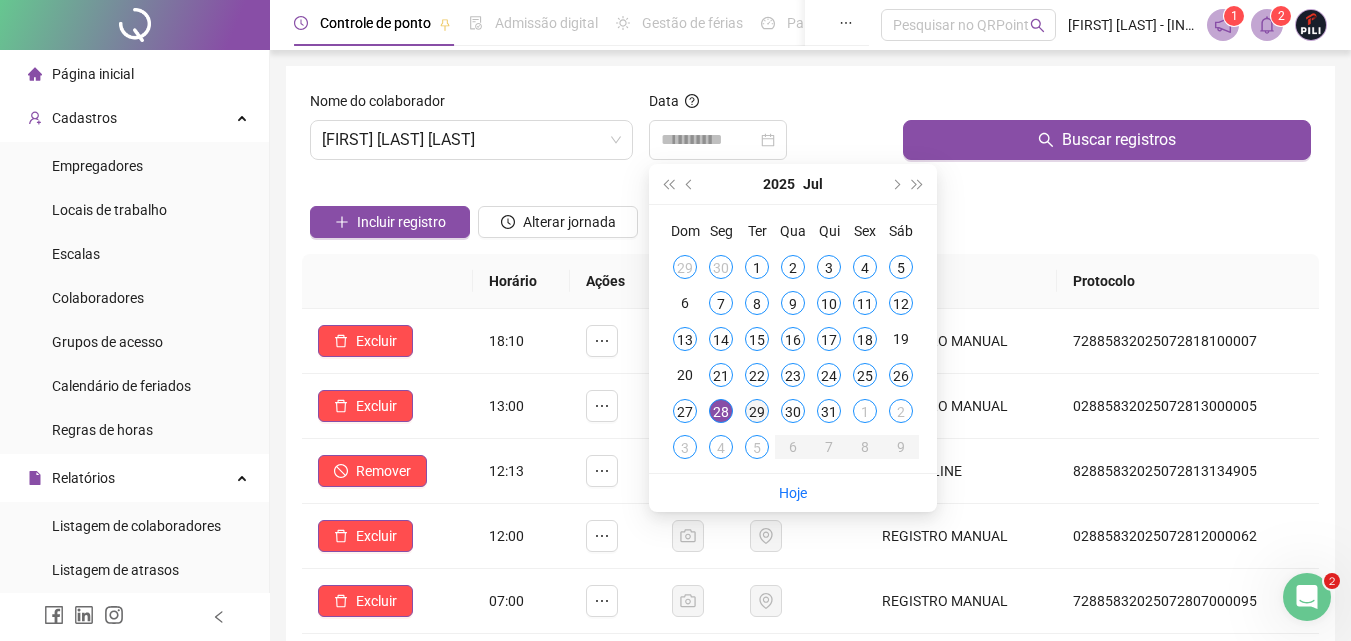click on "29" at bounding box center [757, 411] 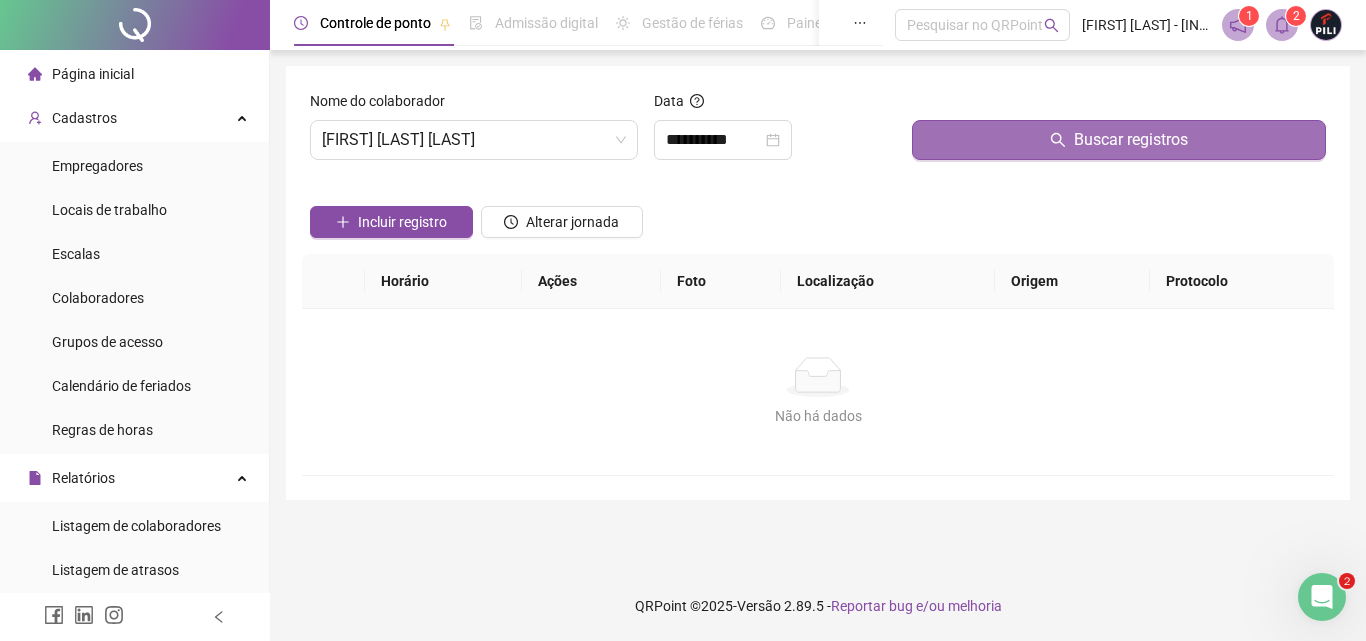 click on "Buscar registros" at bounding box center (1131, 140) 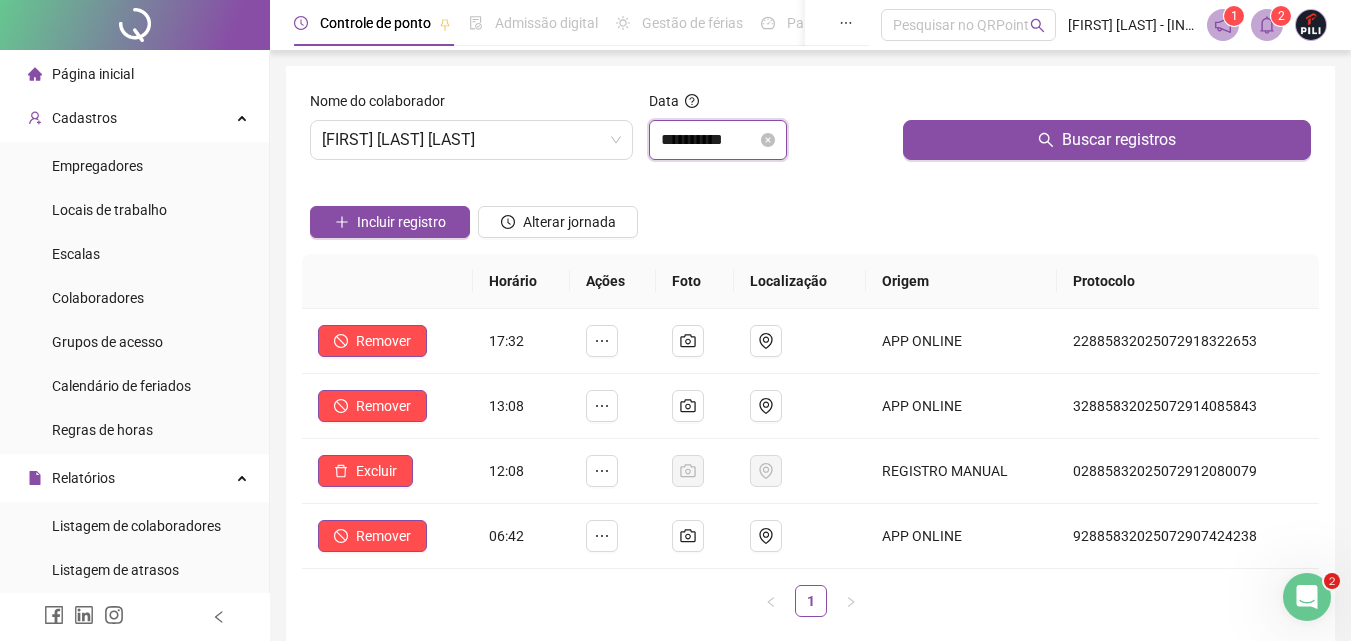 click on "**********" at bounding box center [709, 140] 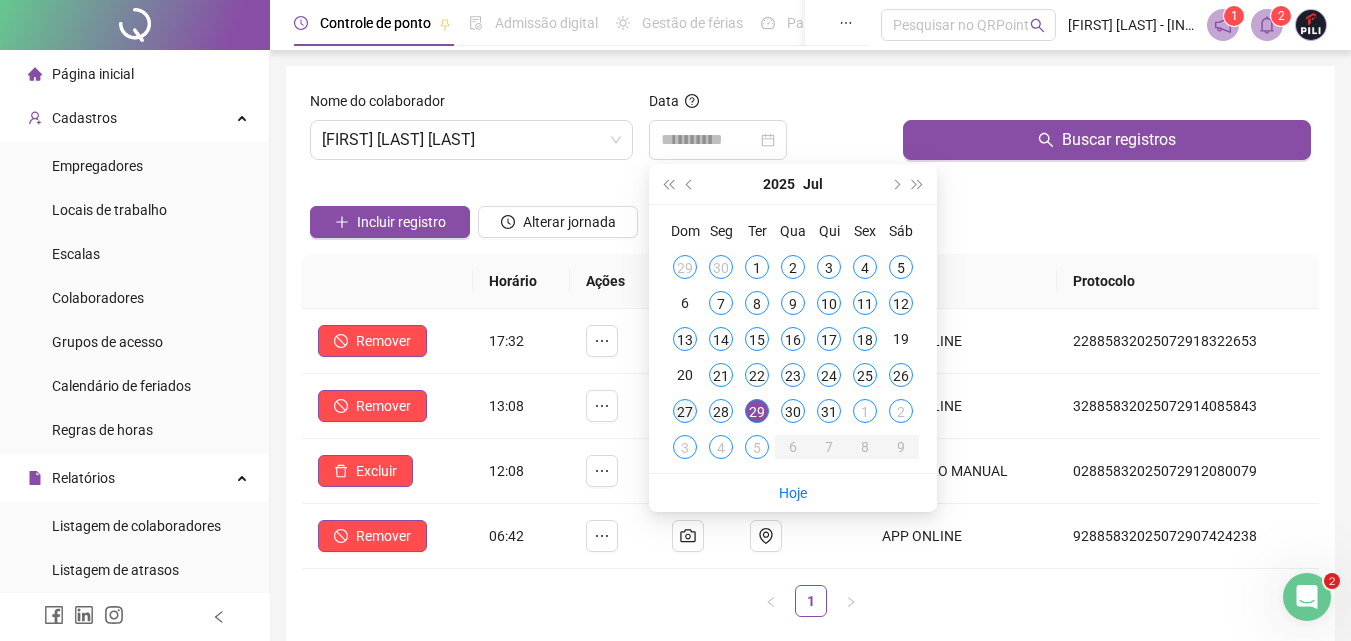 click on "27" at bounding box center (685, 411) 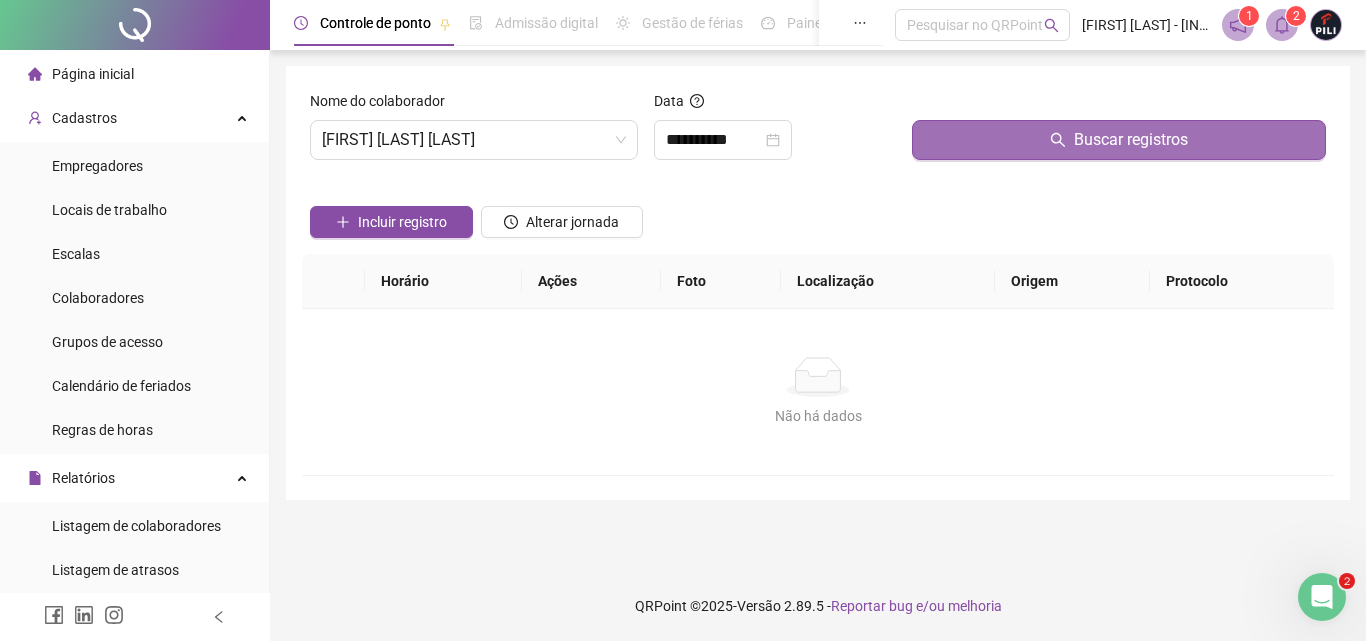 click on "Buscar registros" at bounding box center (1119, 140) 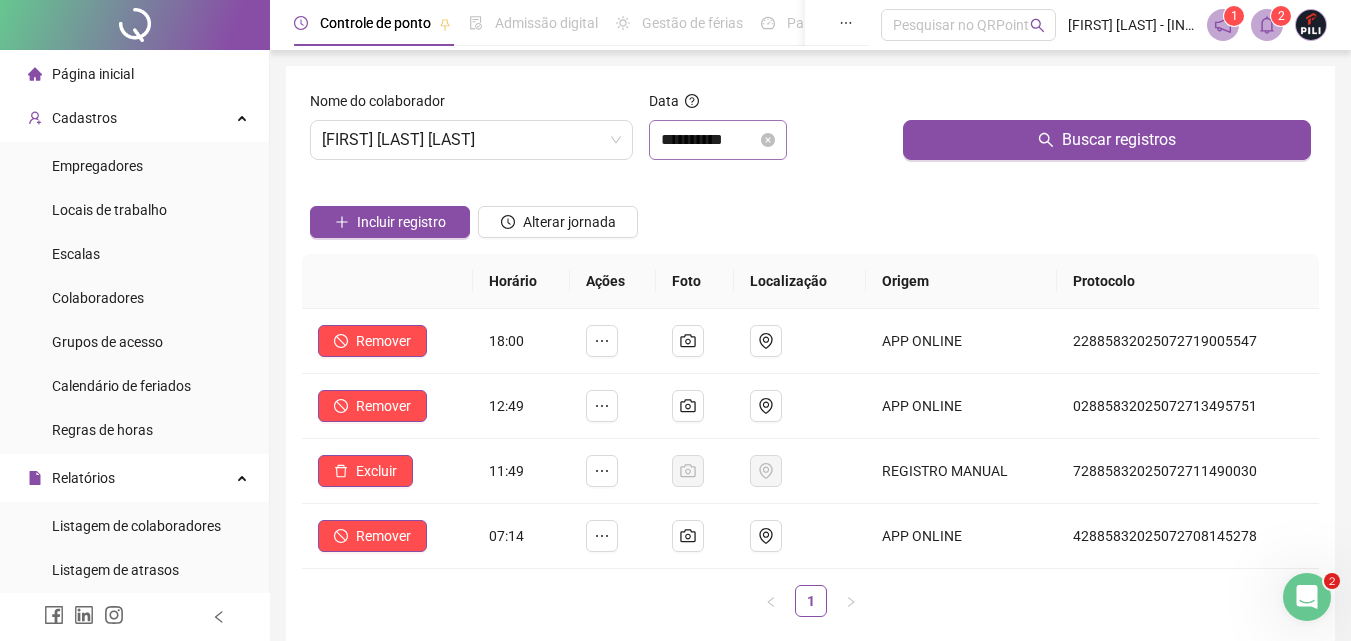 drag, startPoint x: 739, startPoint y: 161, endPoint x: 749, endPoint y: 145, distance: 18.867962 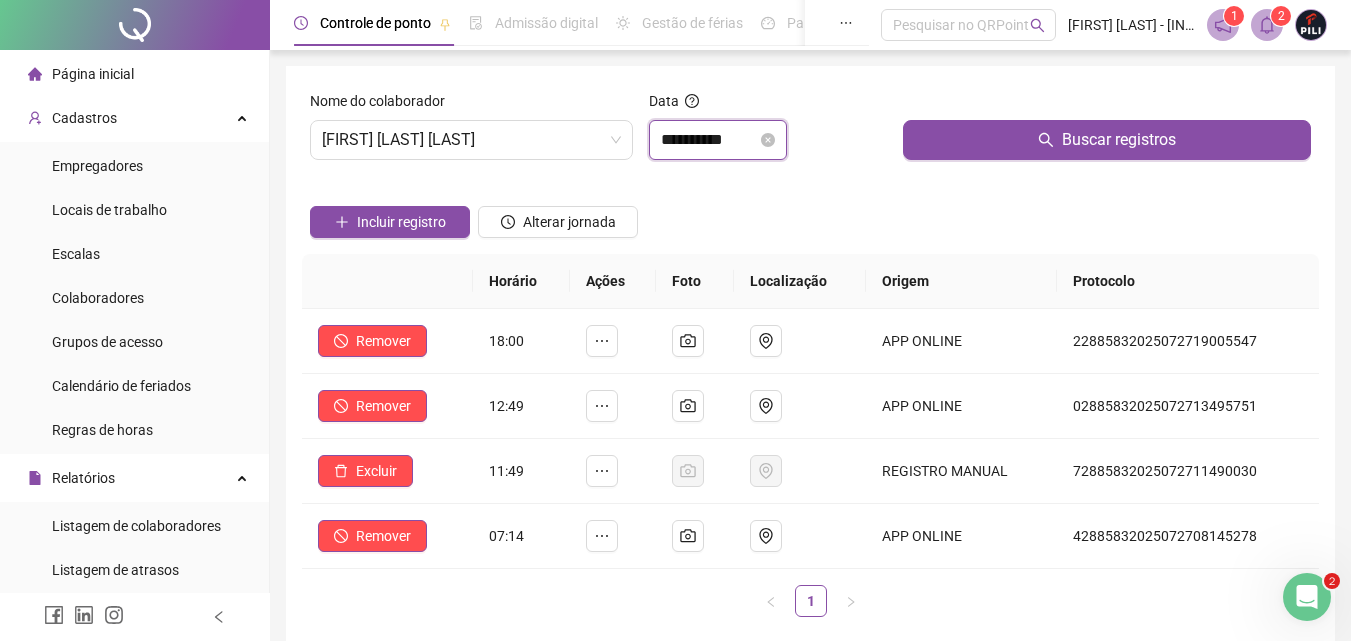 click on "**********" at bounding box center [709, 140] 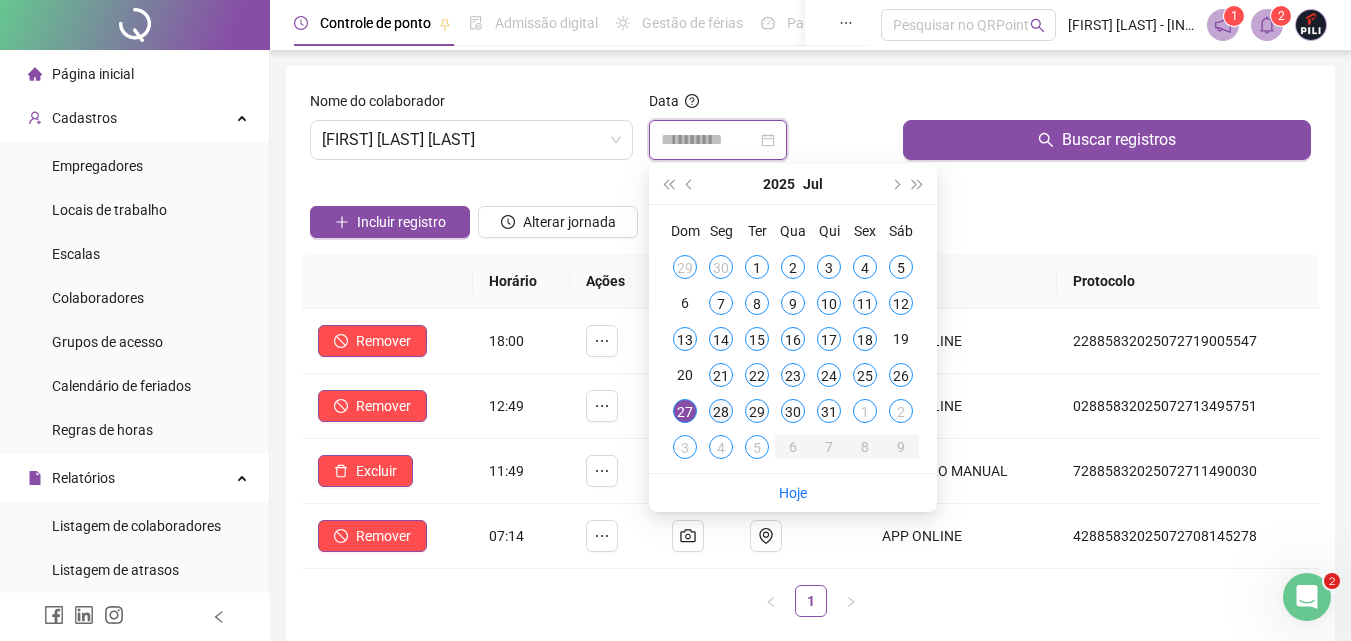 type on "**********" 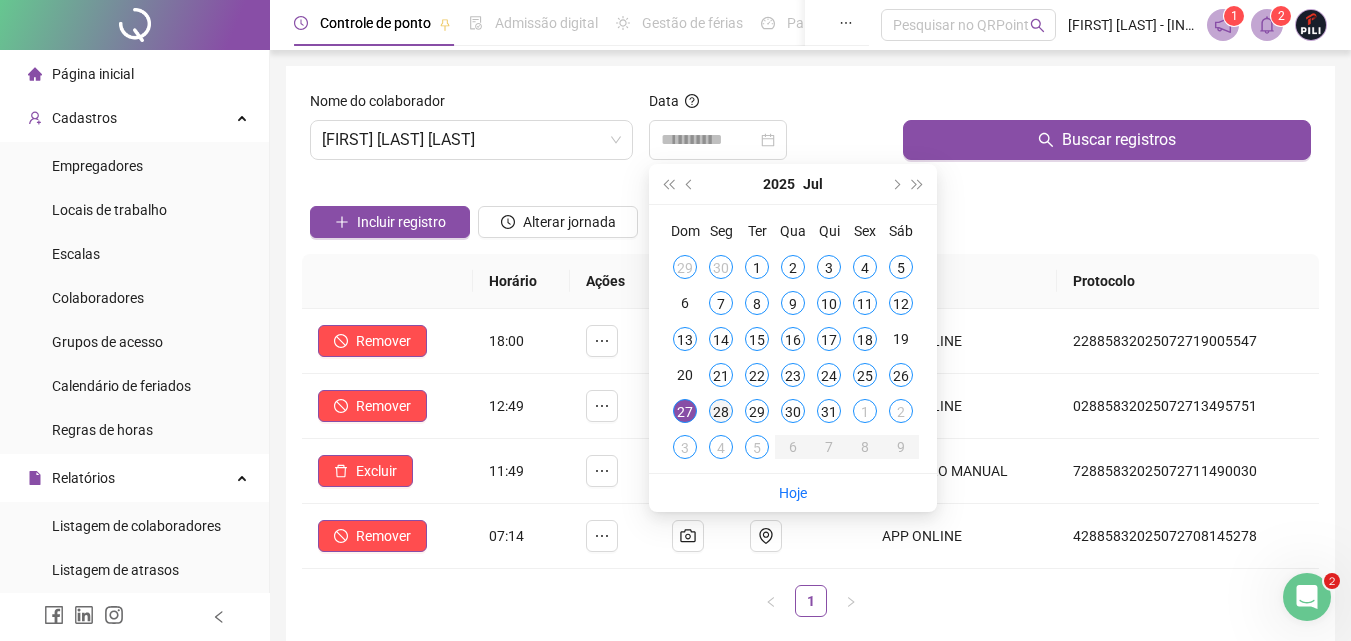 click on "28" at bounding box center [721, 411] 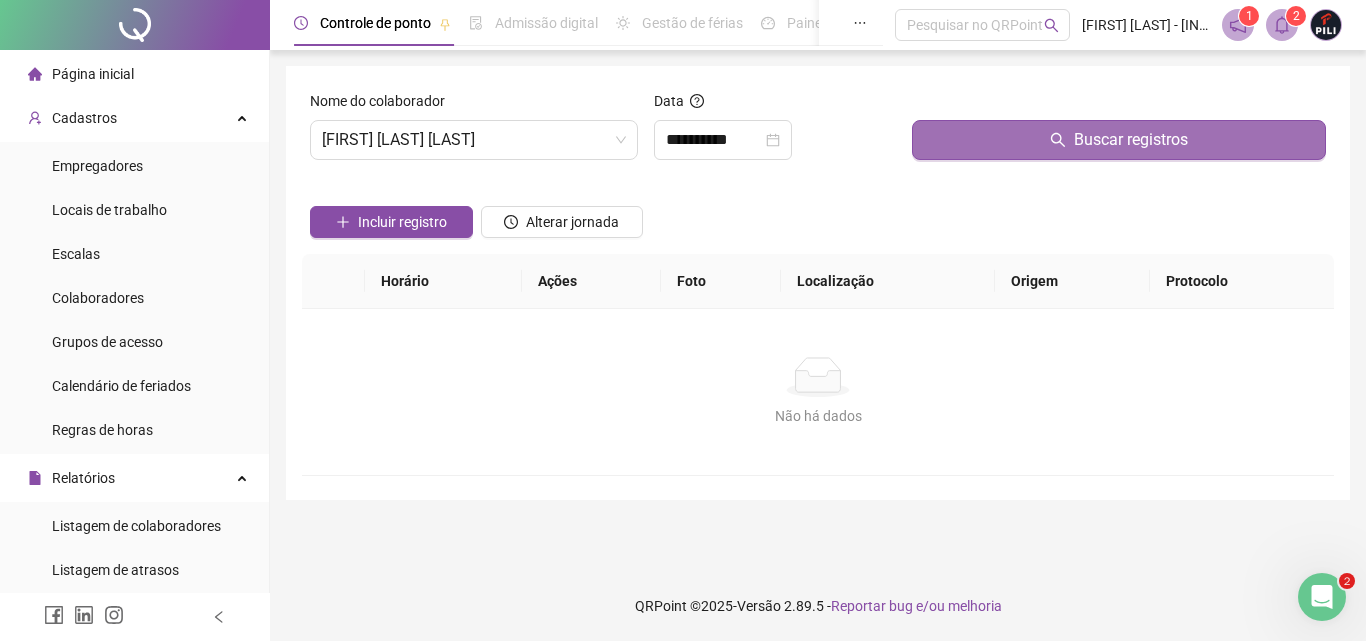 click on "Buscar registros" at bounding box center [1119, 140] 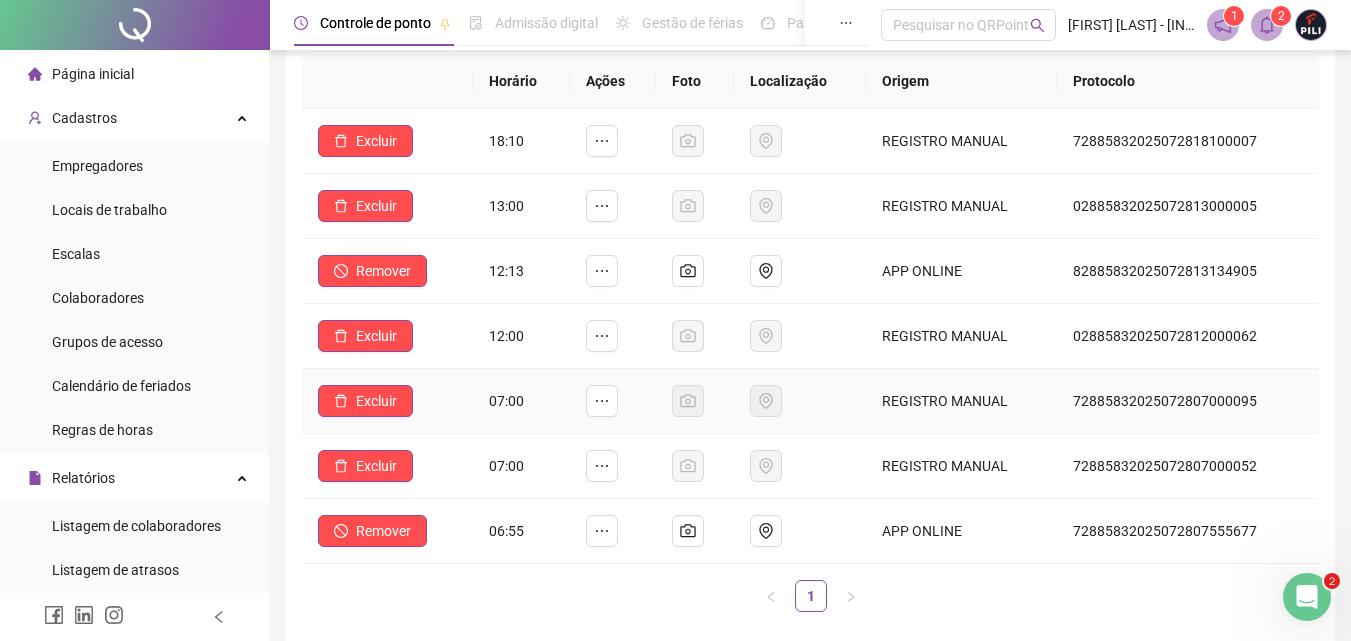 scroll, scrollTop: 300, scrollLeft: 0, axis: vertical 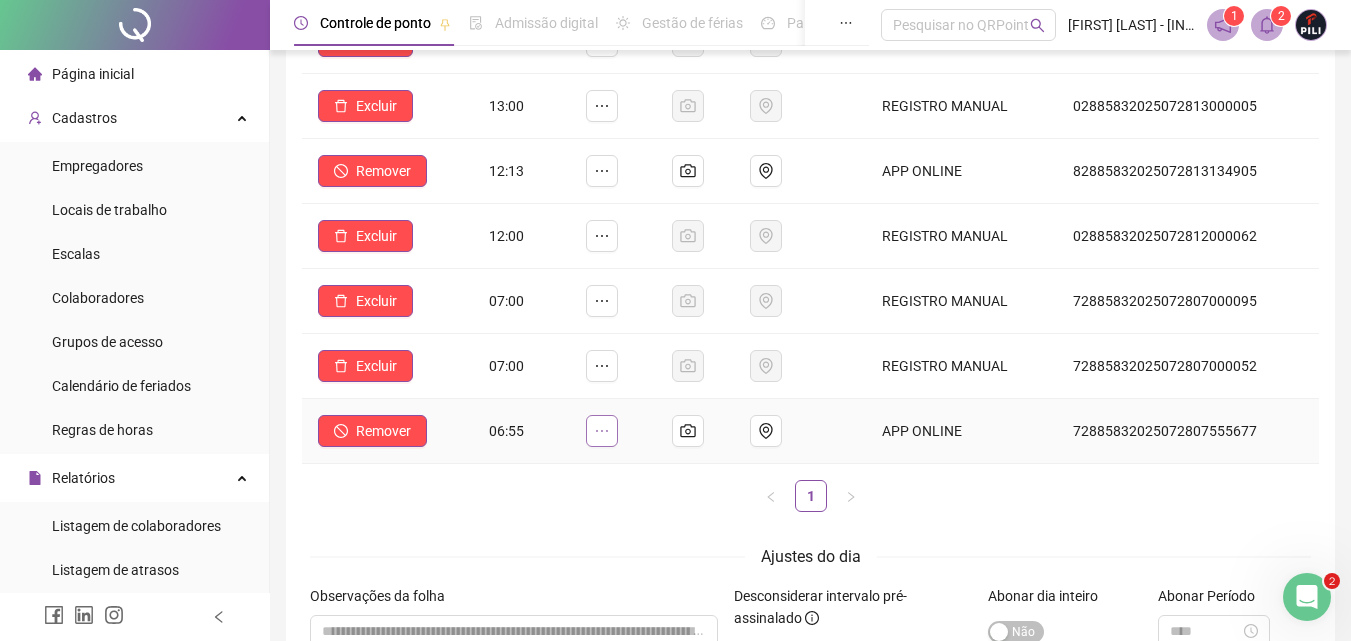 click 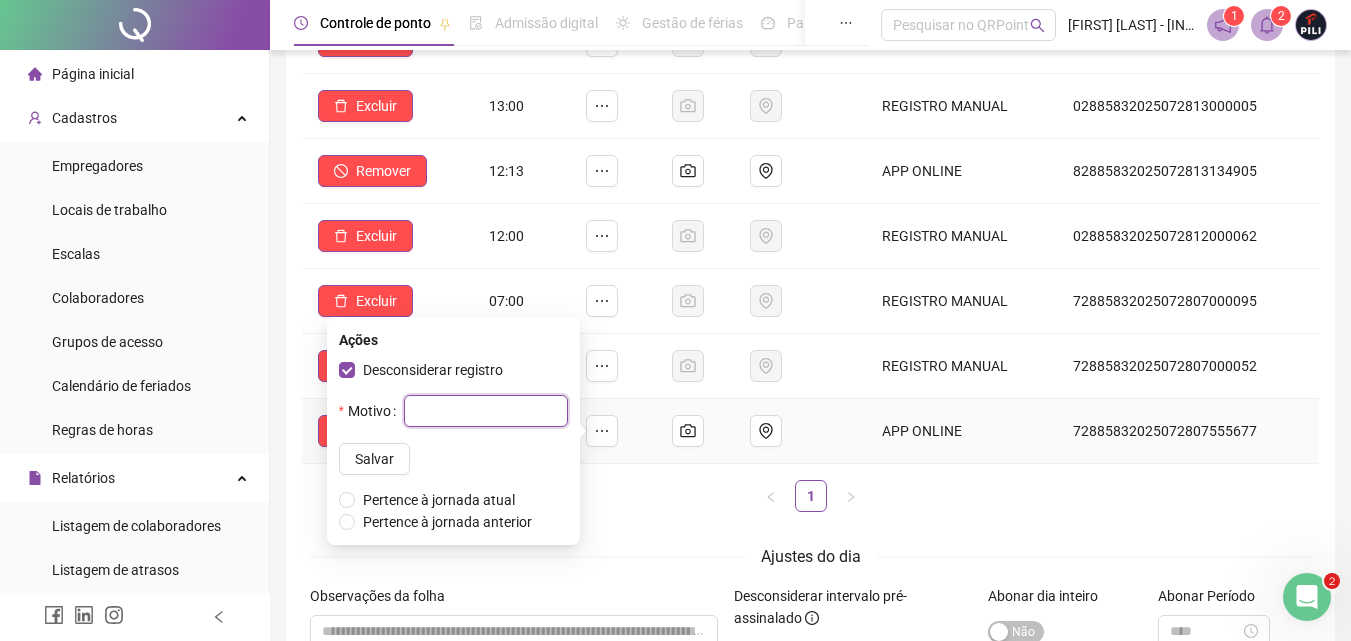 click at bounding box center (486, 411) 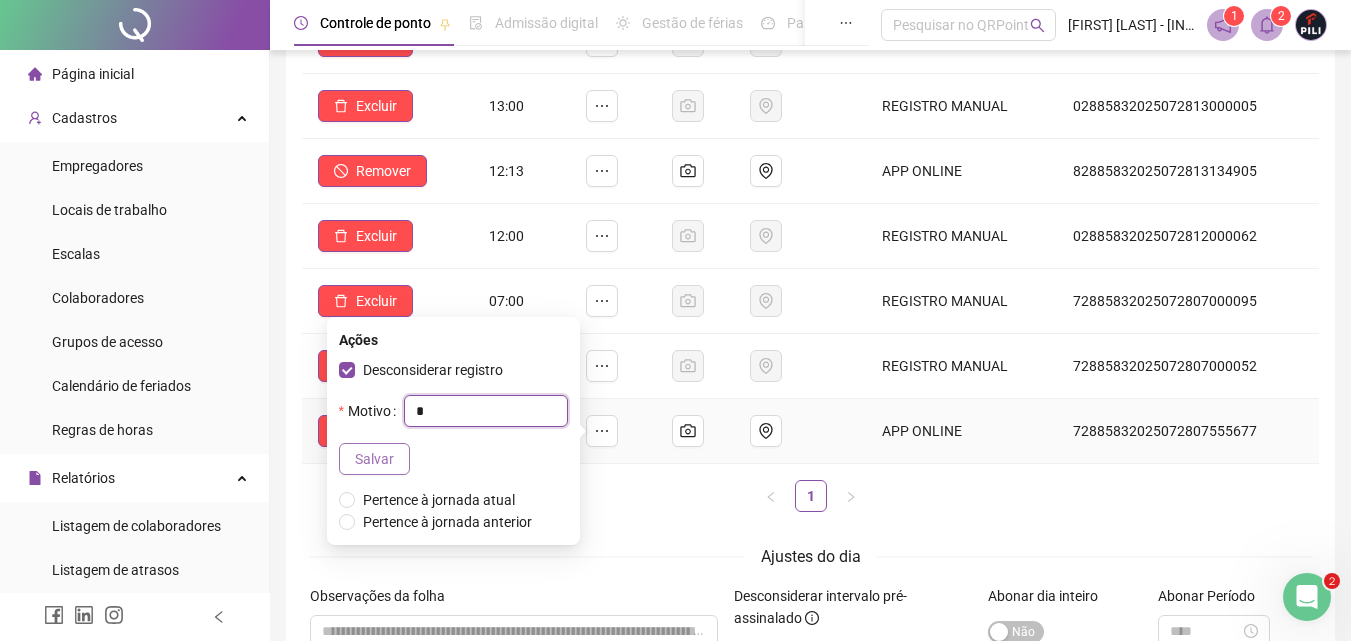 type on "*" 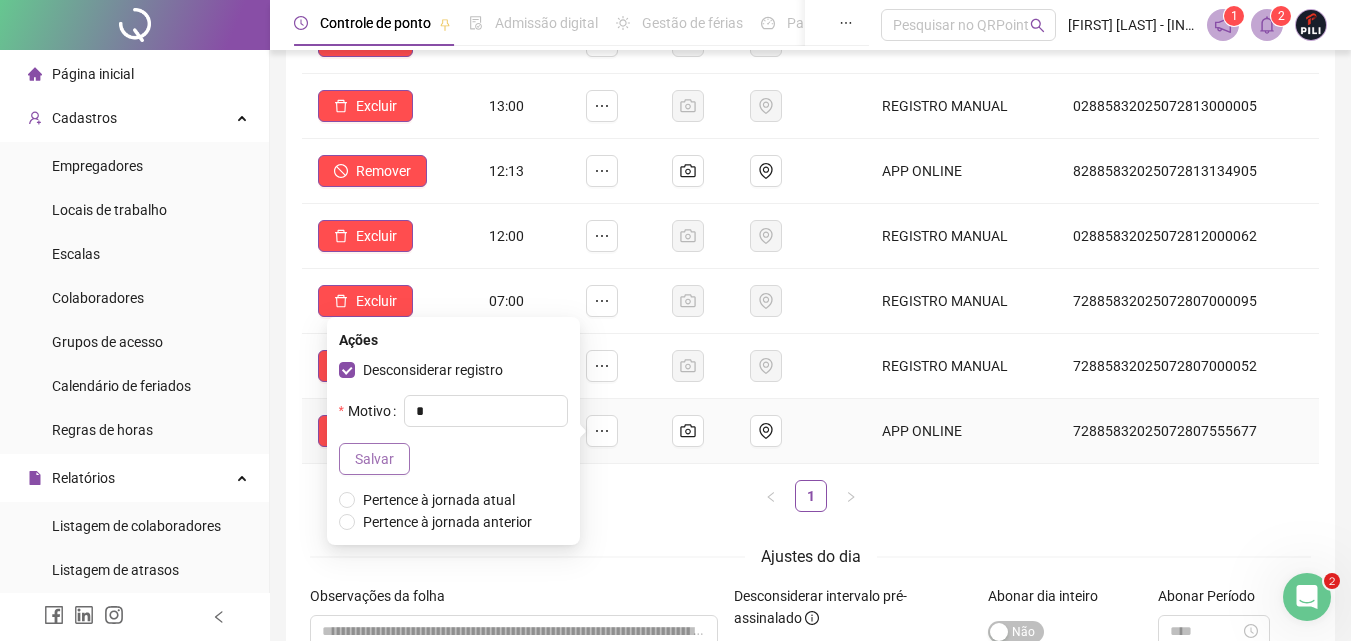 click on "Salvar" at bounding box center (374, 459) 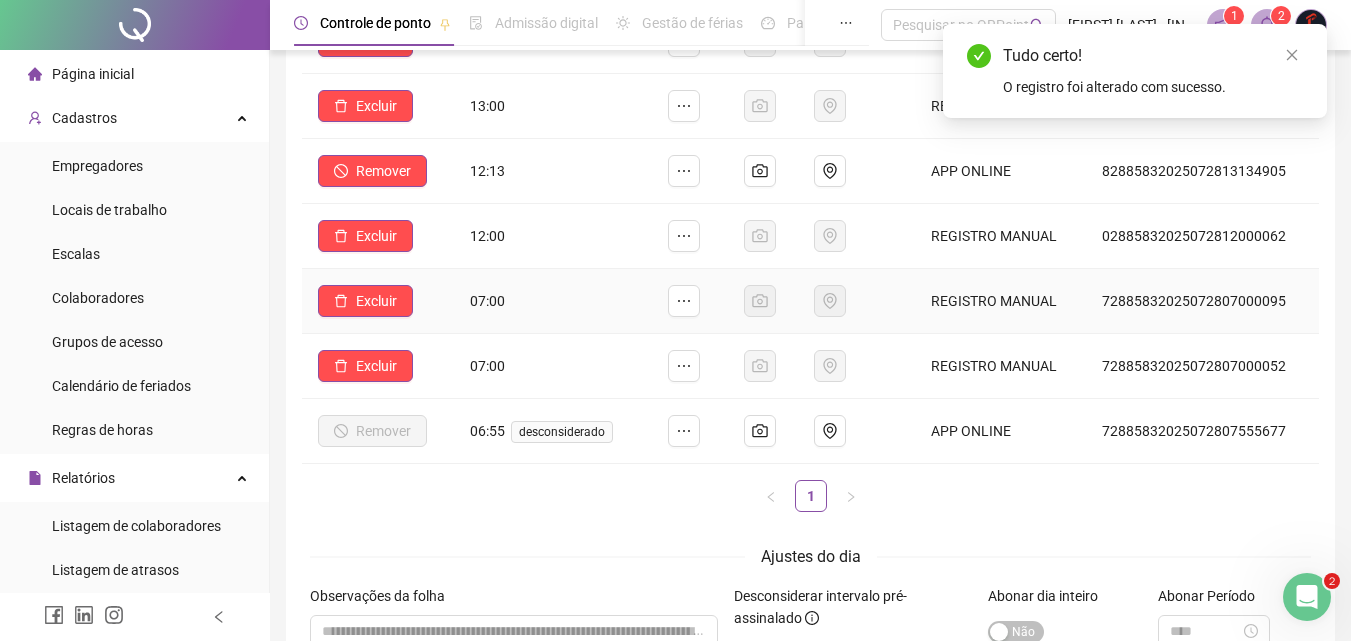 click at bounding box center [690, 301] 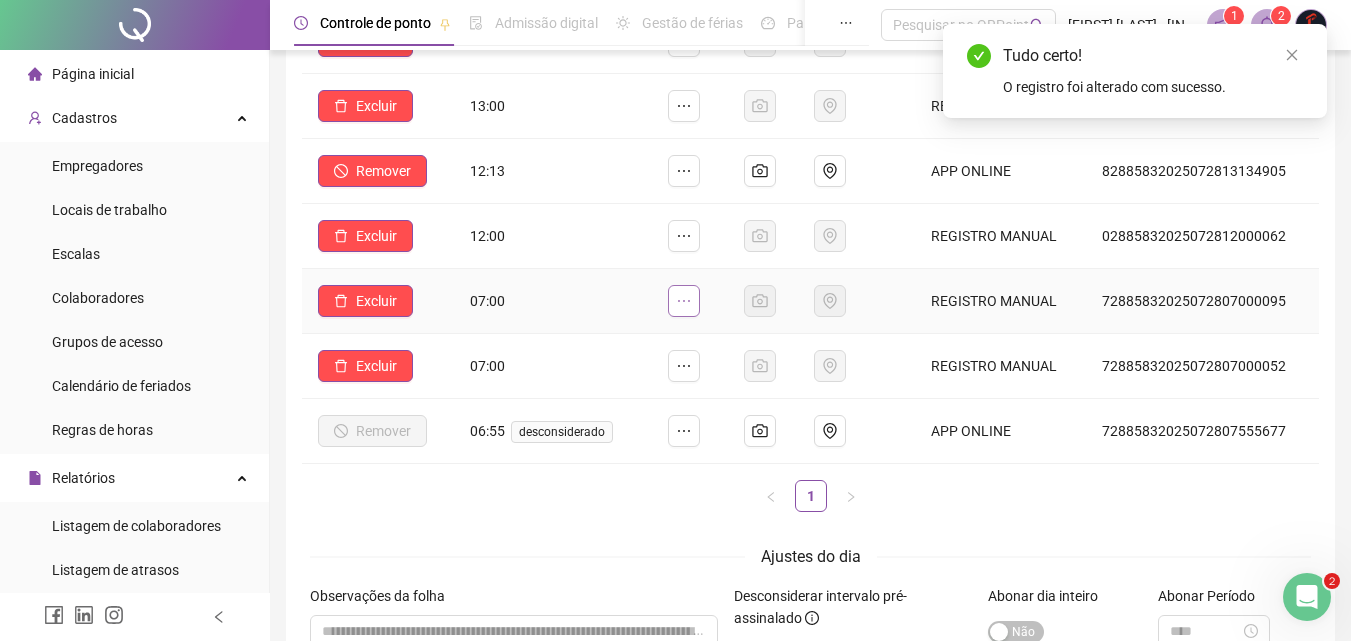 click 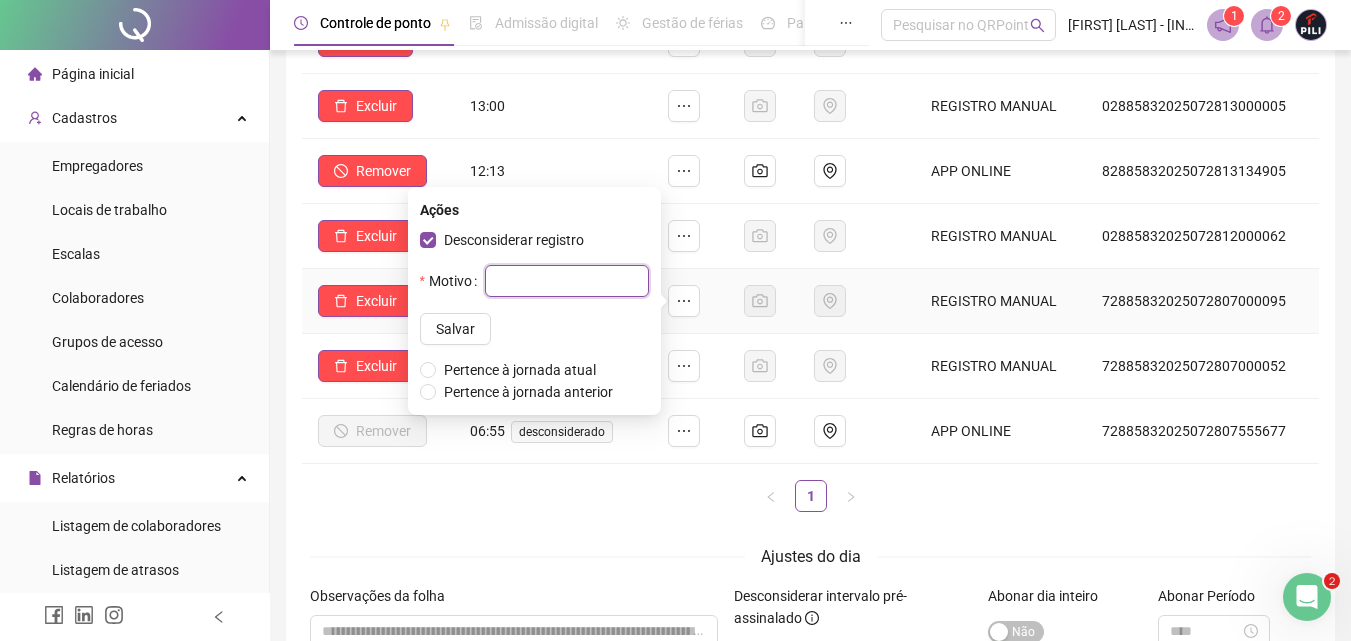 click at bounding box center [567, 281] 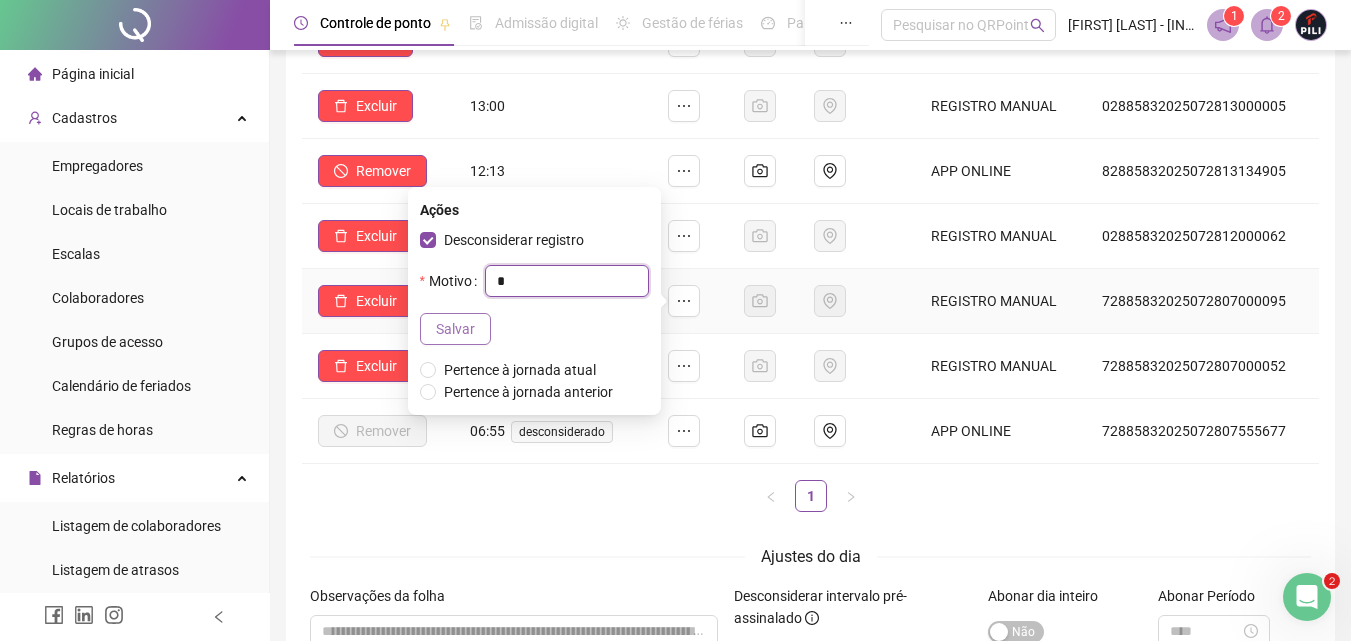 type on "*" 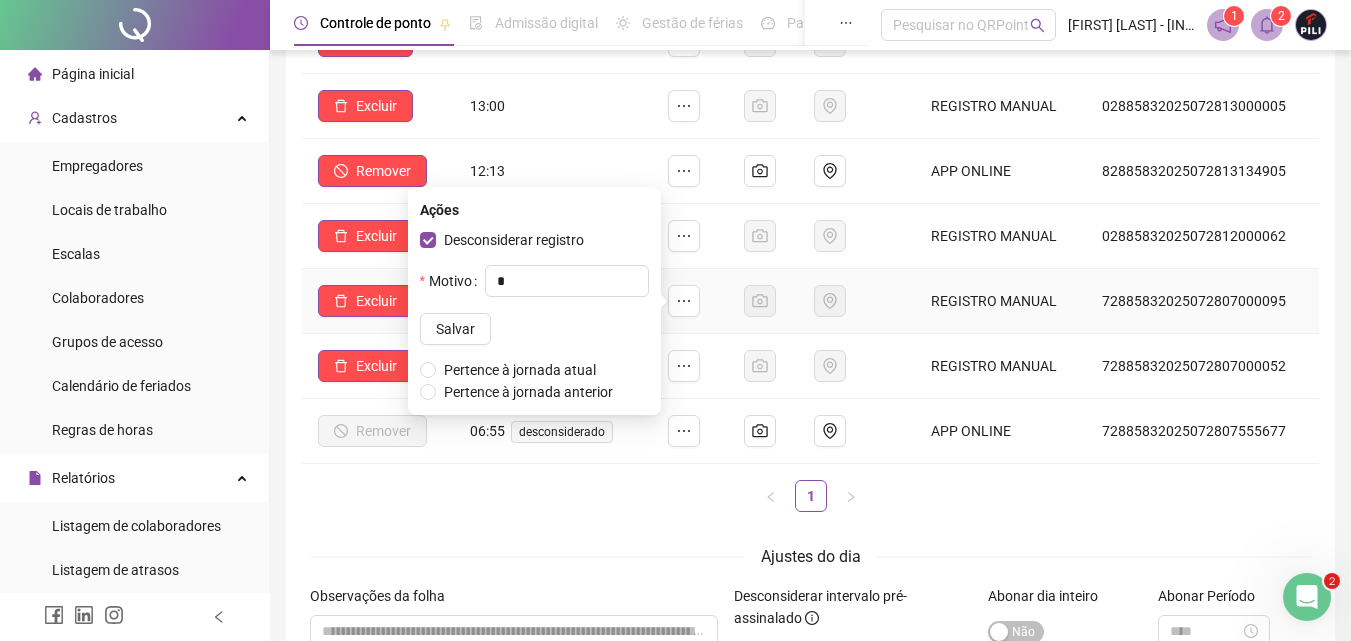 drag, startPoint x: 418, startPoint y: 331, endPoint x: 709, endPoint y: 437, distance: 309.7047 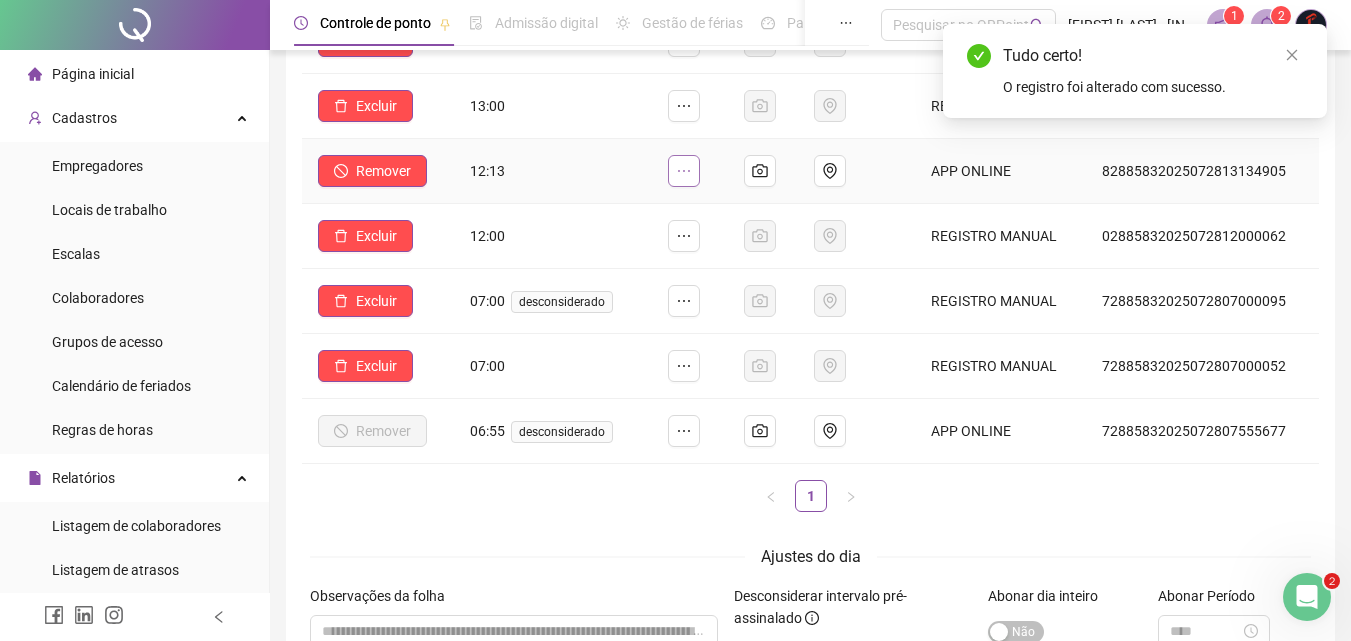 click 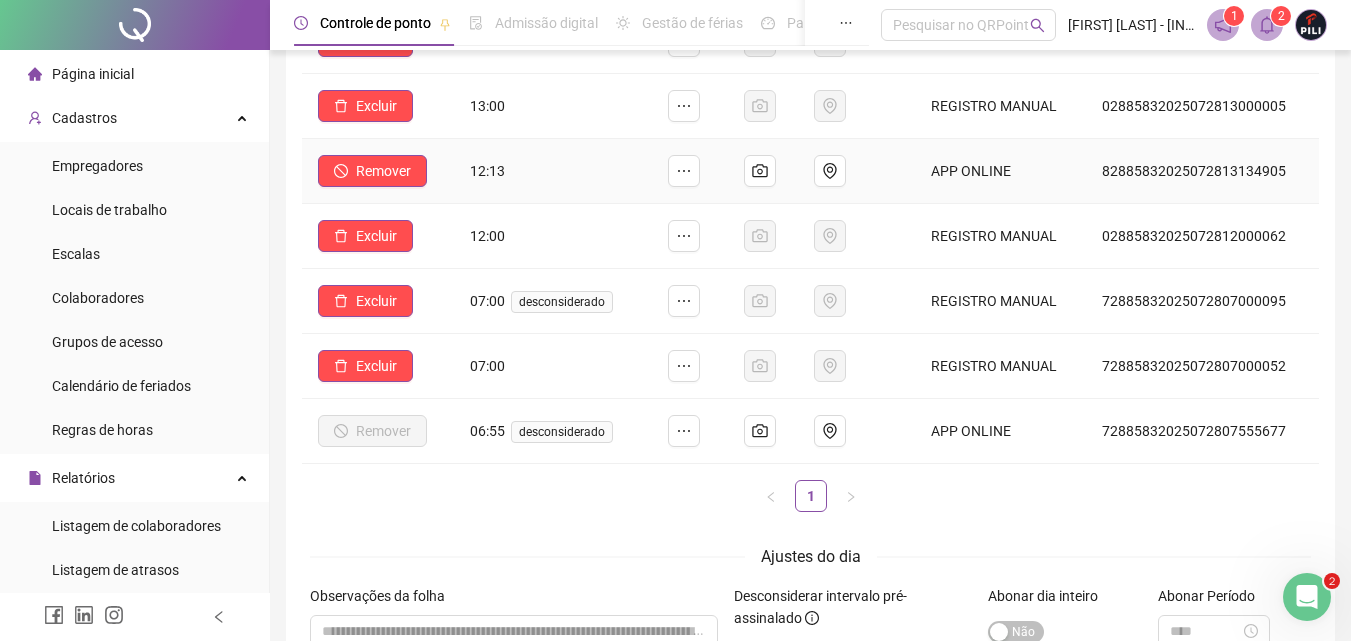 click on "12:13" at bounding box center [553, 171] 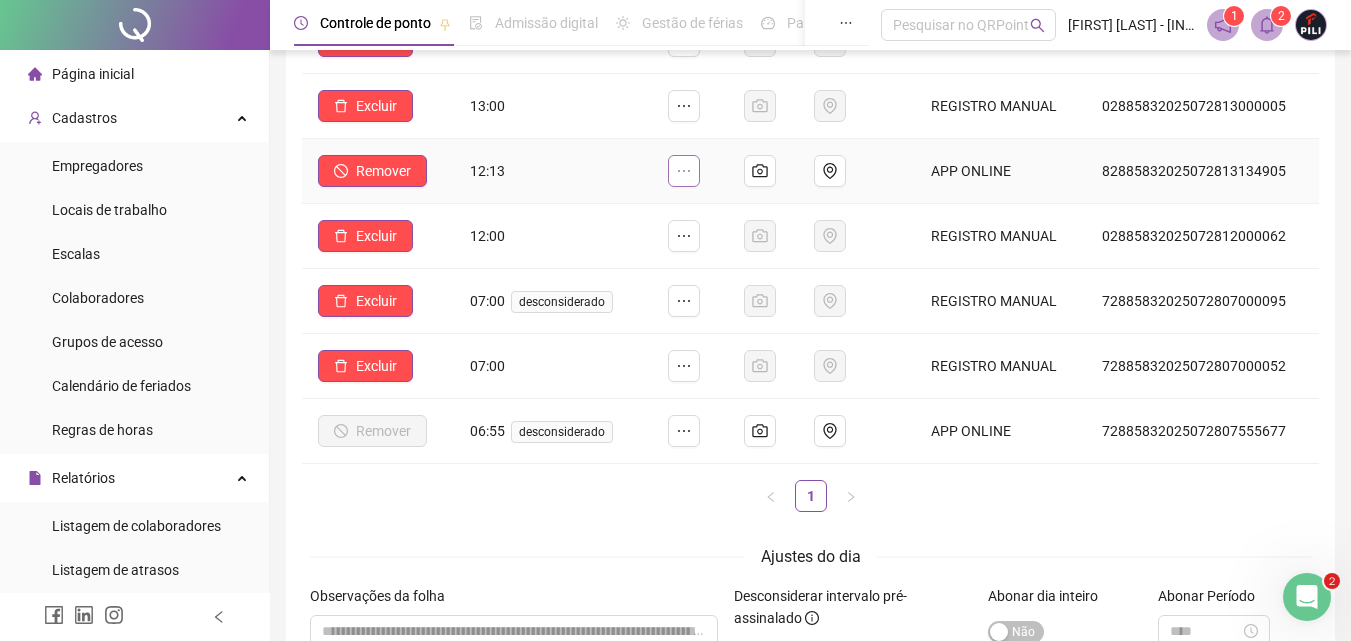 click 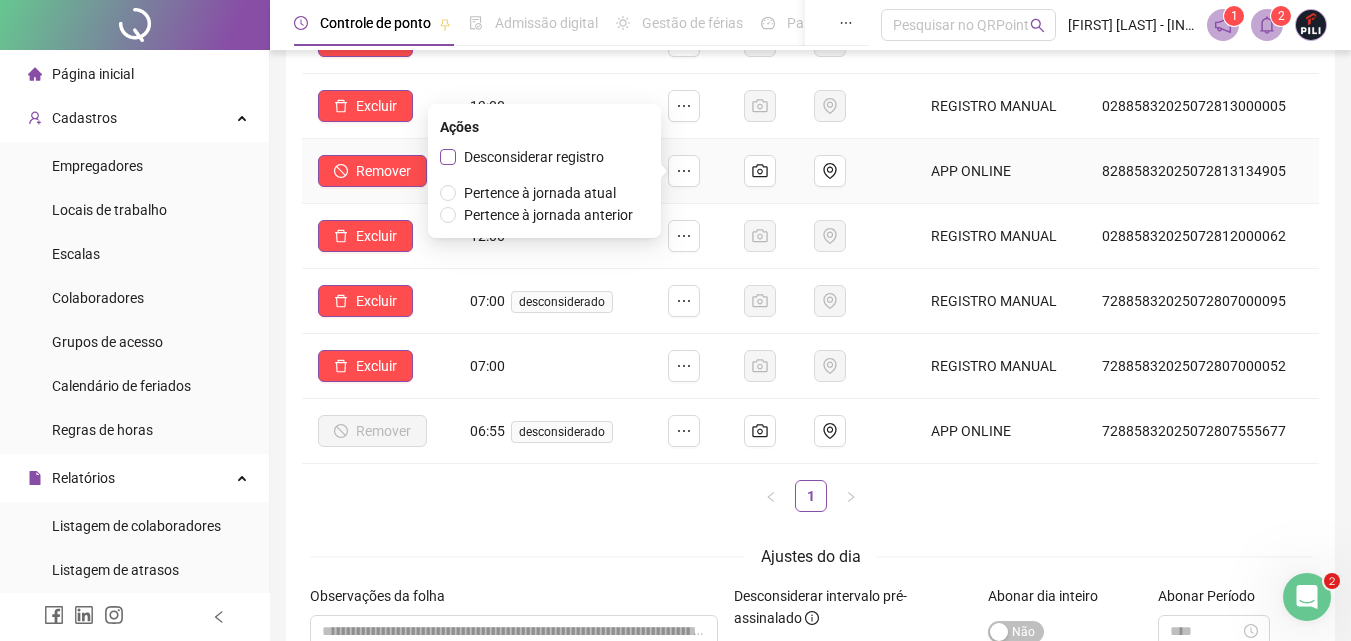 click on "Desconsiderar registro" at bounding box center [534, 157] 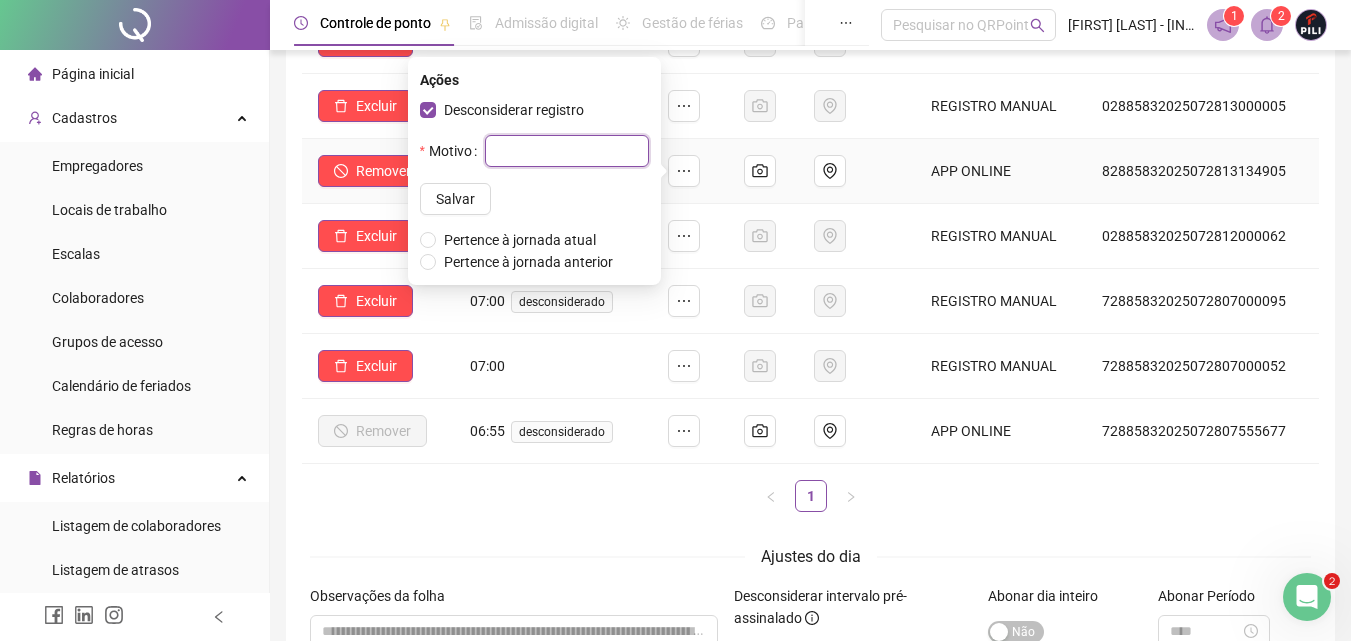 click at bounding box center (567, 151) 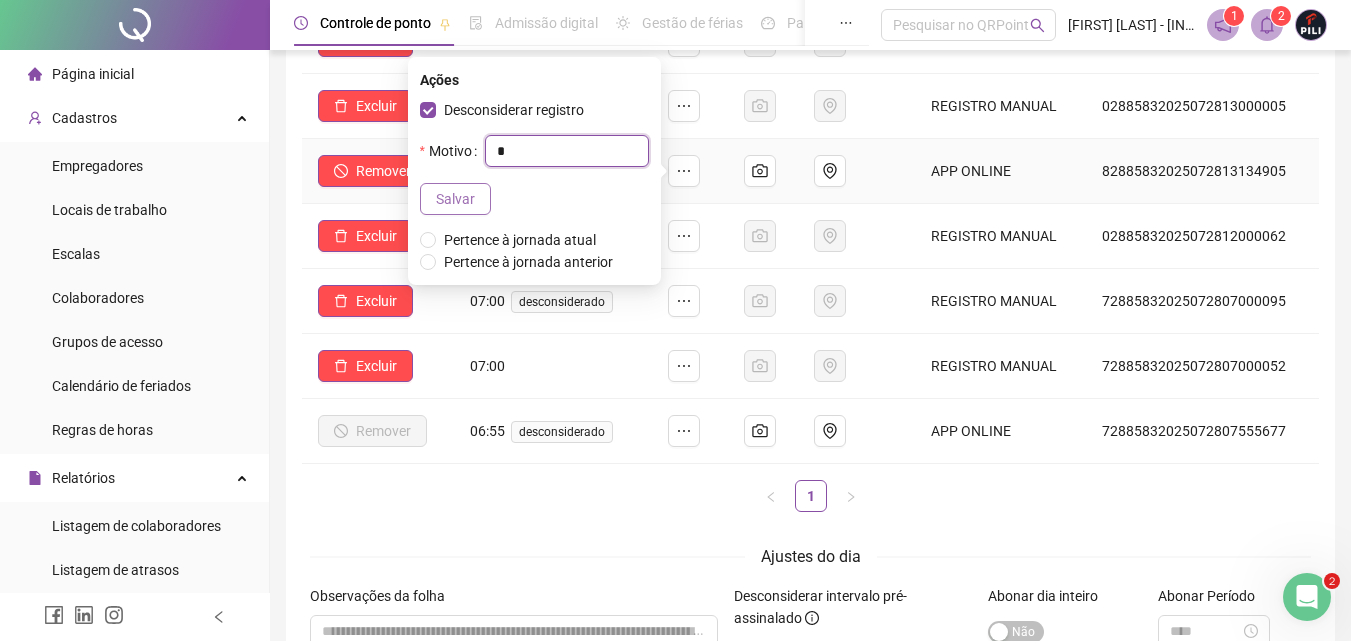 type on "*" 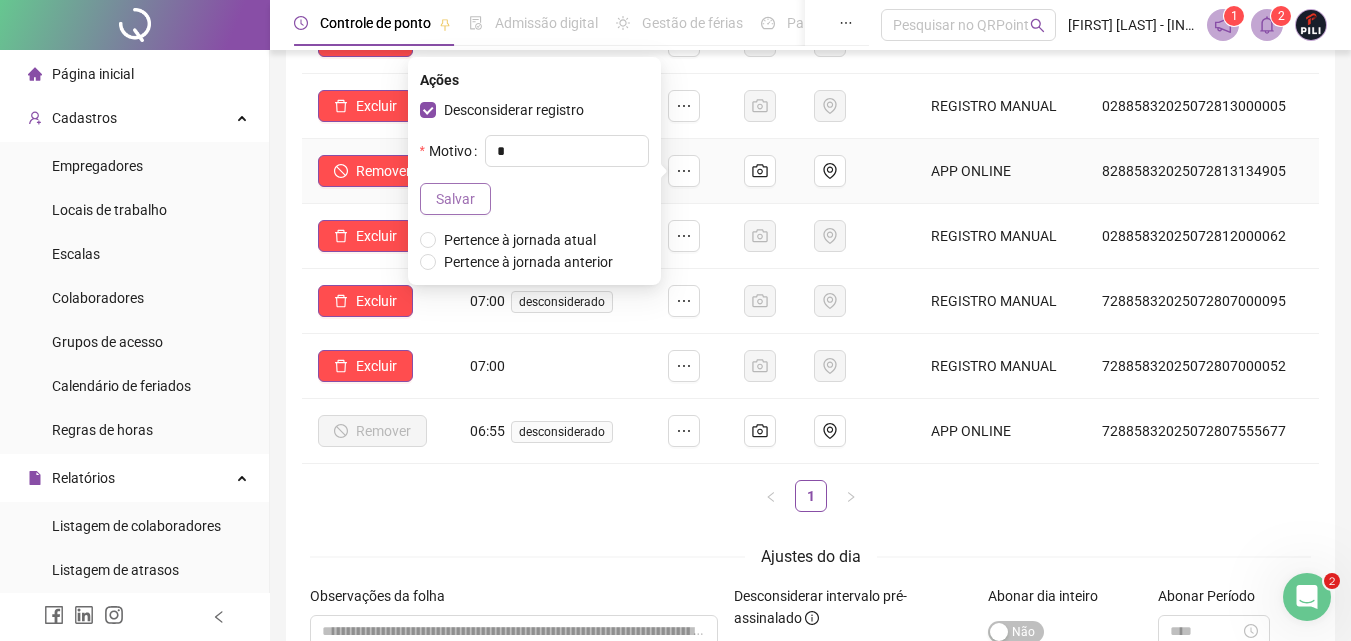 click on "Salvar" at bounding box center (455, 199) 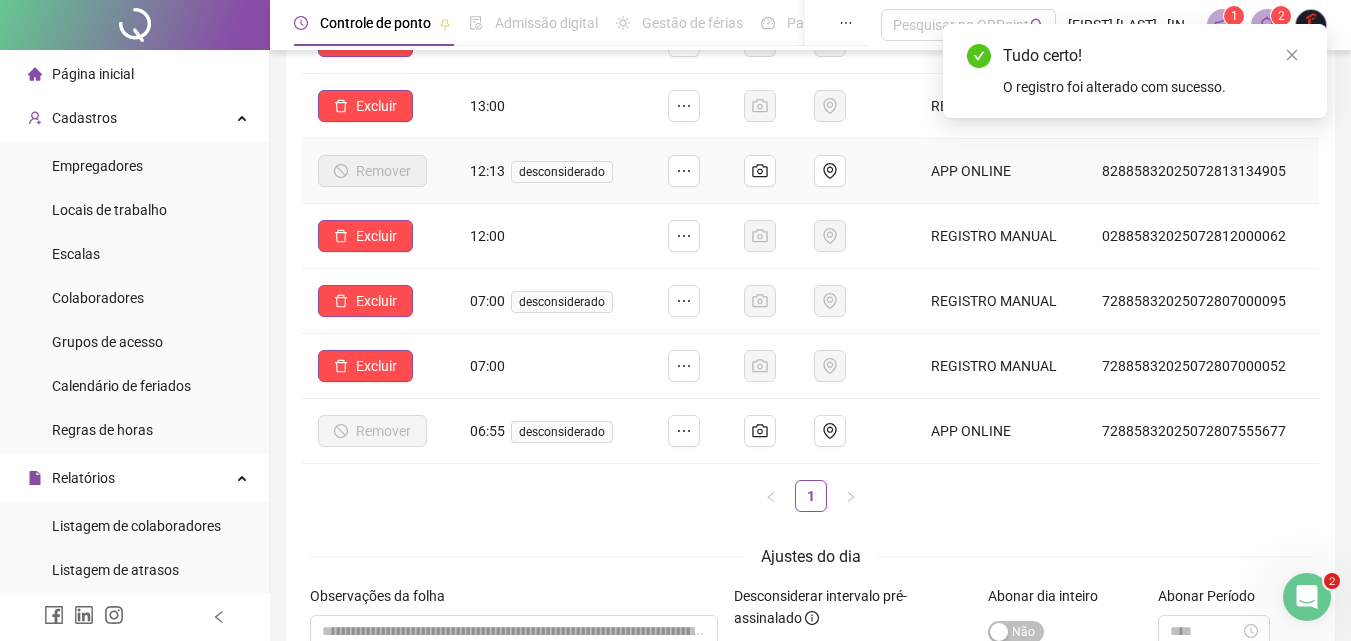 scroll, scrollTop: 100, scrollLeft: 0, axis: vertical 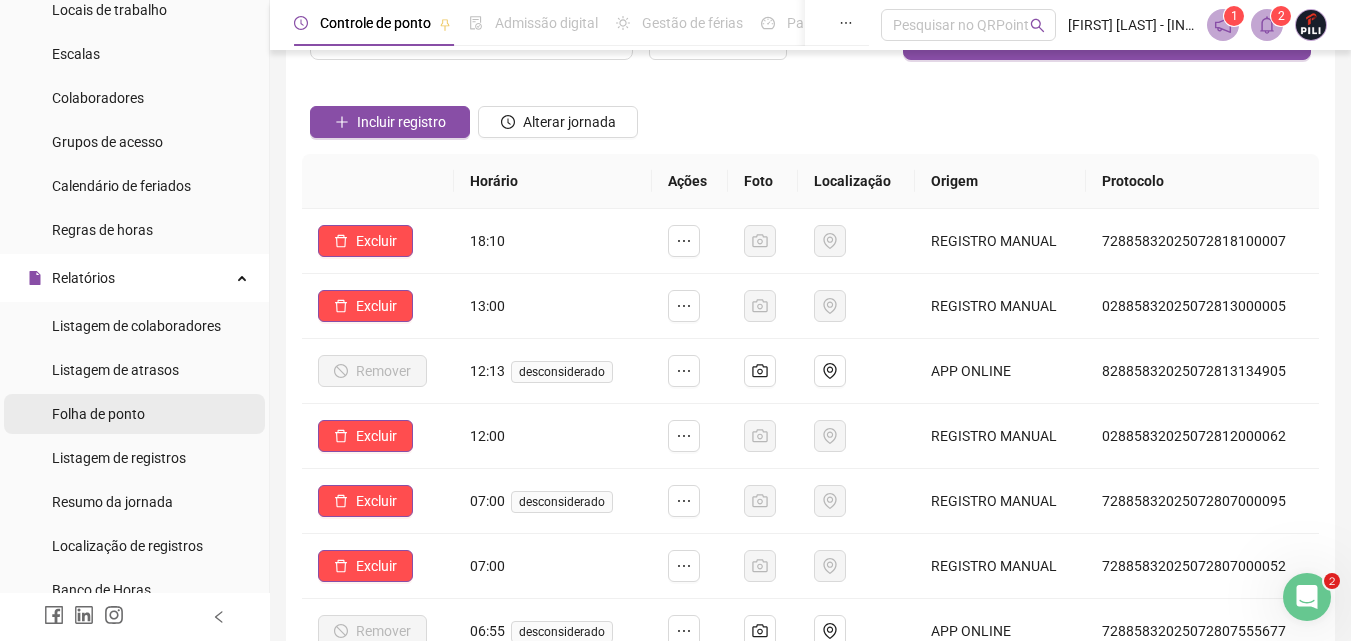 click on "Folha de ponto" at bounding box center [98, 414] 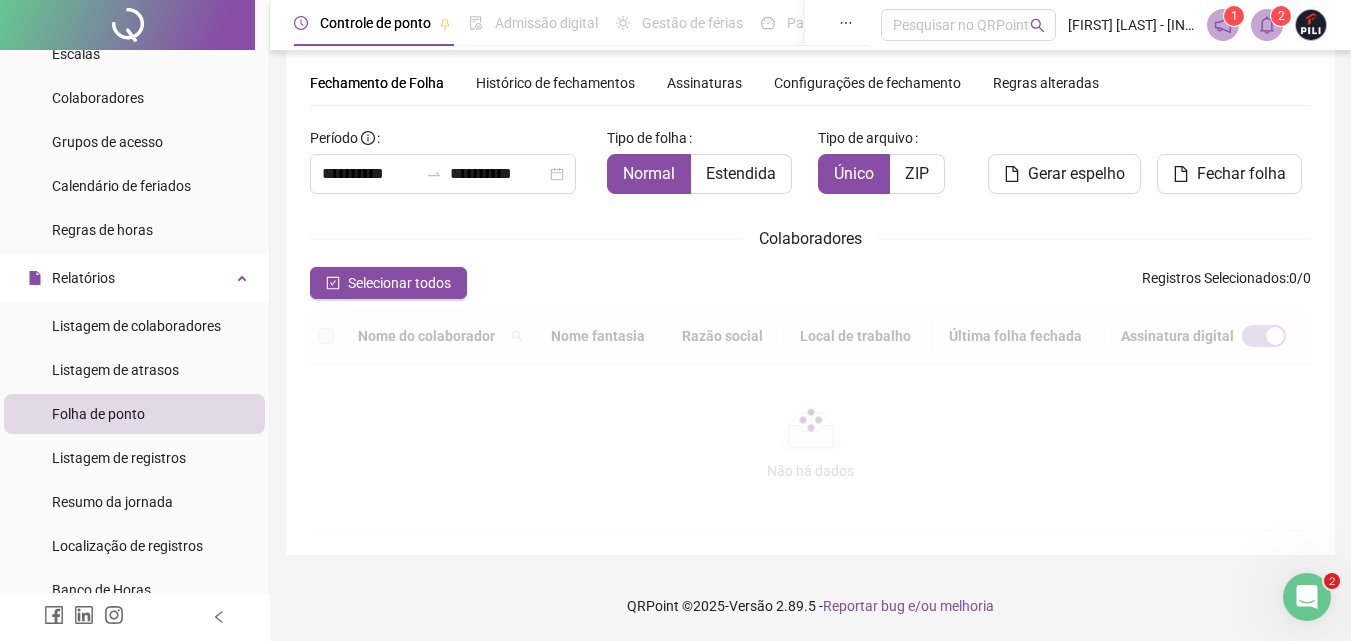 scroll, scrollTop: 62, scrollLeft: 0, axis: vertical 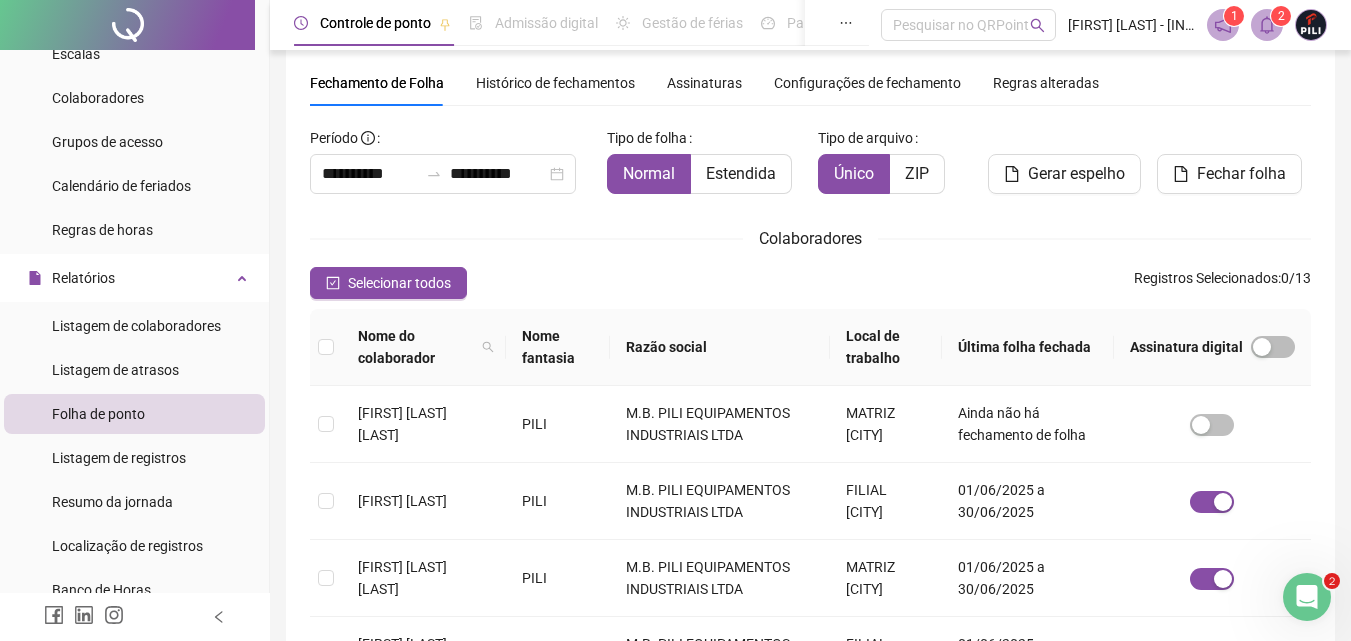 click on "Estendida" at bounding box center (741, 173) 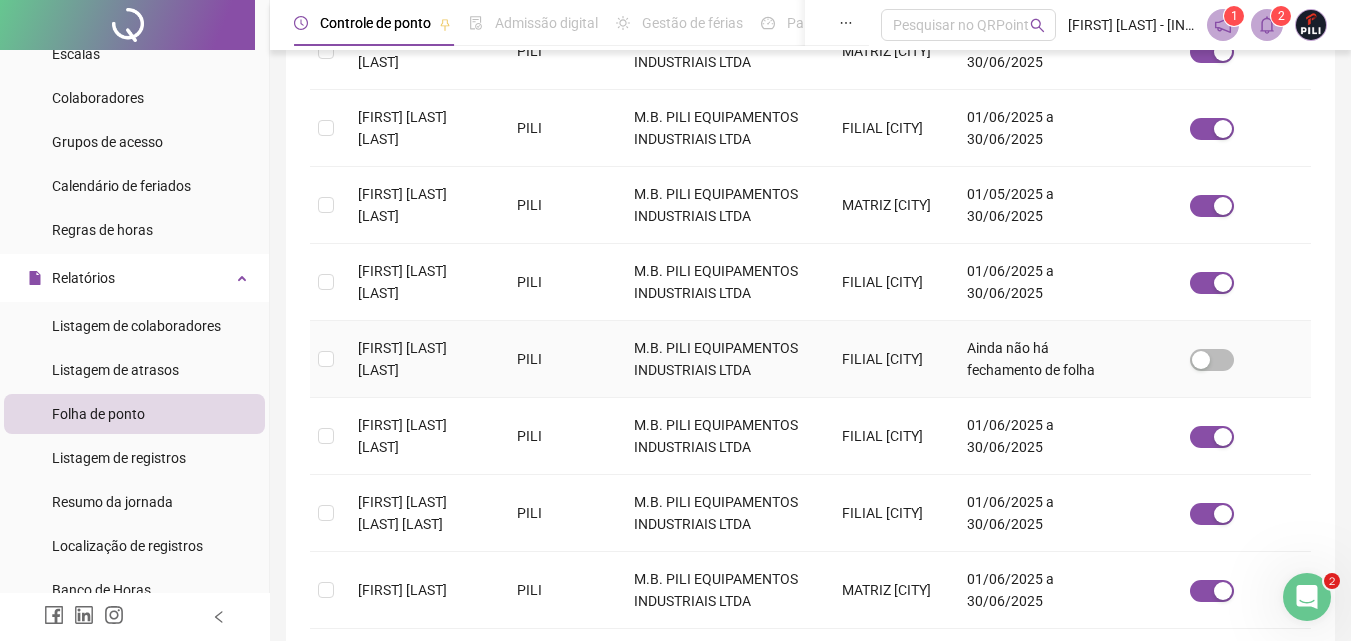 scroll, scrollTop: 795, scrollLeft: 0, axis: vertical 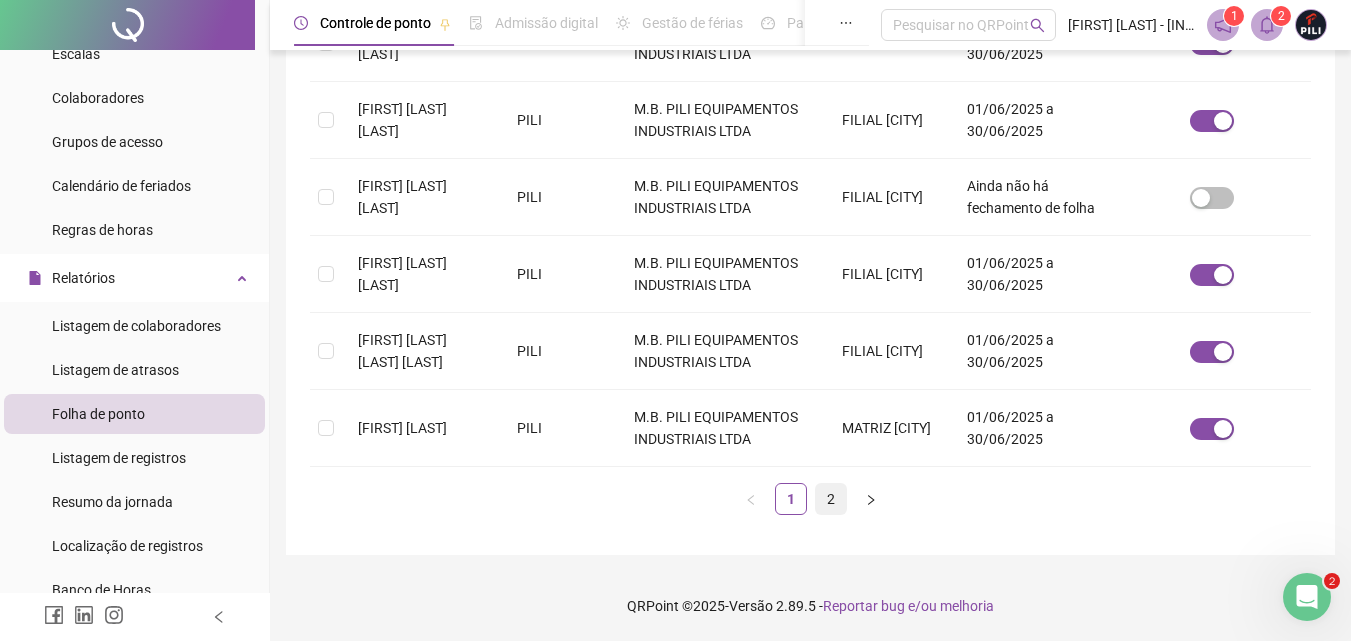 click on "2" at bounding box center [831, 499] 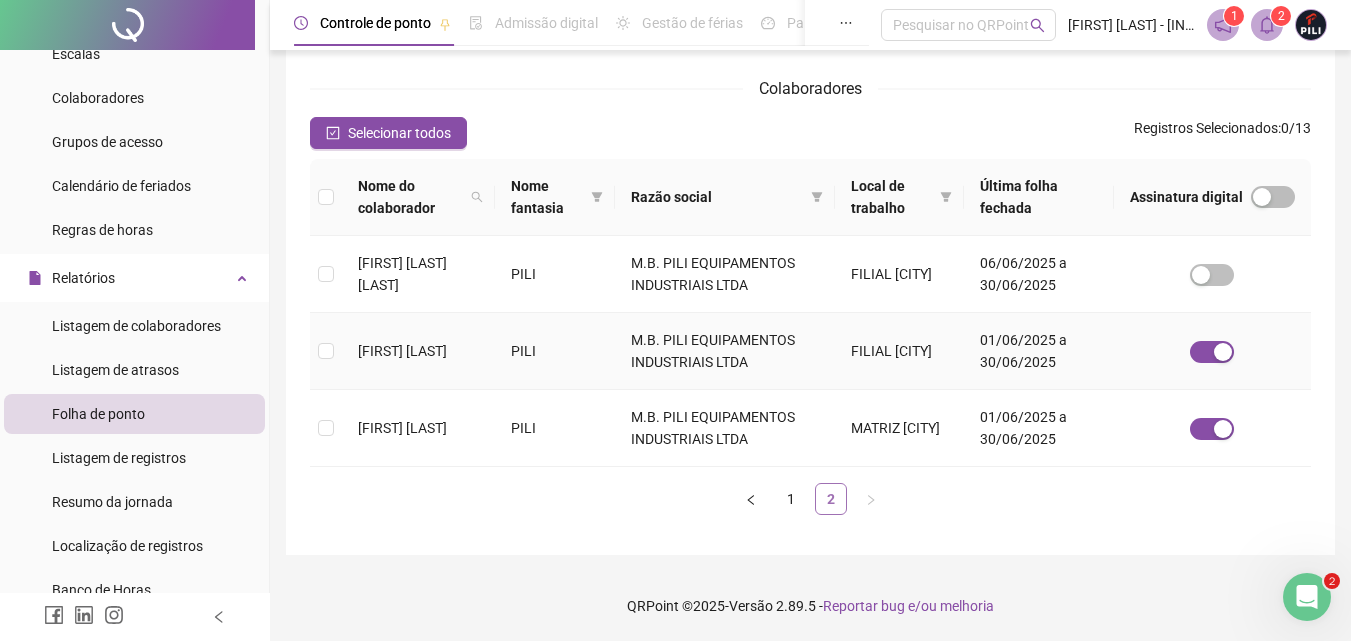 scroll, scrollTop: 89, scrollLeft: 0, axis: vertical 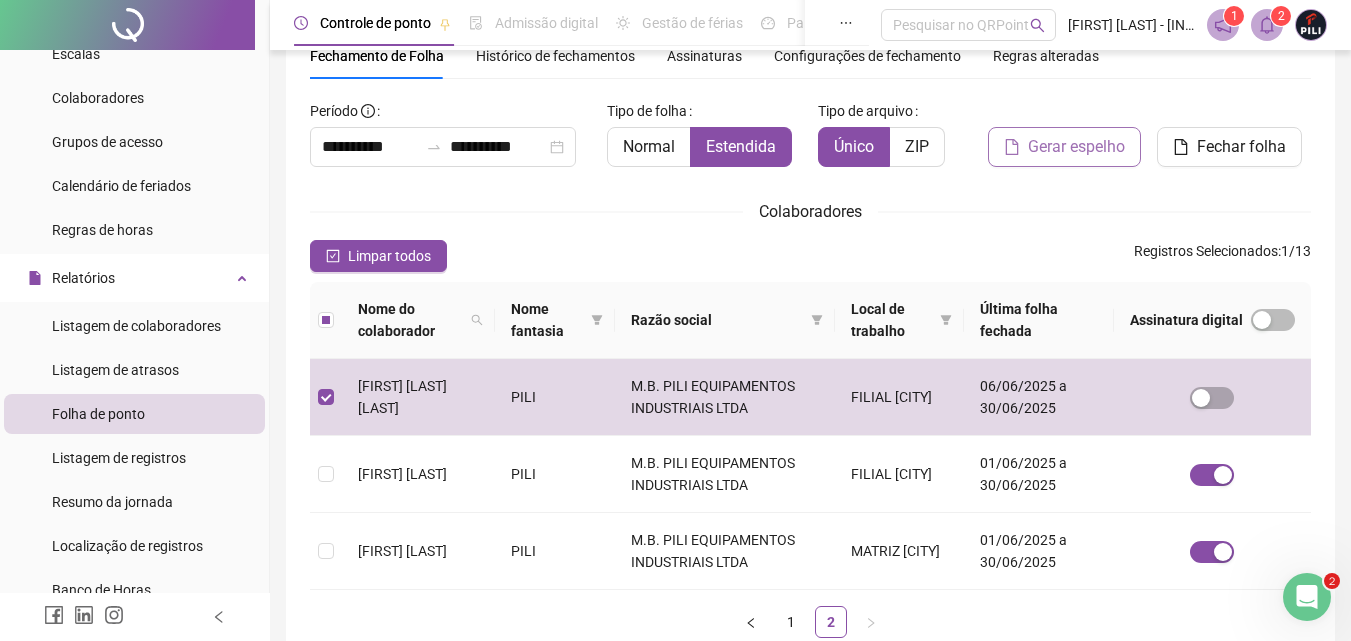 click on "Gerar espelho" at bounding box center [1076, 147] 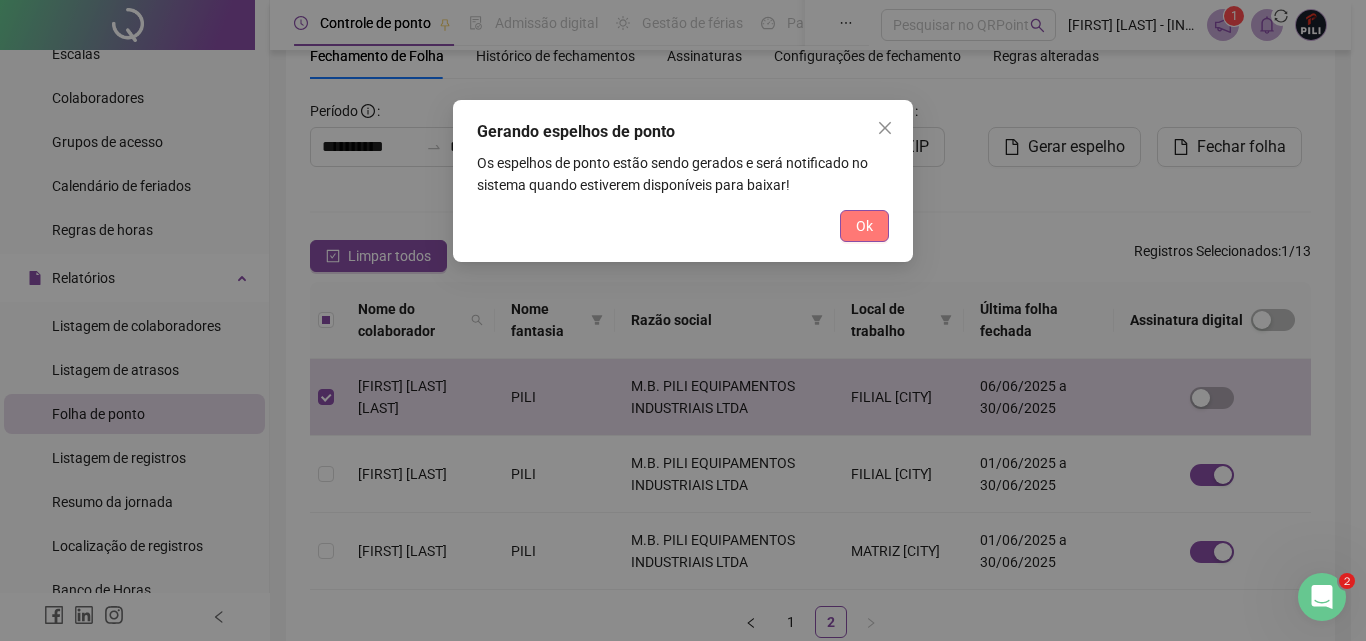 click on "Ok" at bounding box center (864, 226) 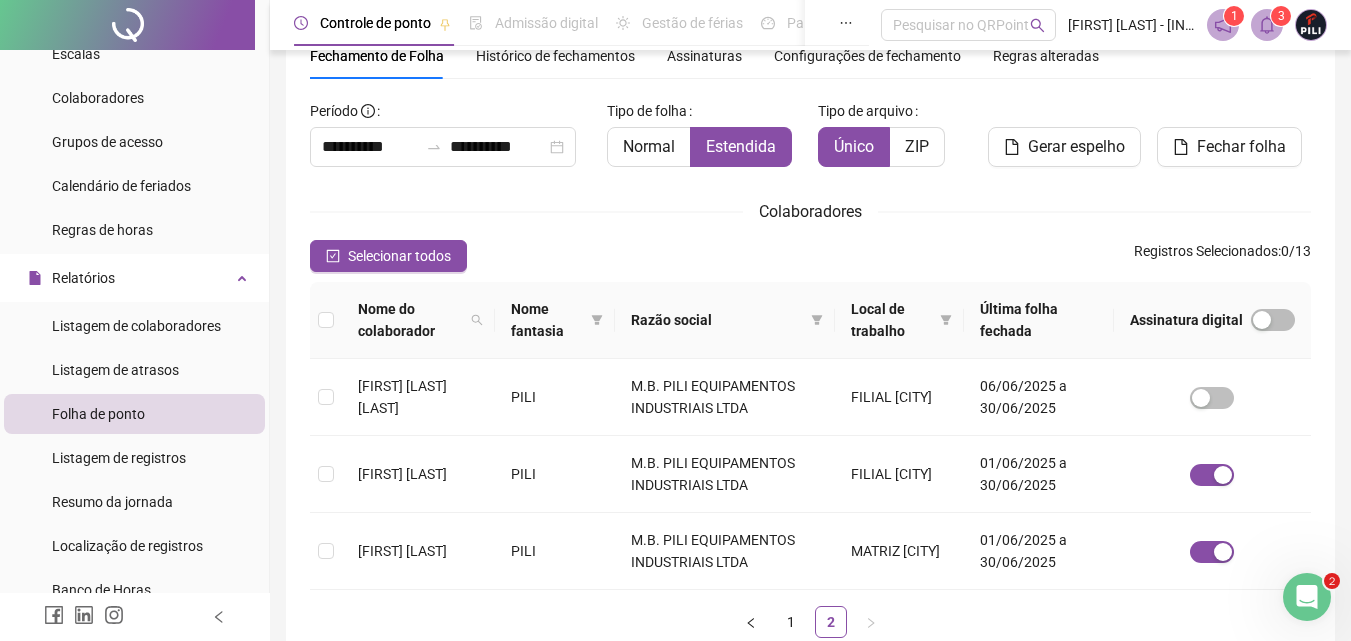 click at bounding box center (1267, 25) 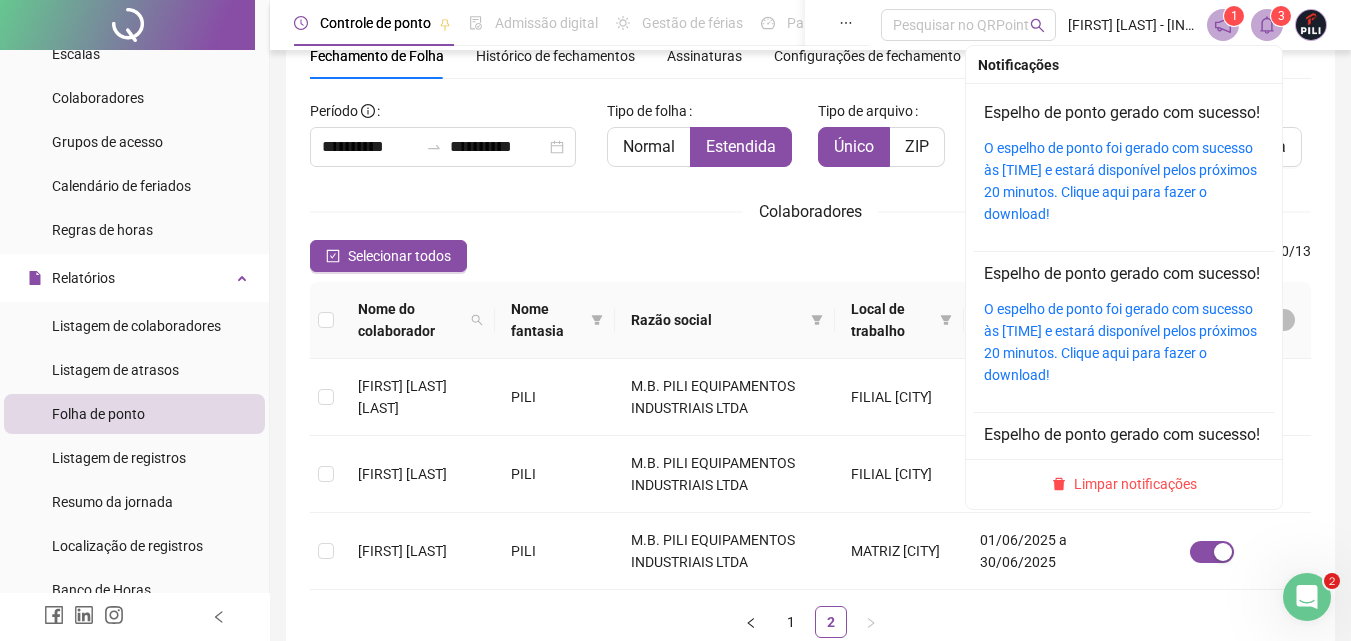 click on "O espelho de ponto foi gerado com sucesso às [TIME] e estará disponível pelos próximos 20 minutos.
Clique aqui para fazer o download!" at bounding box center [1124, 181] 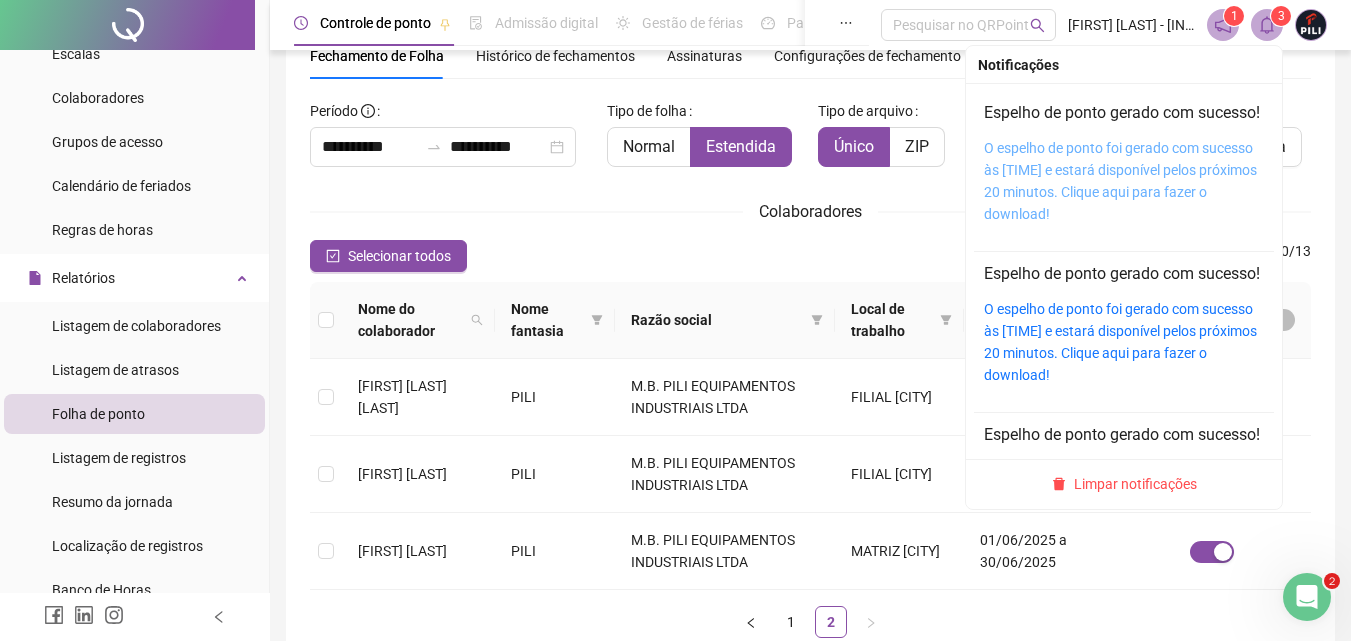 click on "O espelho de ponto foi gerado com sucesso às [TIME] e estará disponível pelos próximos 20 minutos.
Clique aqui para fazer o download!" at bounding box center [1120, 181] 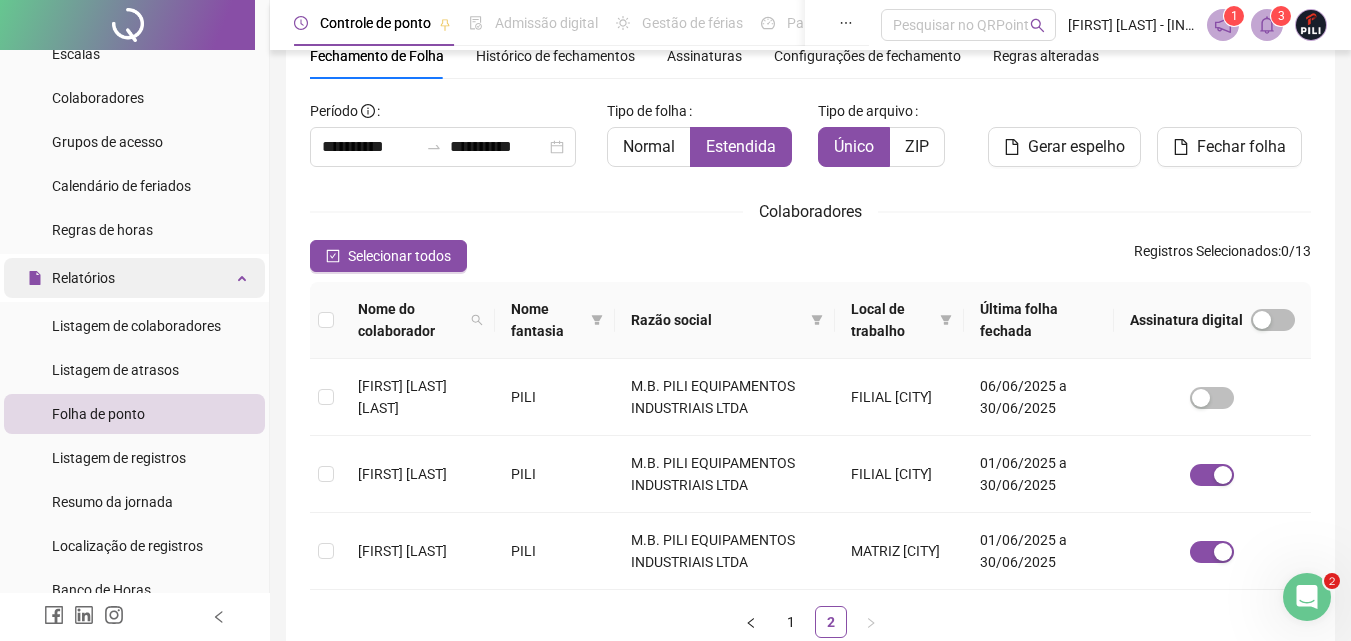 scroll, scrollTop: 0, scrollLeft: 0, axis: both 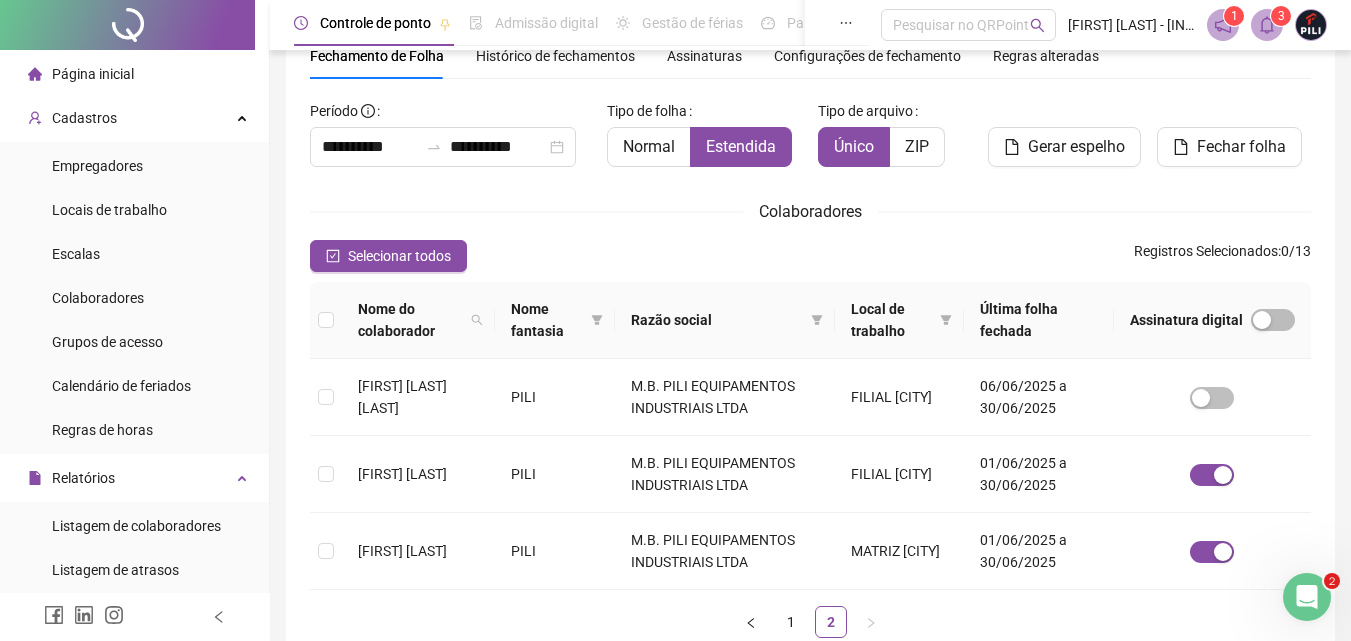 click on "Página inicial" at bounding box center (93, 74) 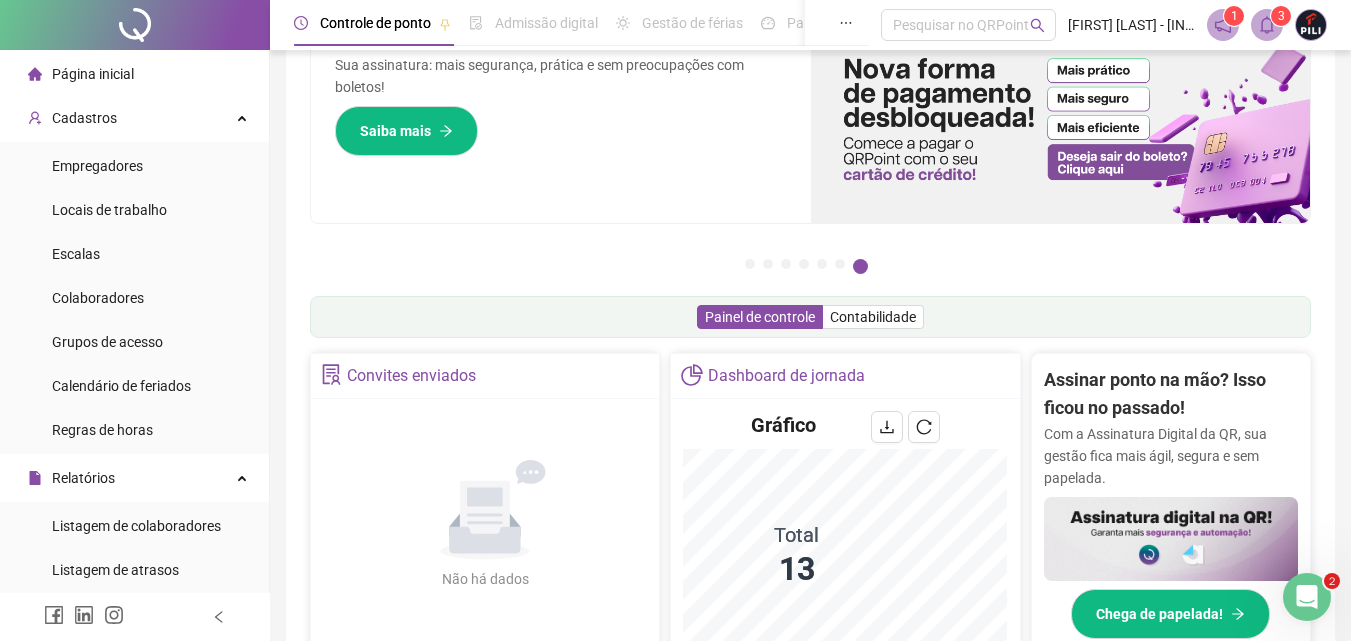 scroll, scrollTop: 389, scrollLeft: 0, axis: vertical 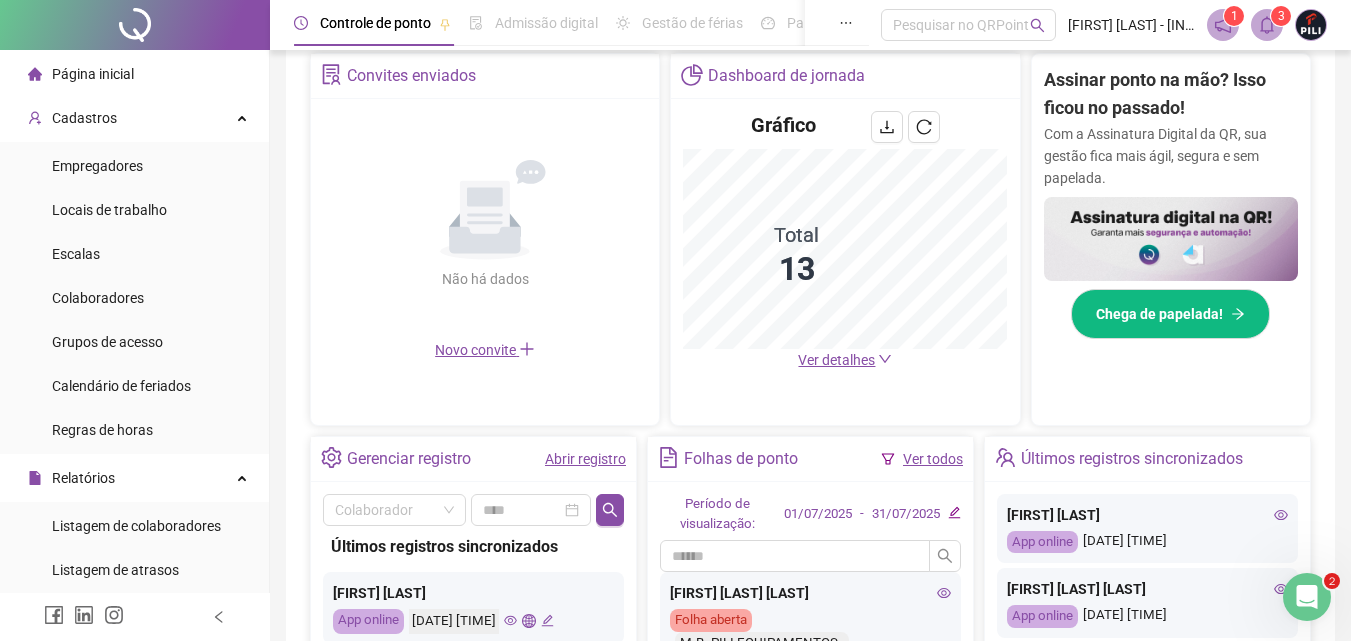 click on "Abrir registro" at bounding box center (585, 459) 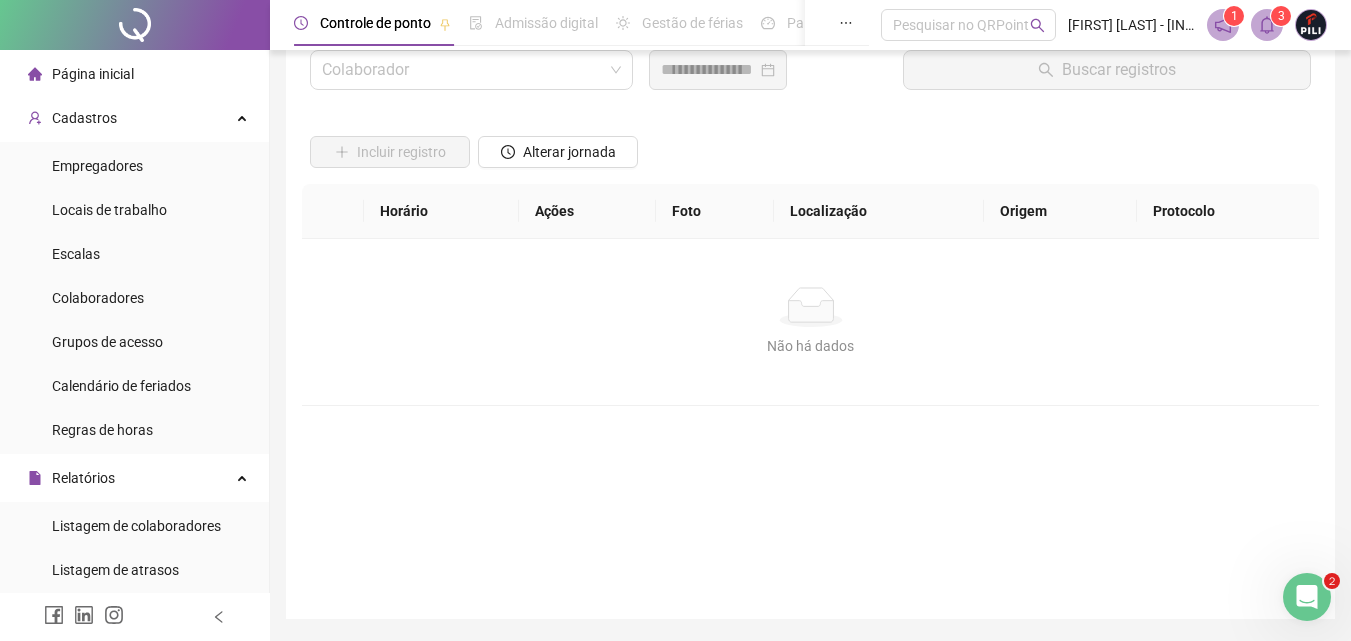 scroll, scrollTop: 2, scrollLeft: 0, axis: vertical 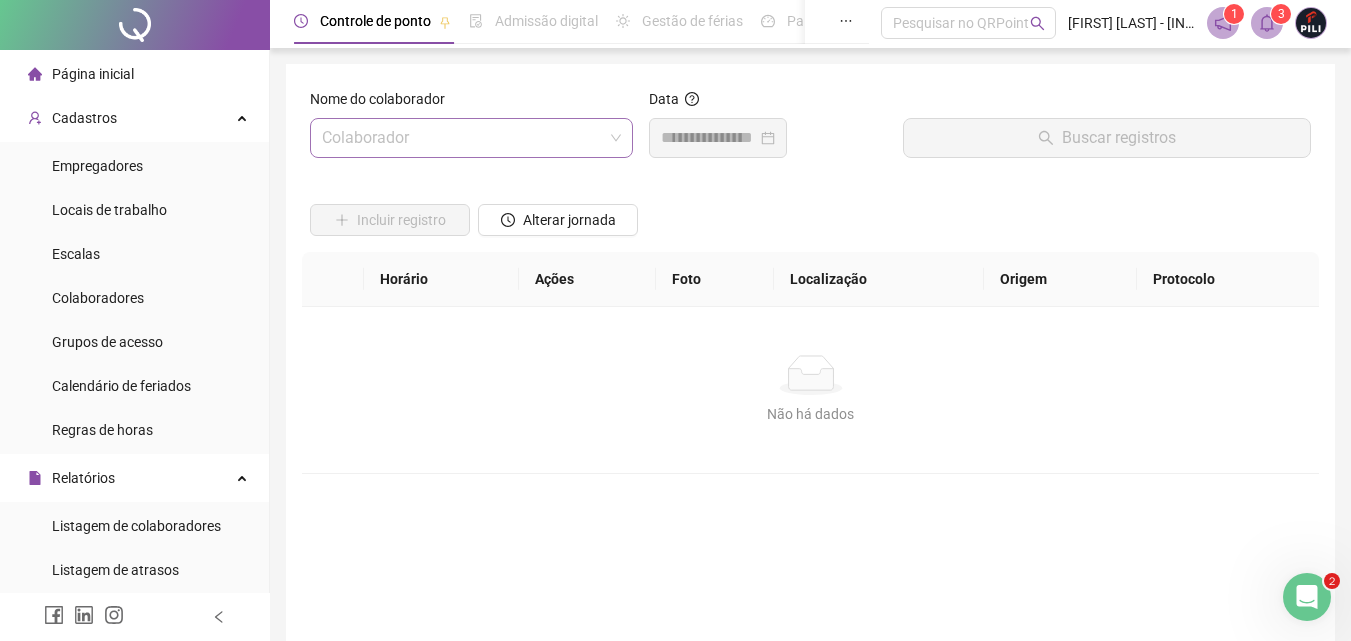click at bounding box center (462, 138) 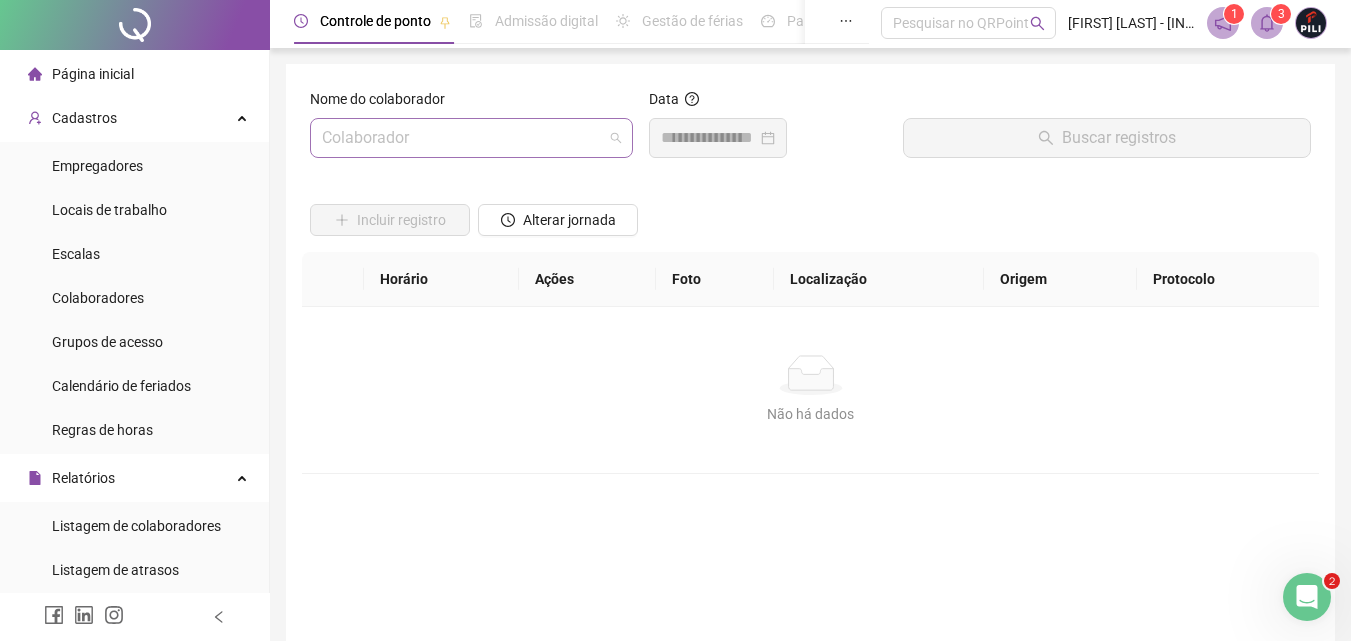 scroll, scrollTop: 0, scrollLeft: 0, axis: both 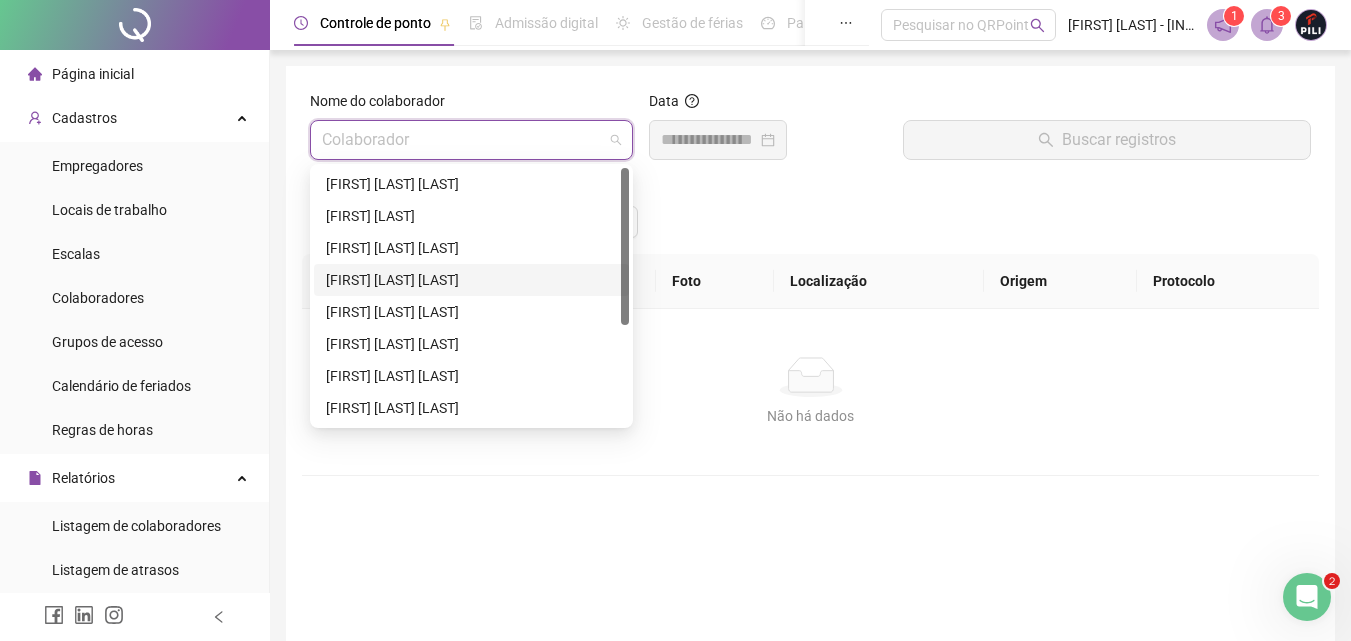 click on "[FIRST] [LAST] [LAST]" at bounding box center (471, 280) 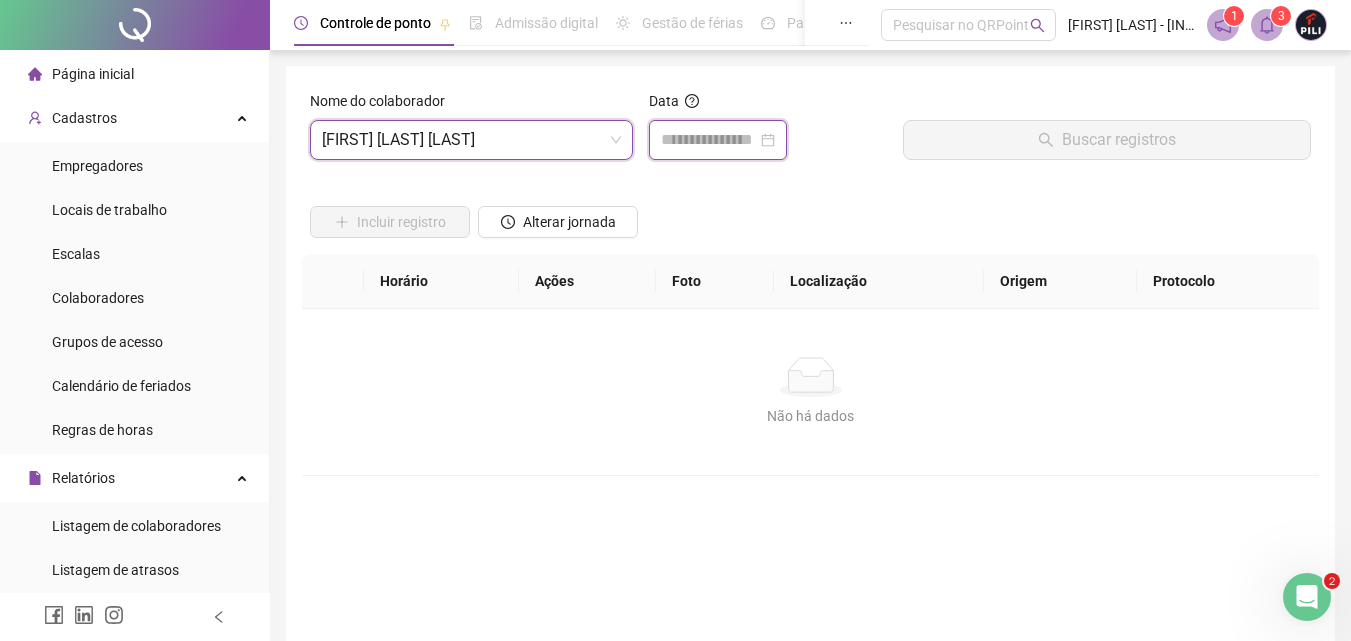 click at bounding box center [709, 140] 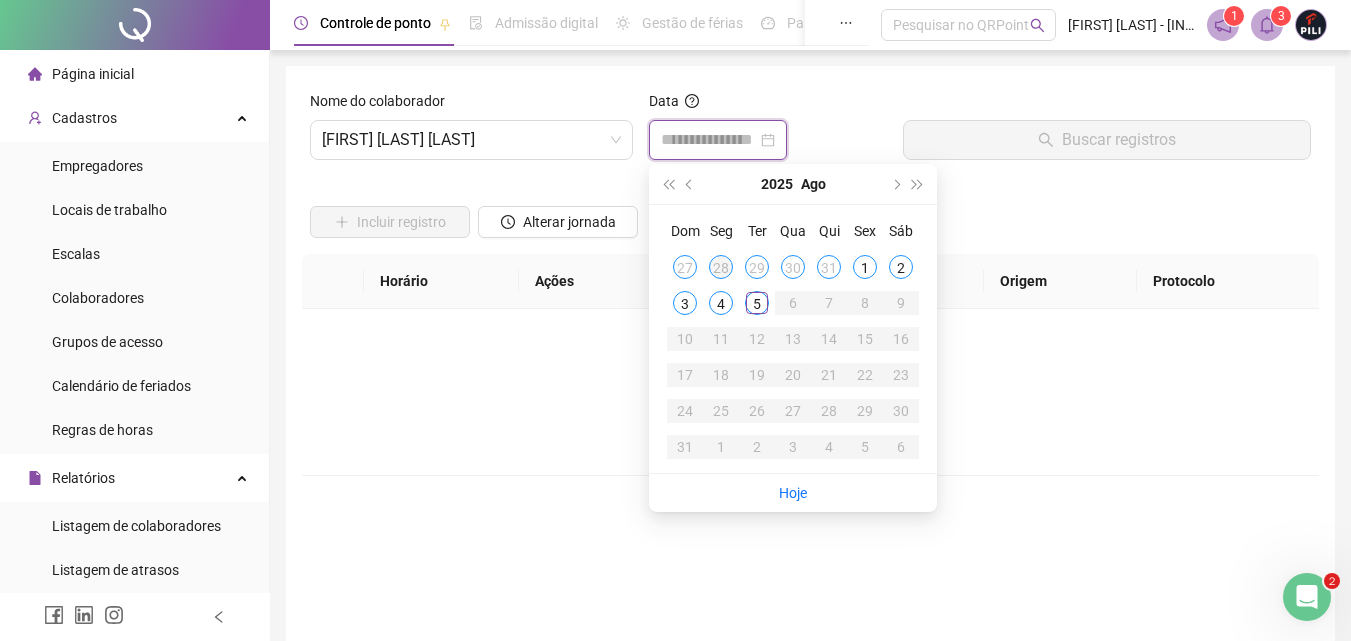 type on "**********" 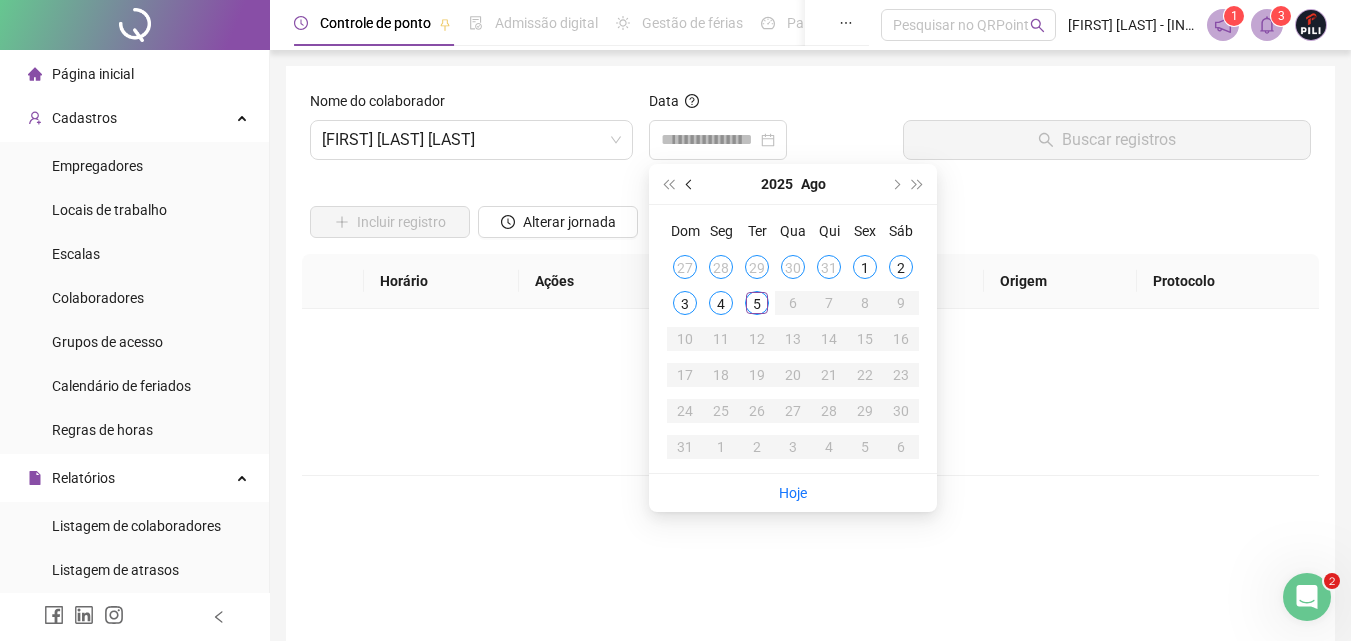 click at bounding box center (690, 184) 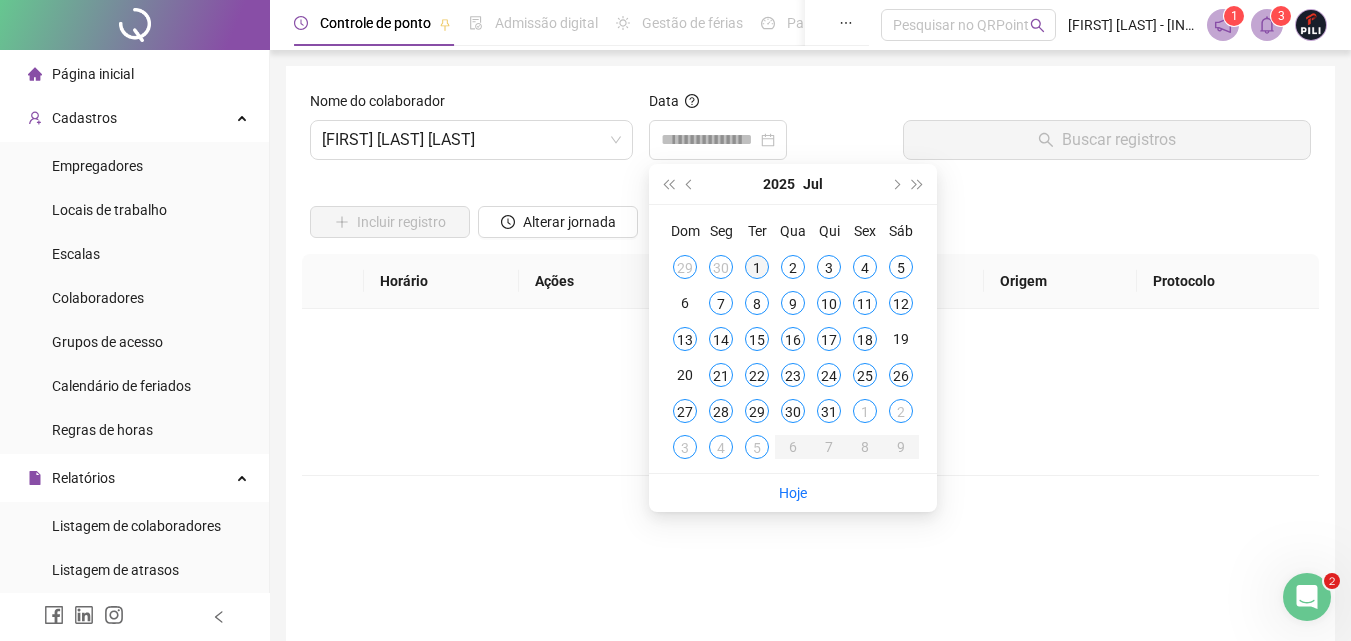 type on "**********" 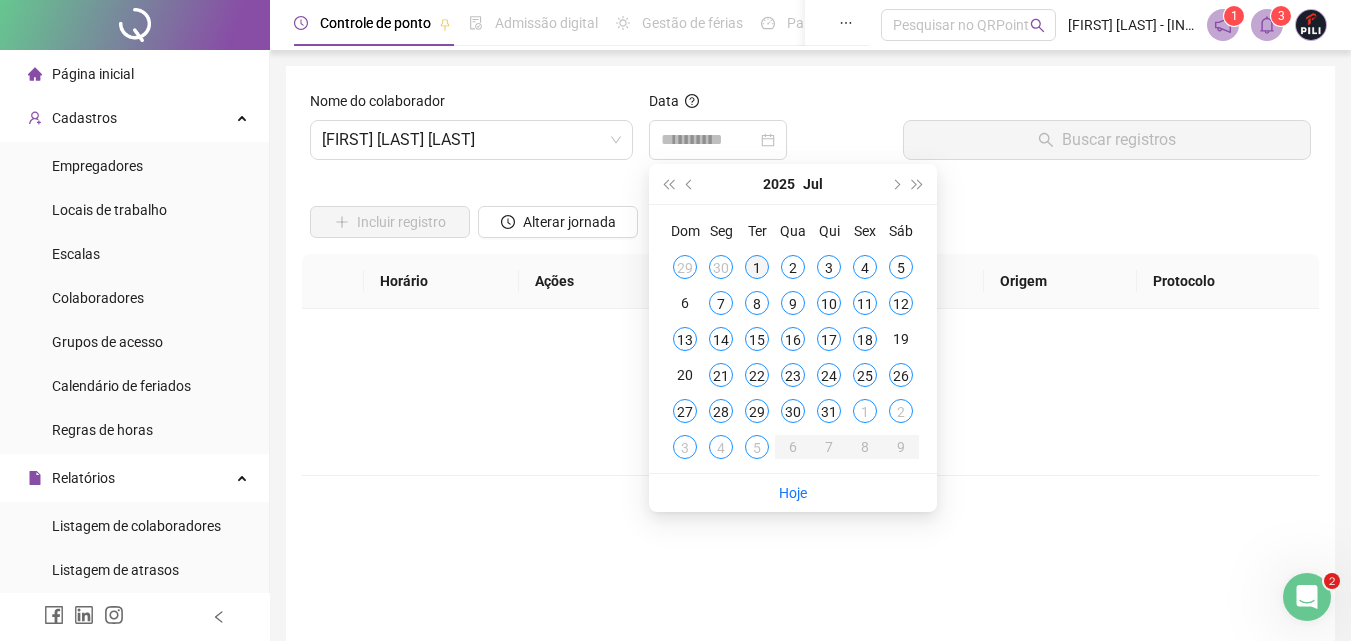 click on "1" at bounding box center [757, 267] 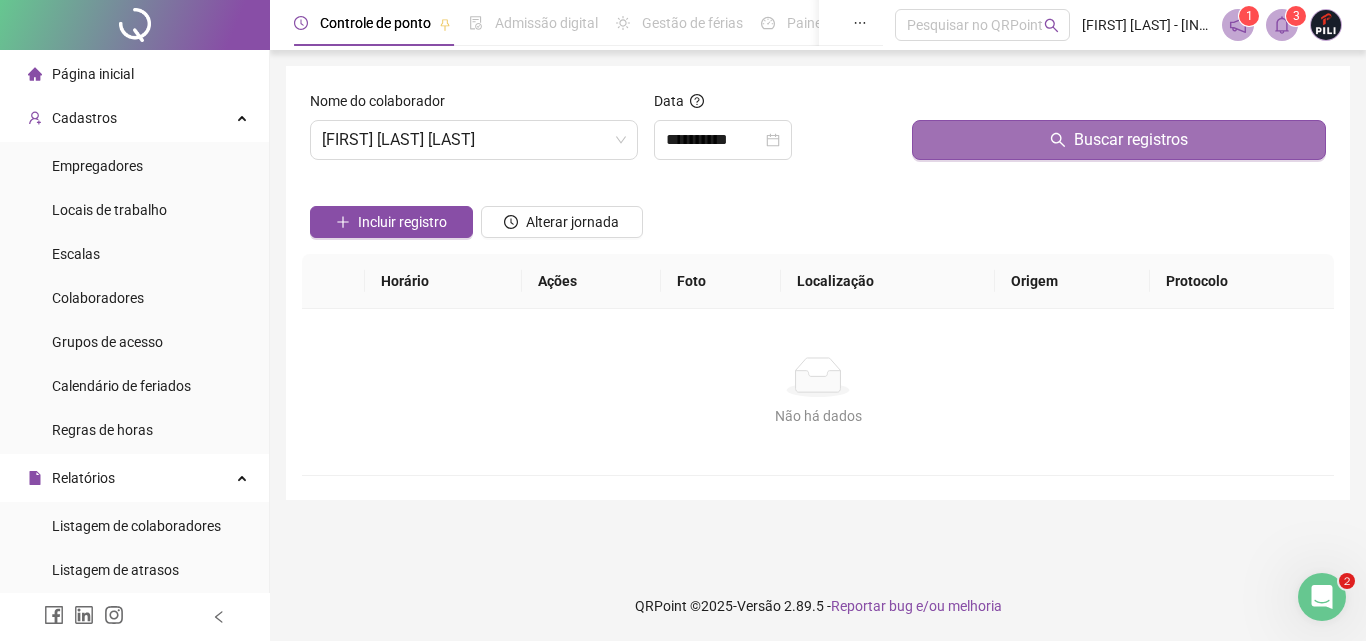 click on "Buscar registros" at bounding box center [1119, 140] 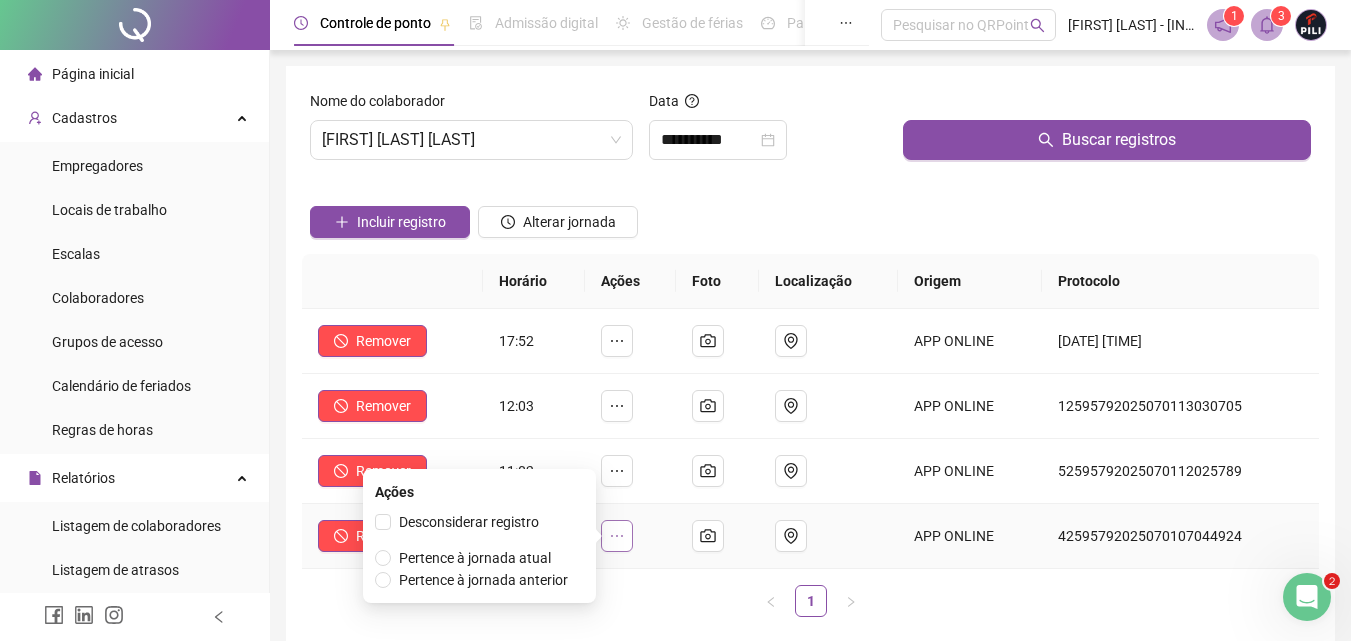 click 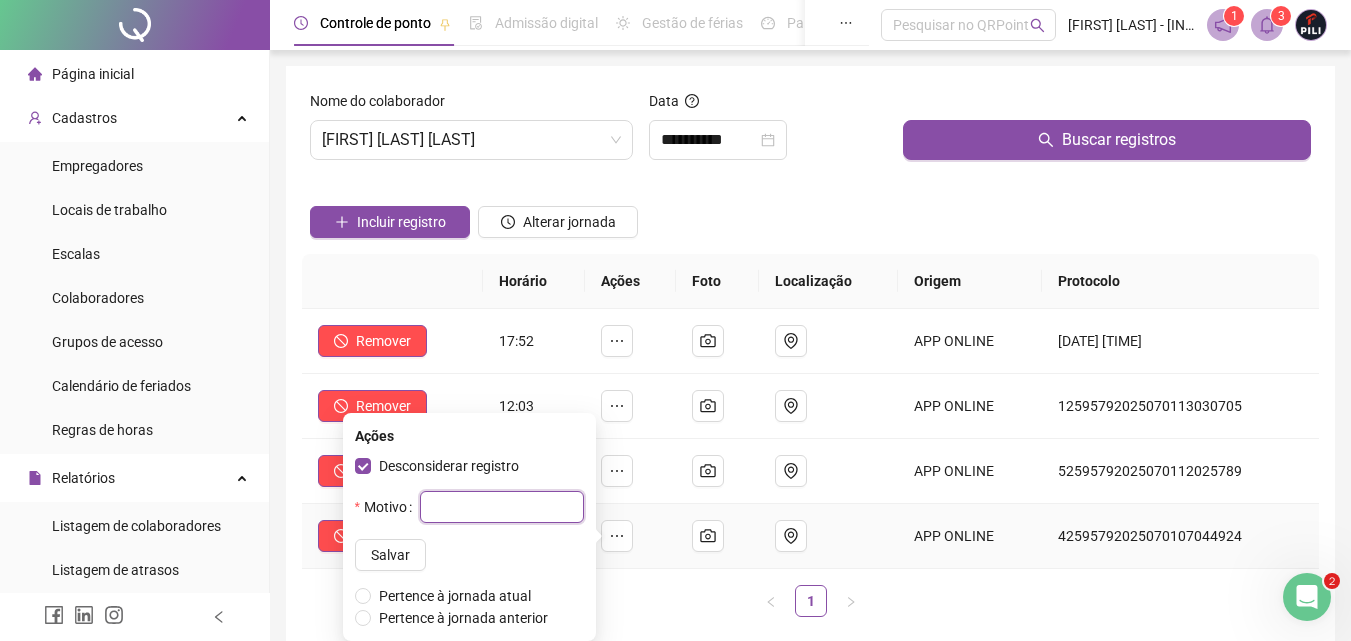 click at bounding box center (502, 507) 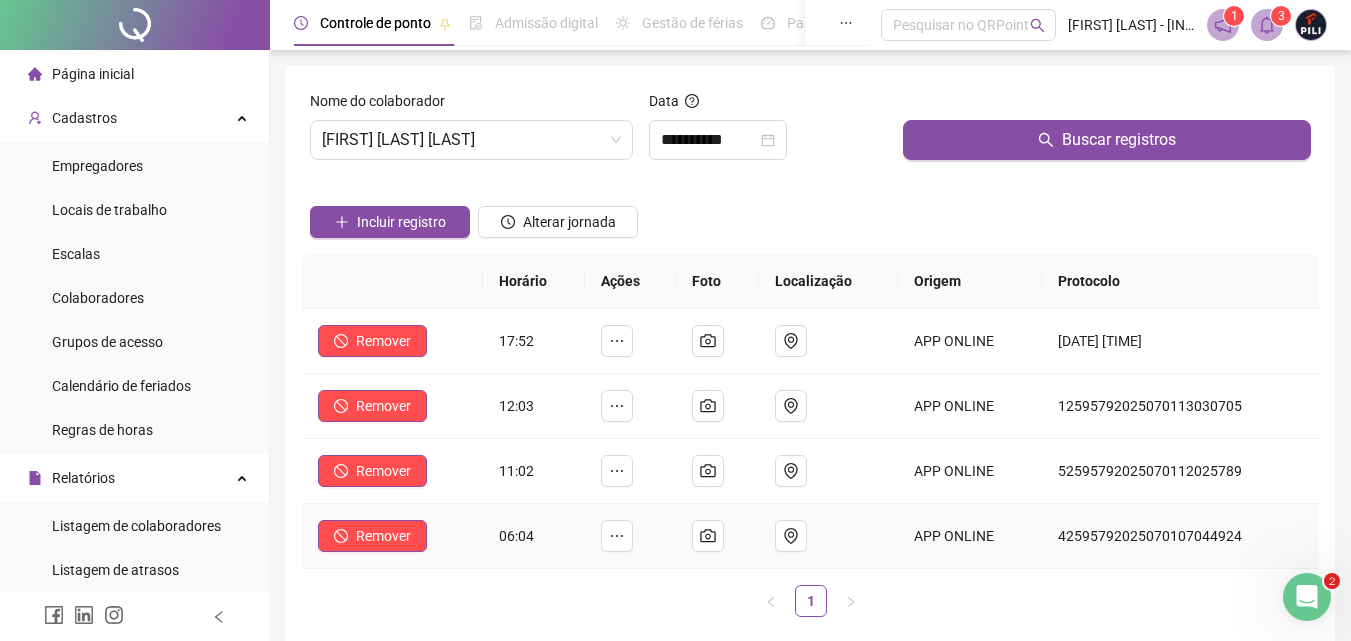 click on "Remover" at bounding box center (392, 536) 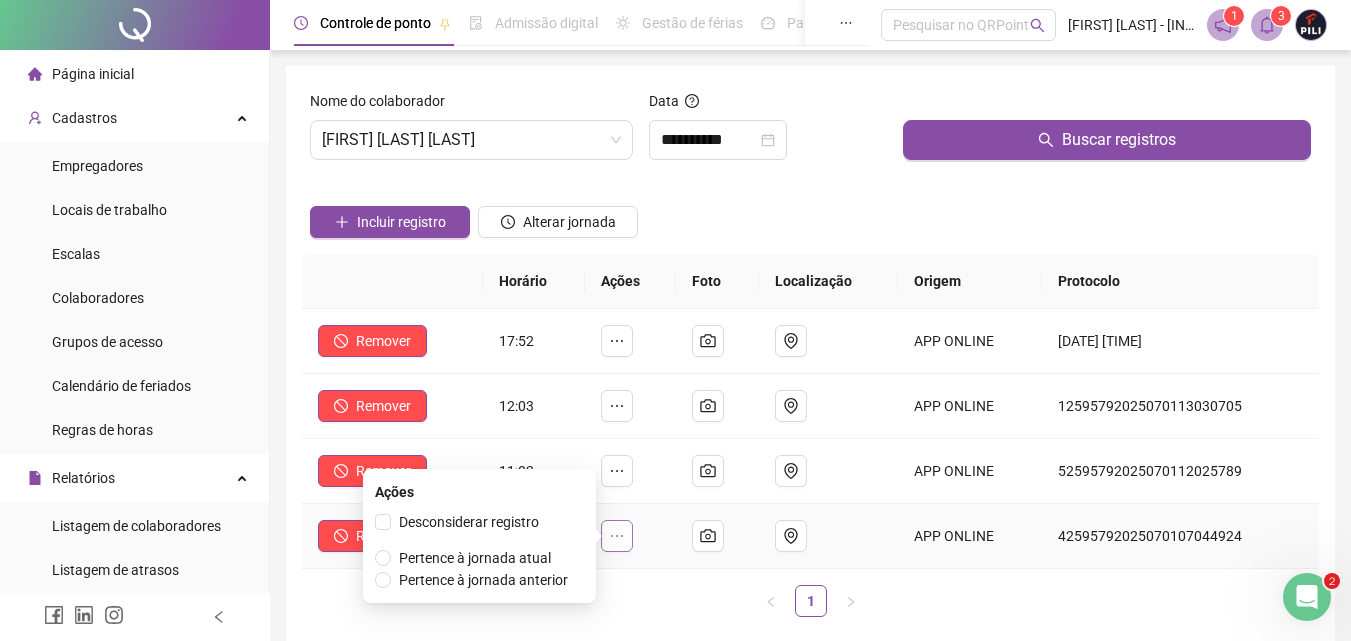 click at bounding box center [617, 536] 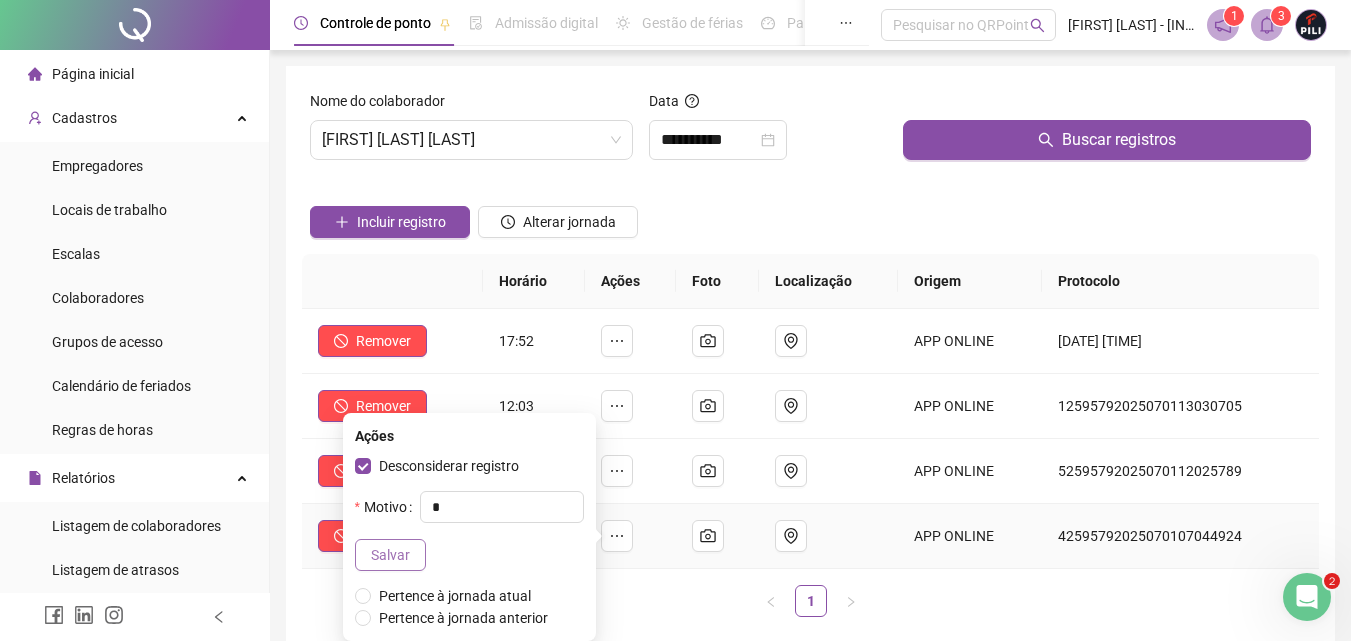 click on "Salvar" at bounding box center [390, 555] 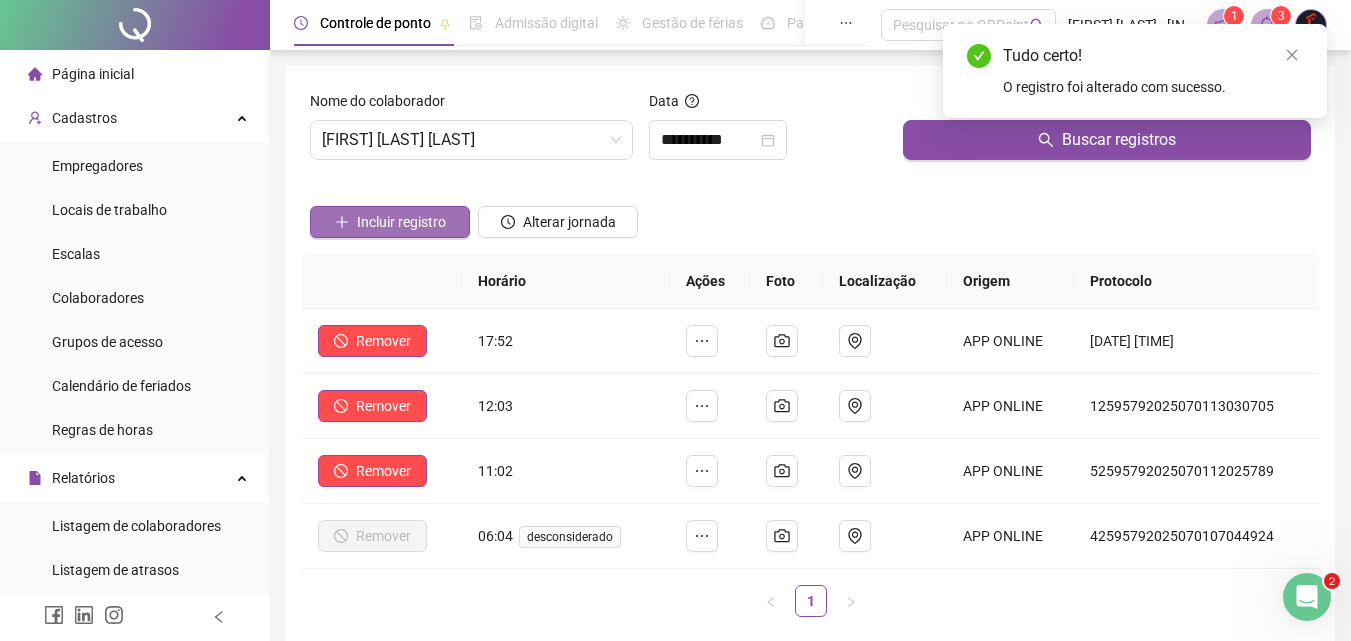 click on "Incluir registro" at bounding box center (401, 222) 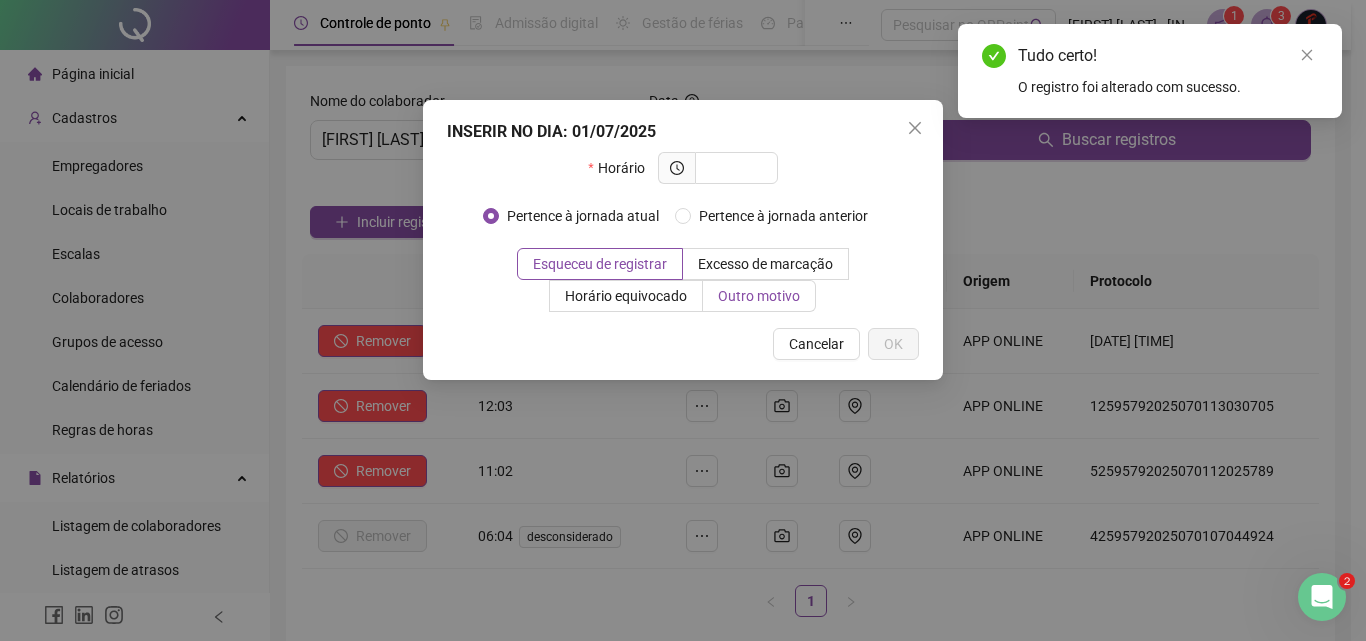 click on "Outro motivo" at bounding box center (759, 296) 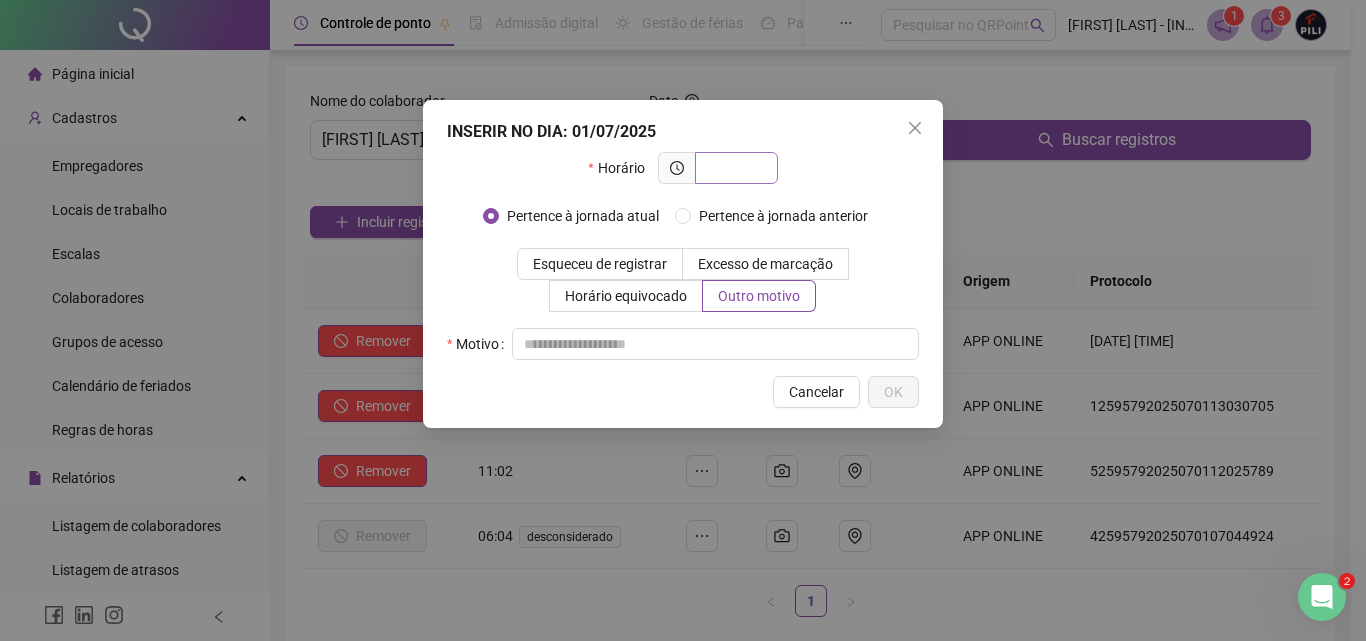 click on "Insere o registro na jornada anterior" at bounding box center [682, 202] 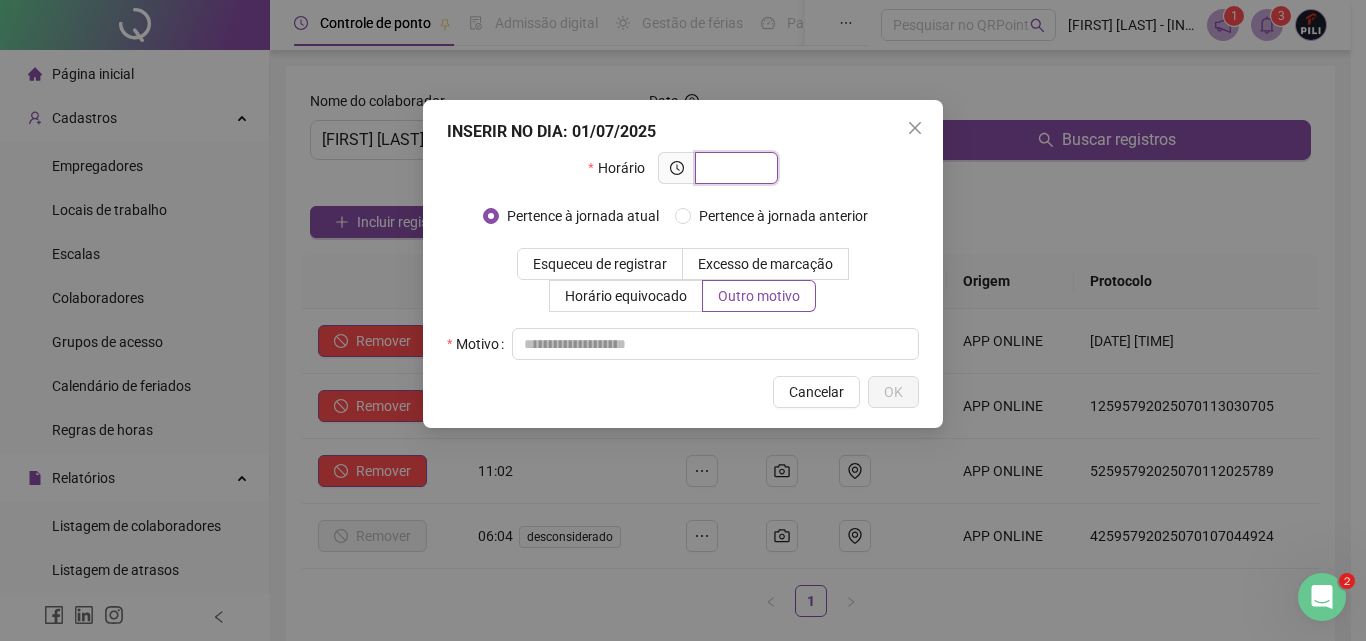 click at bounding box center (734, 168) 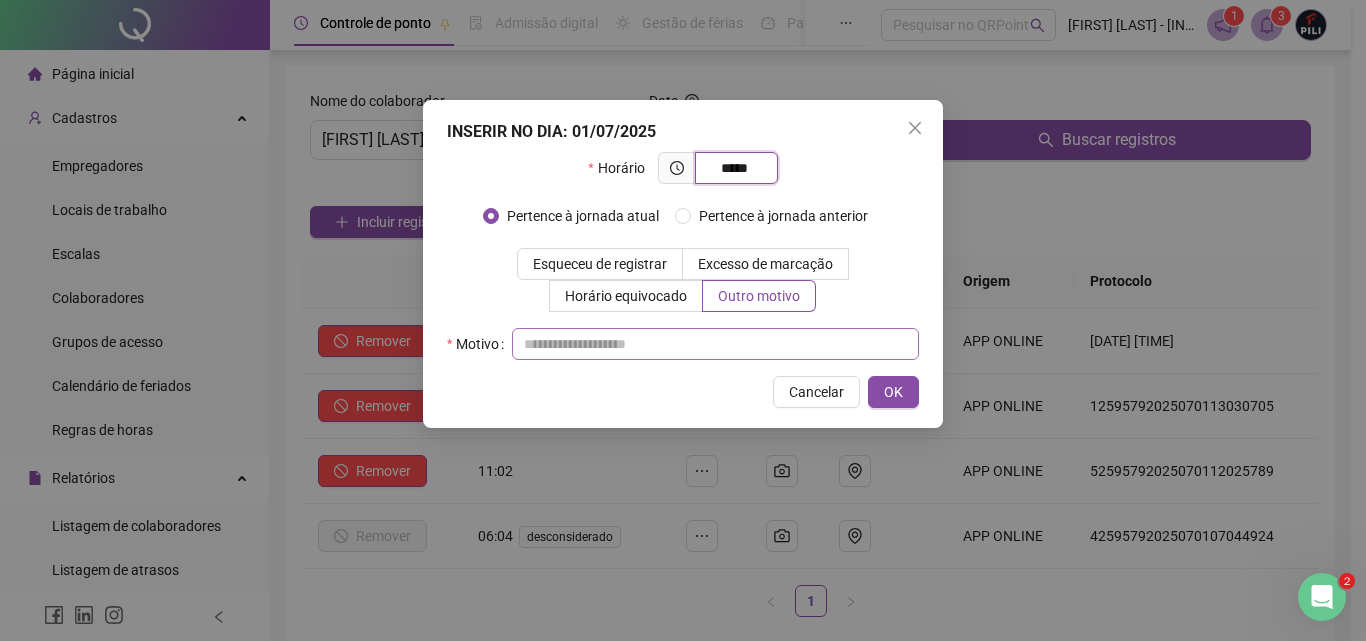 type on "*****" 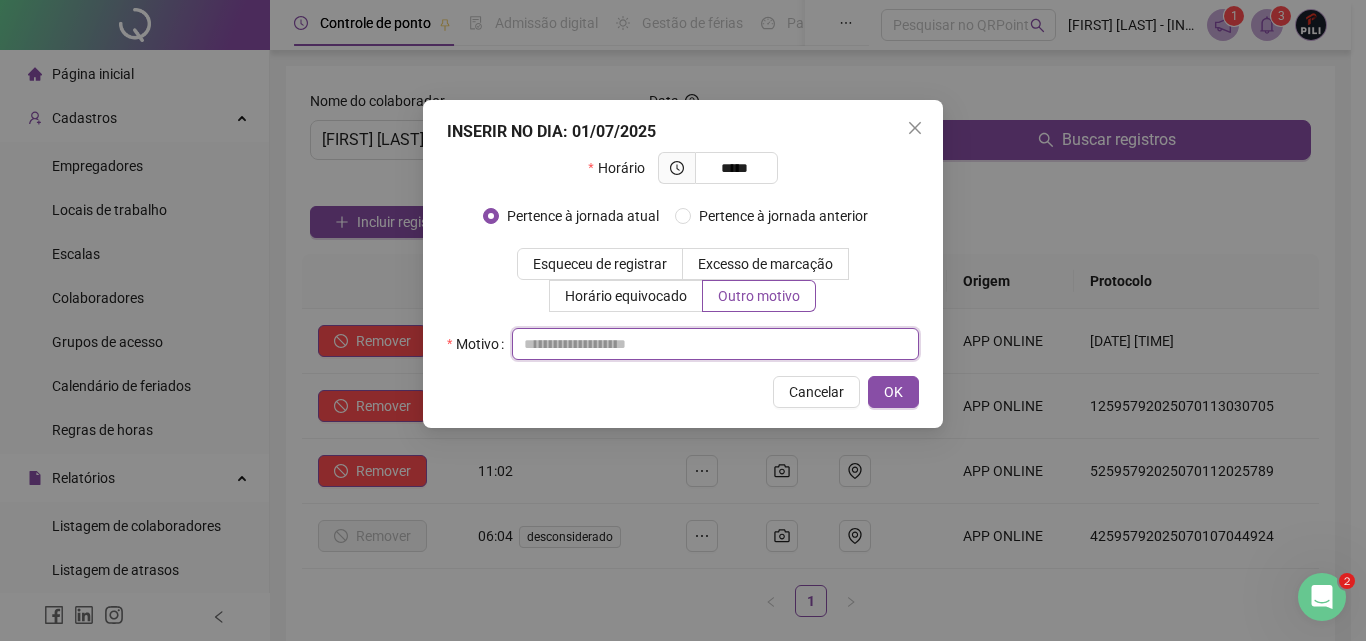 click at bounding box center (715, 344) 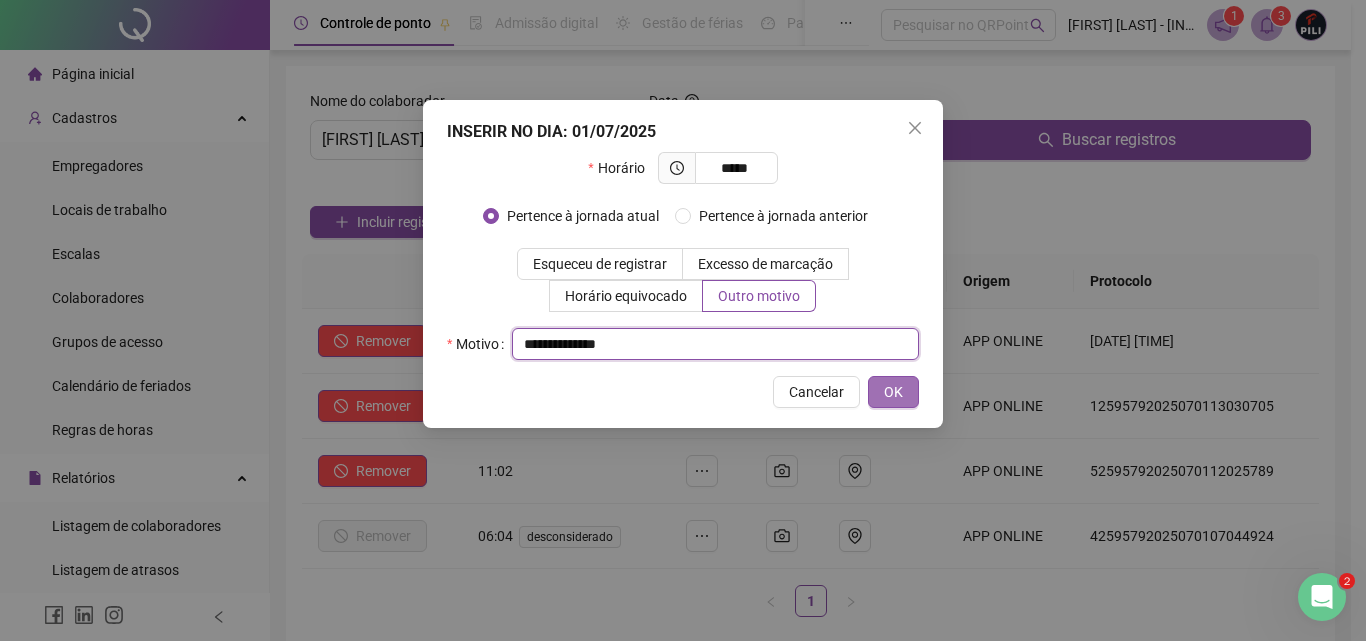 type on "**********" 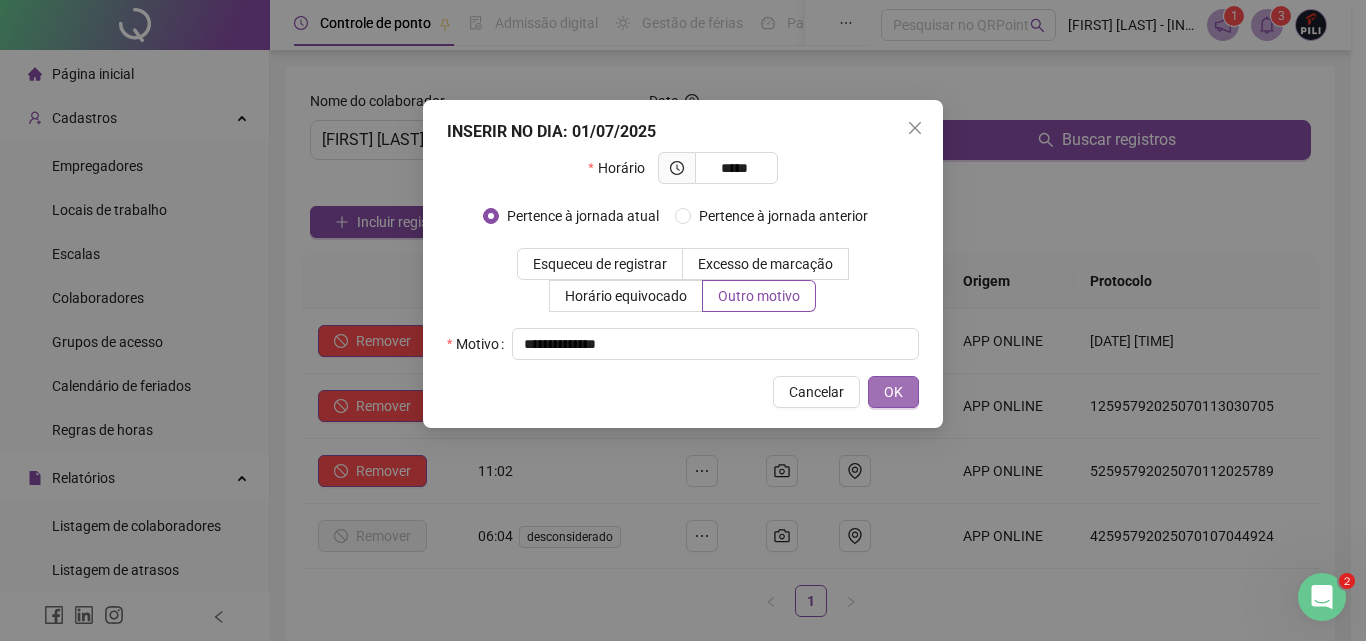 click on "OK" at bounding box center [893, 392] 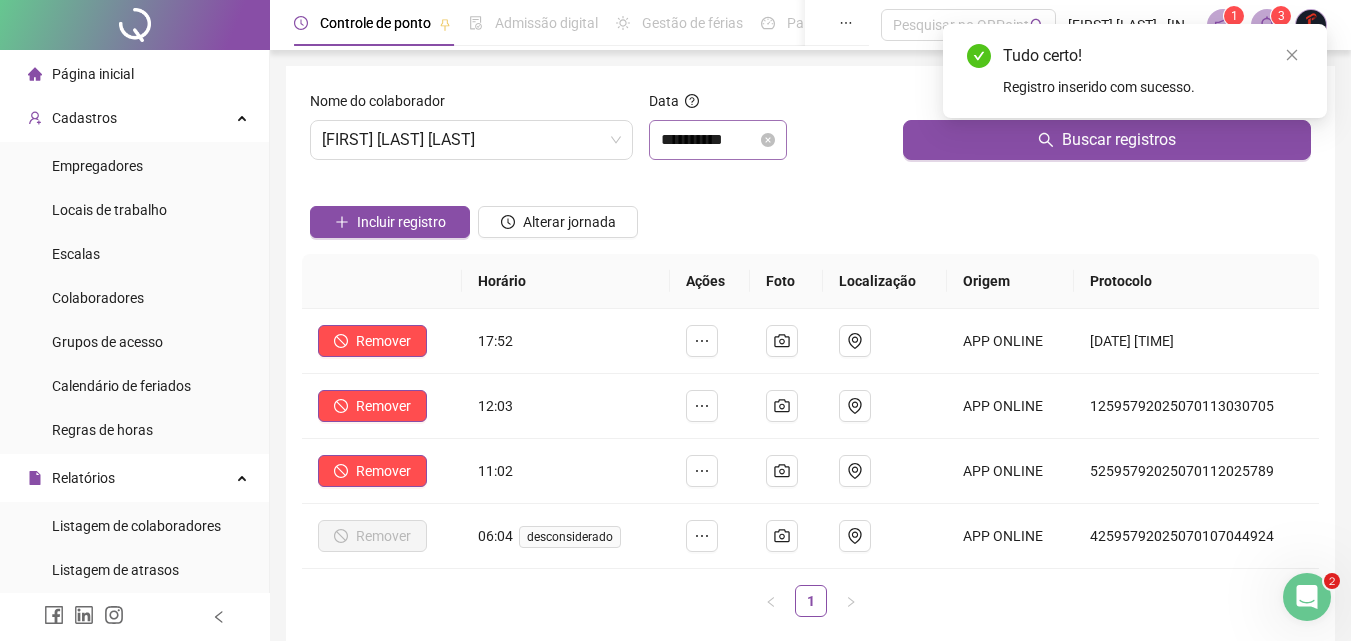 click on "**********" at bounding box center (718, 140) 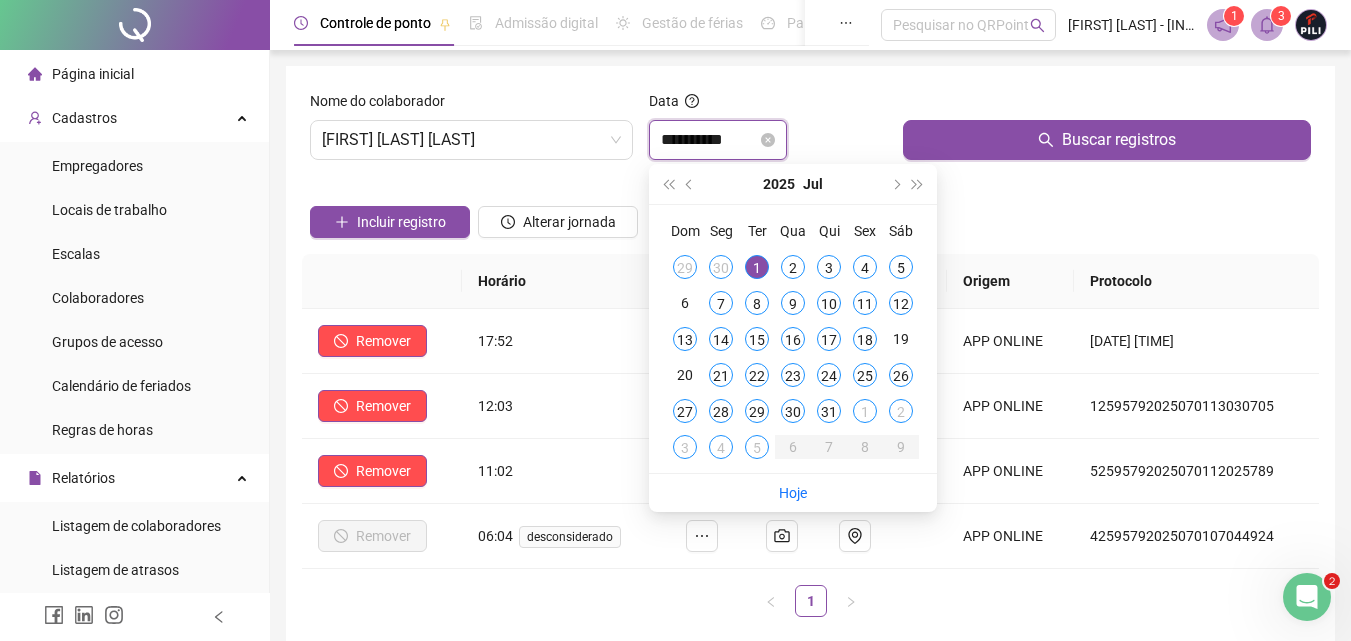 click on "**********" at bounding box center (709, 140) 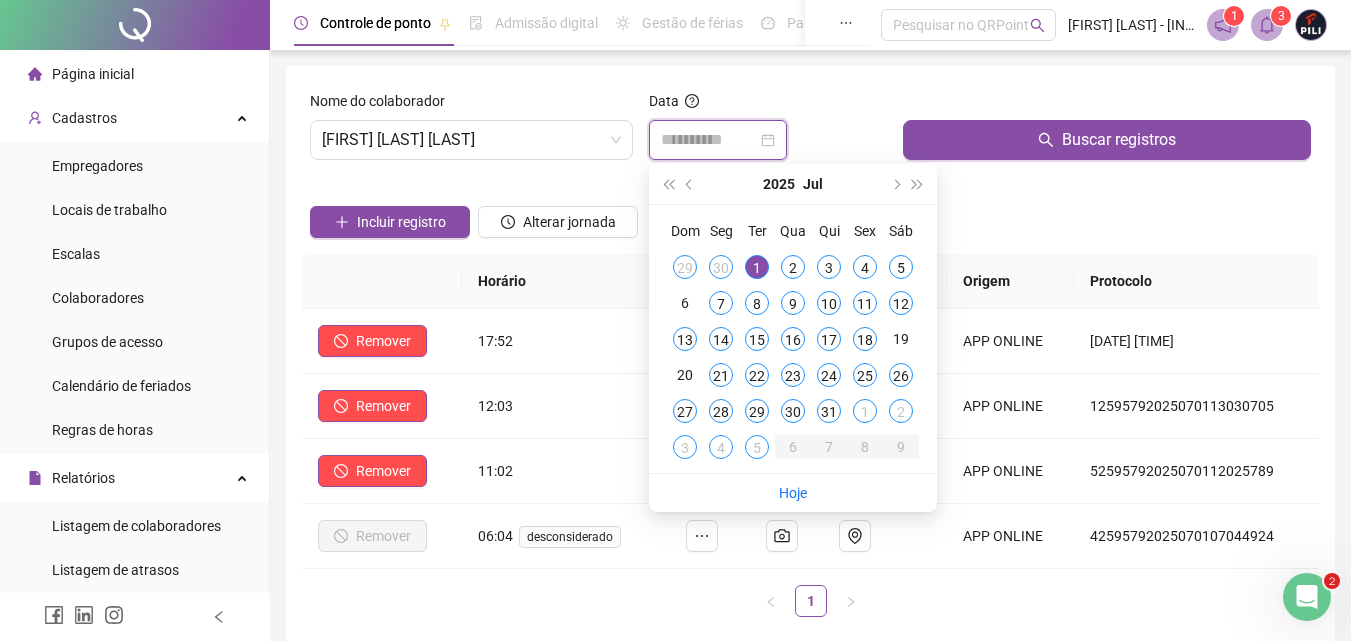 type on "**********" 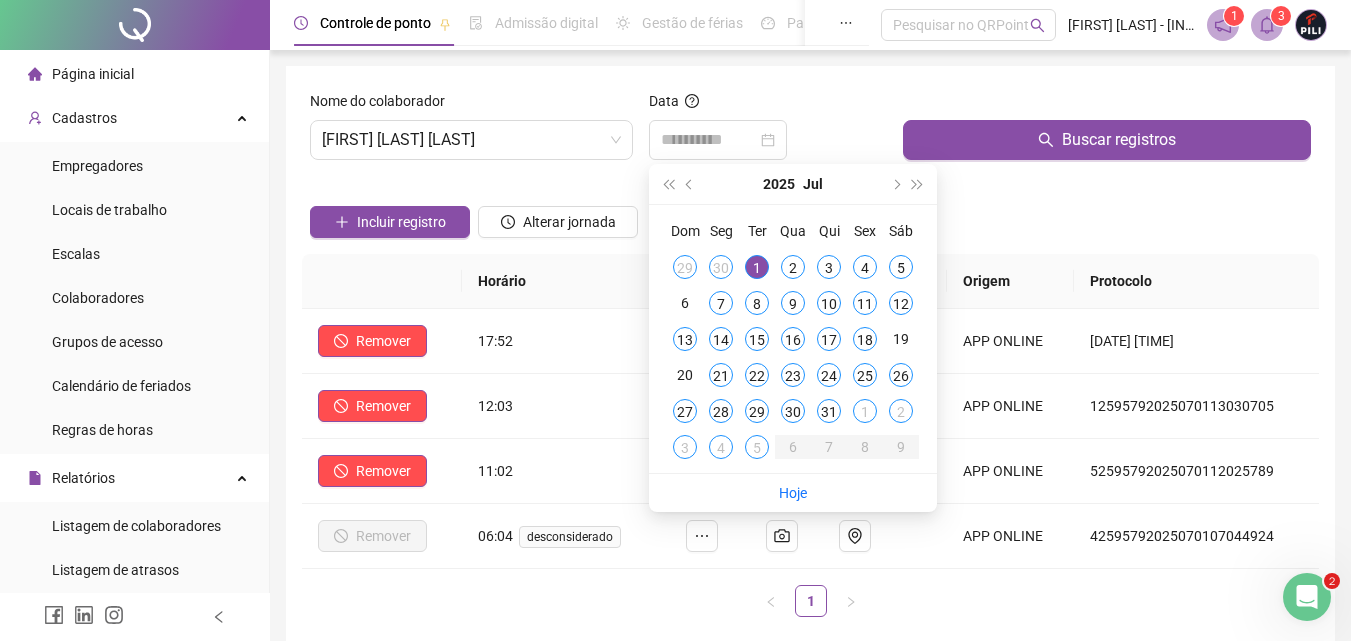 click on "2" at bounding box center (793, 267) 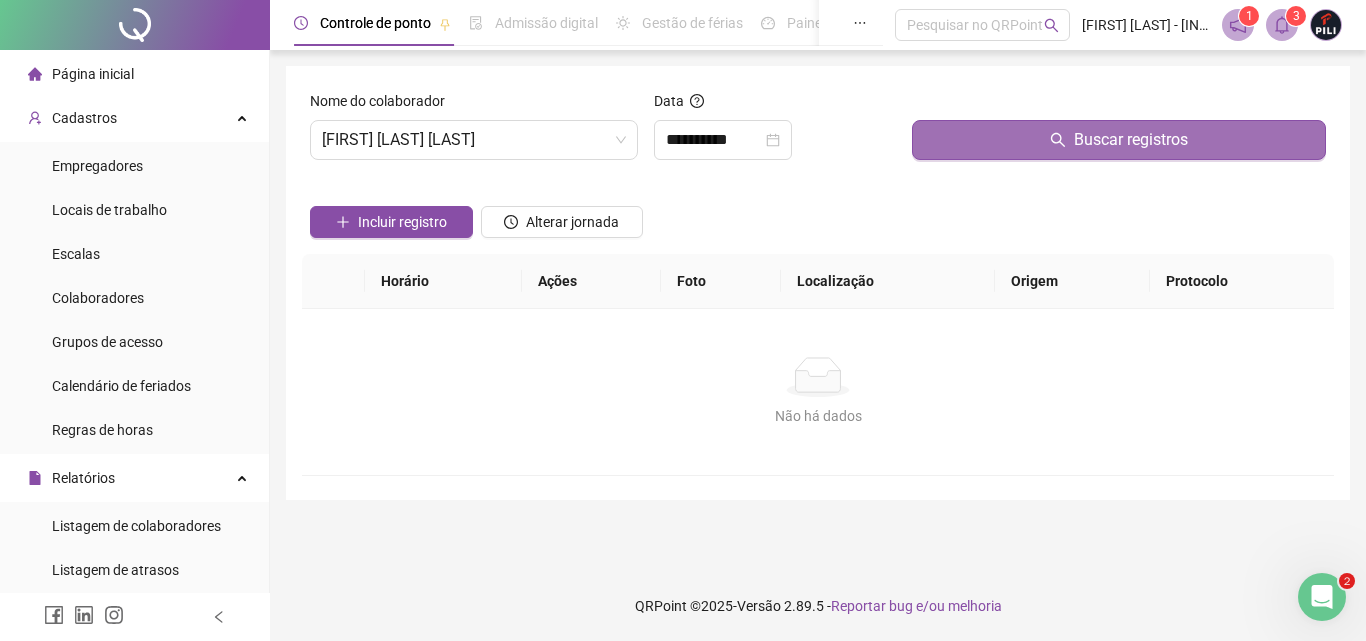 click on "Buscar registros" at bounding box center (1131, 140) 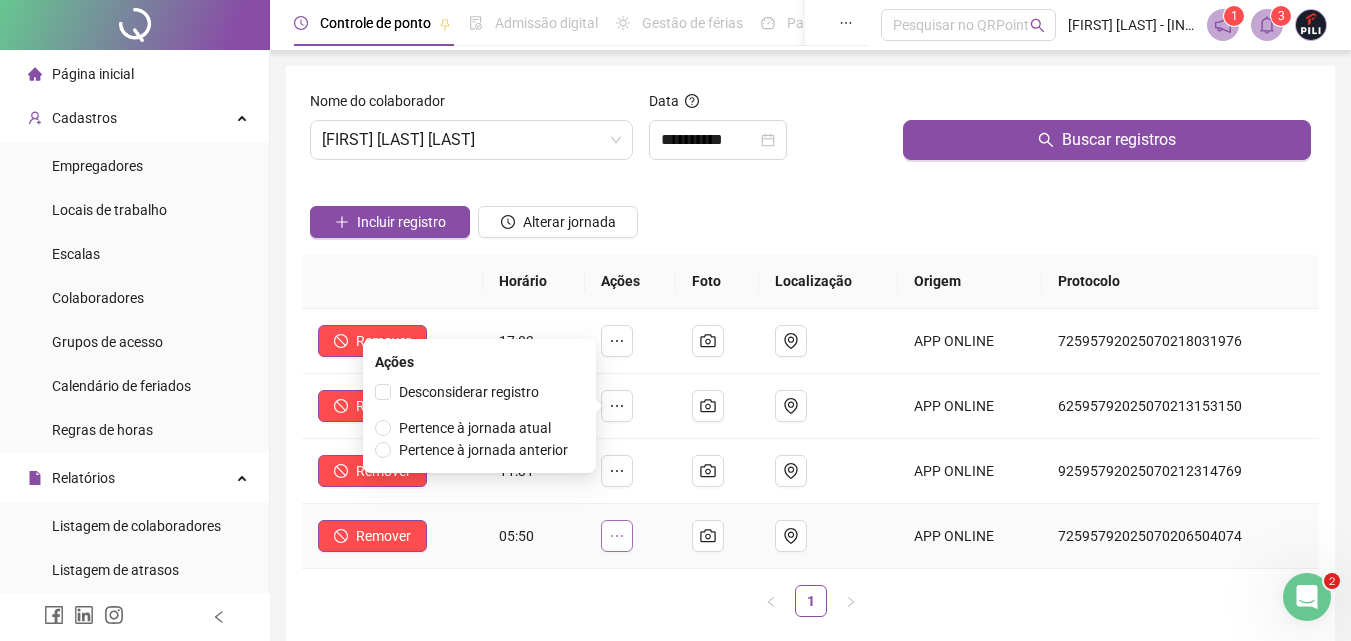 click at bounding box center [617, 536] 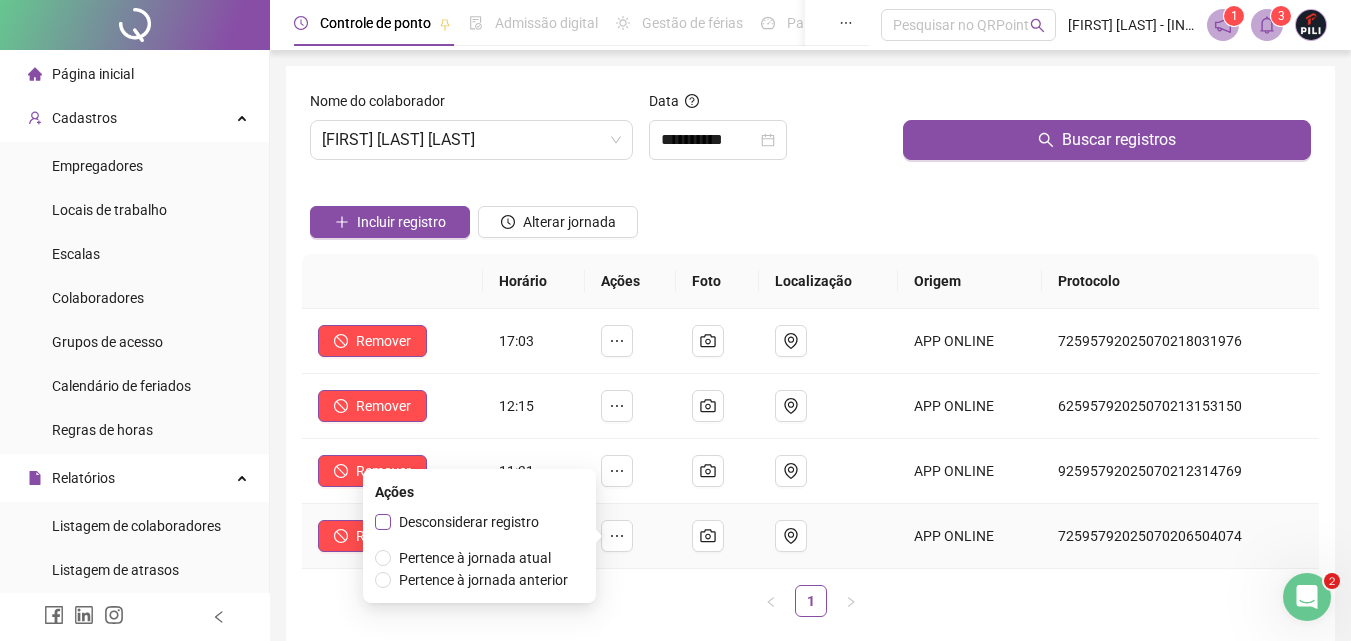 click on "Desconsiderar registro" at bounding box center (469, 522) 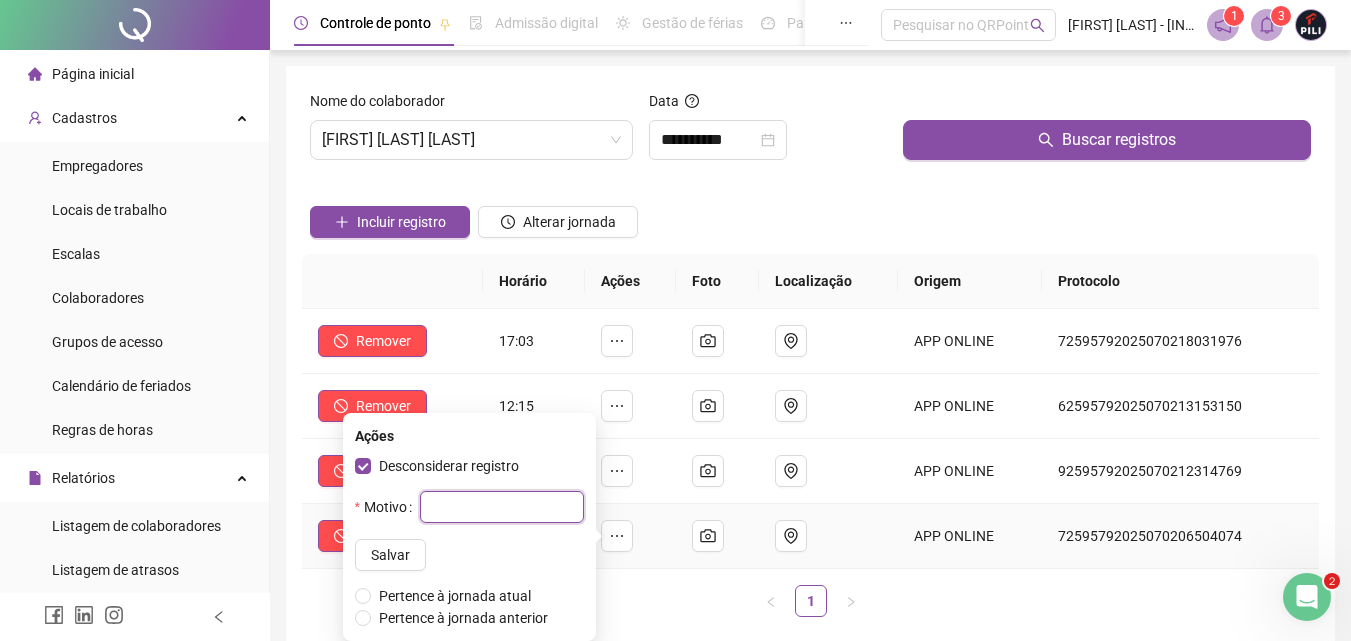click at bounding box center [502, 507] 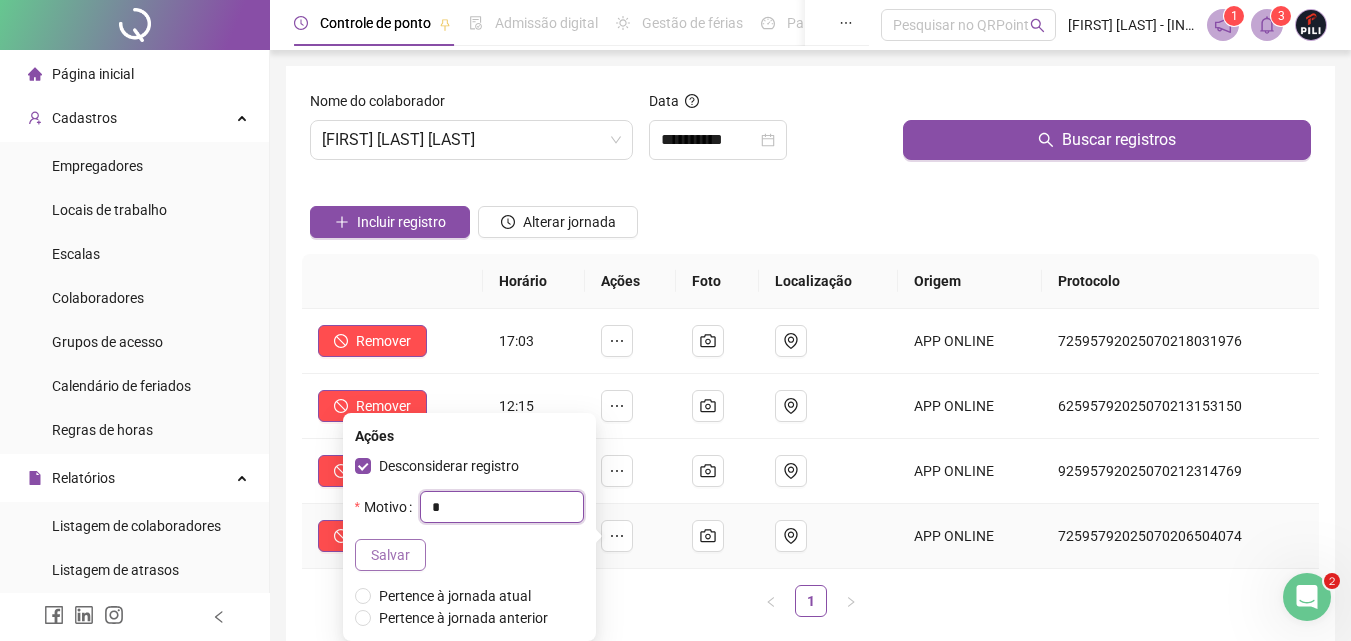 type on "*" 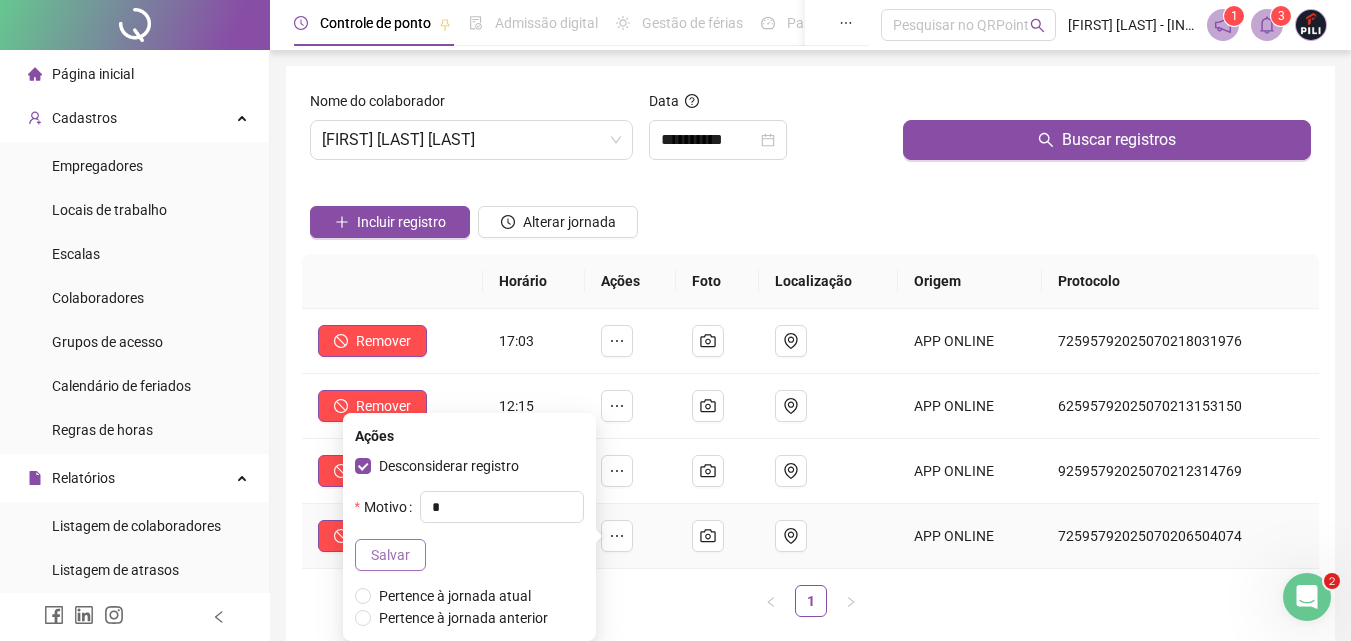 click on "Salvar" at bounding box center [390, 555] 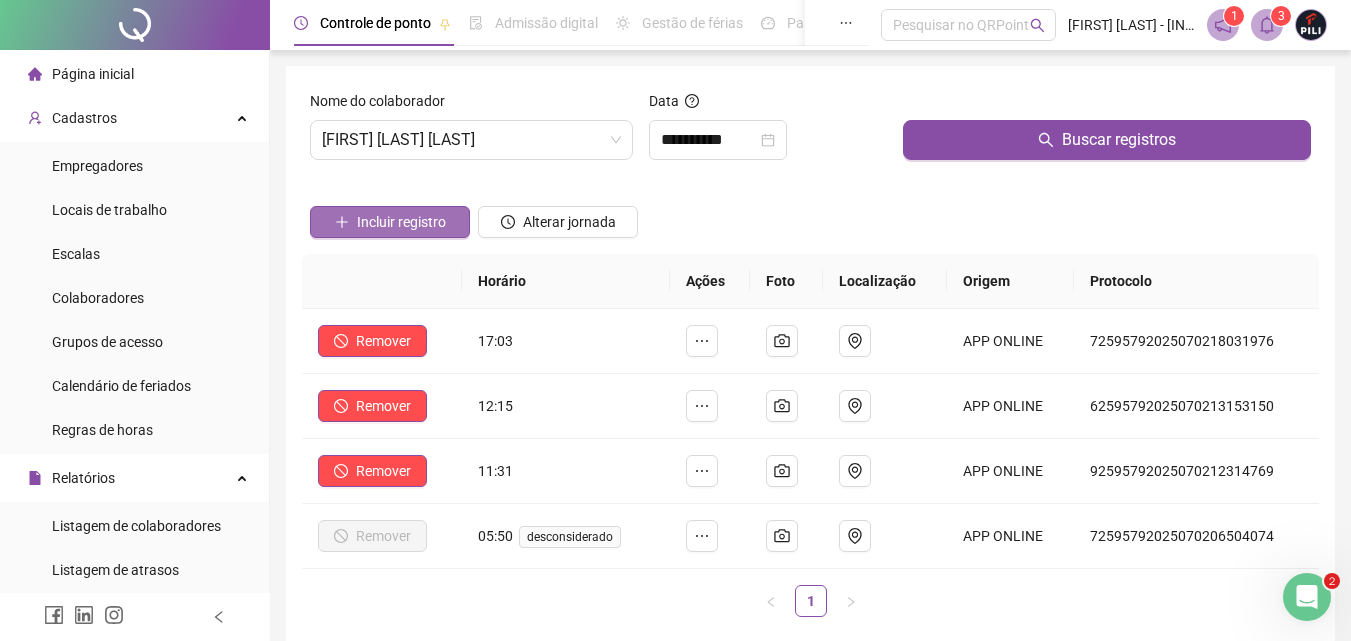click on "Incluir registro" at bounding box center [401, 222] 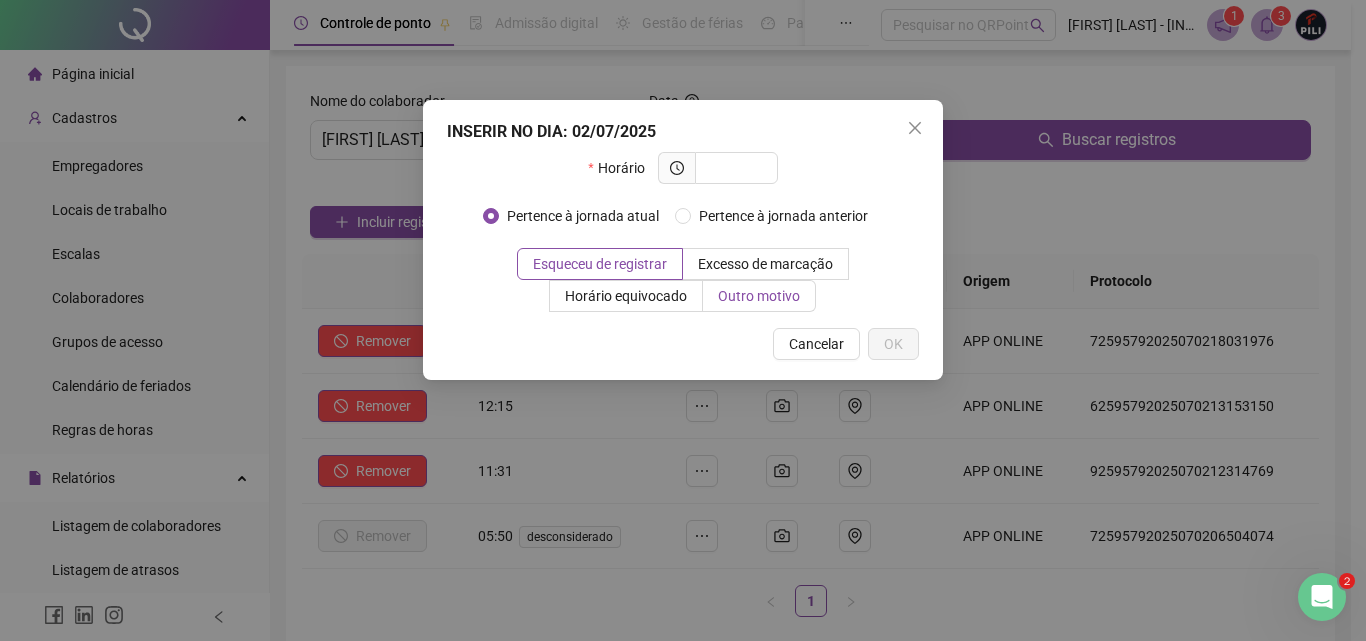click on "Outro motivo" at bounding box center (759, 296) 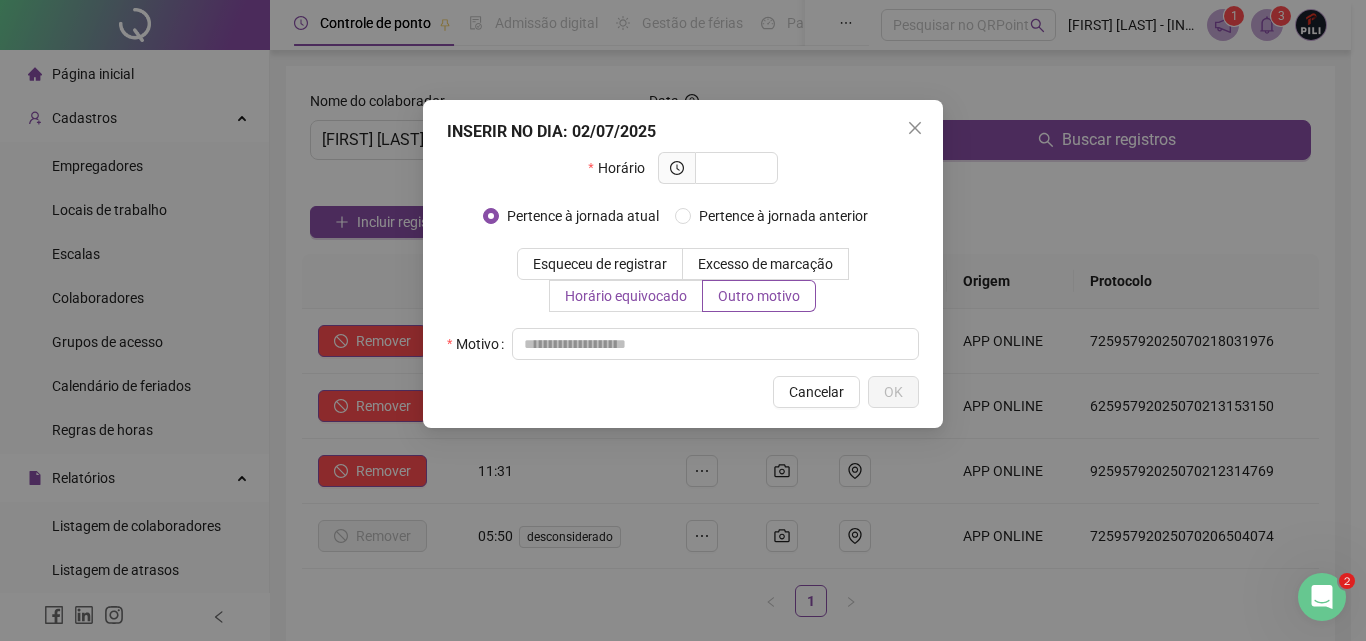 click on "Horário equivocado" at bounding box center [626, 296] 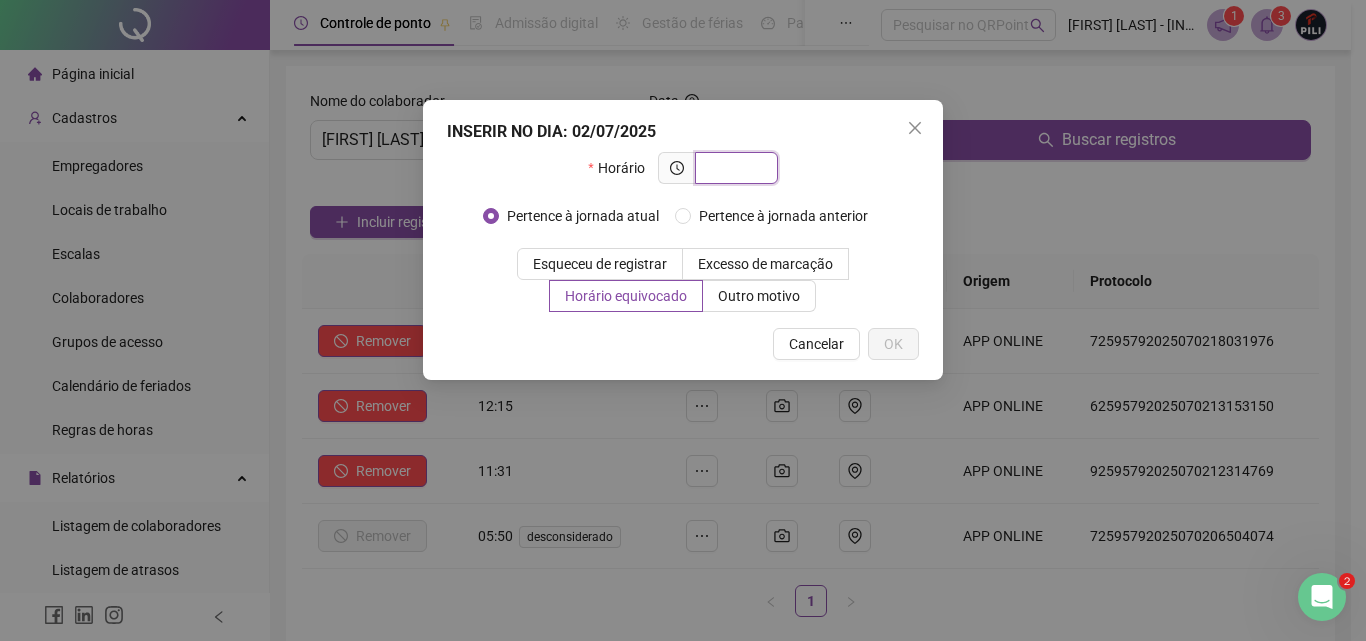 click at bounding box center (734, 168) 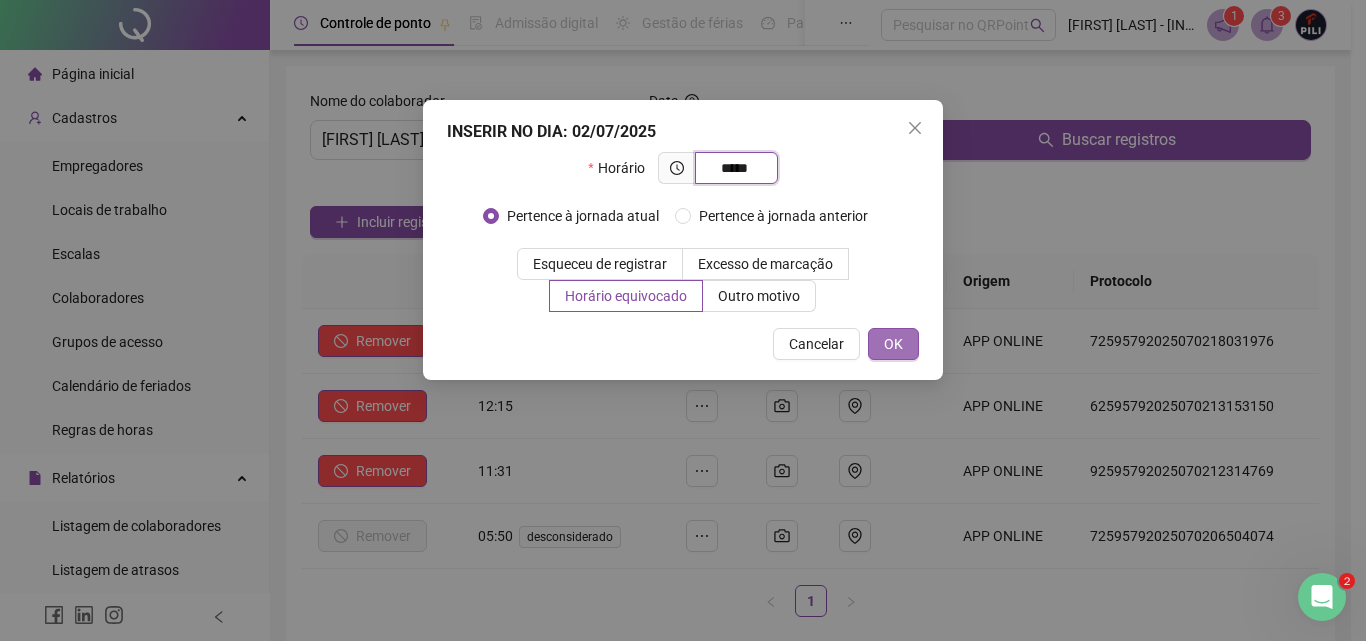 type on "*****" 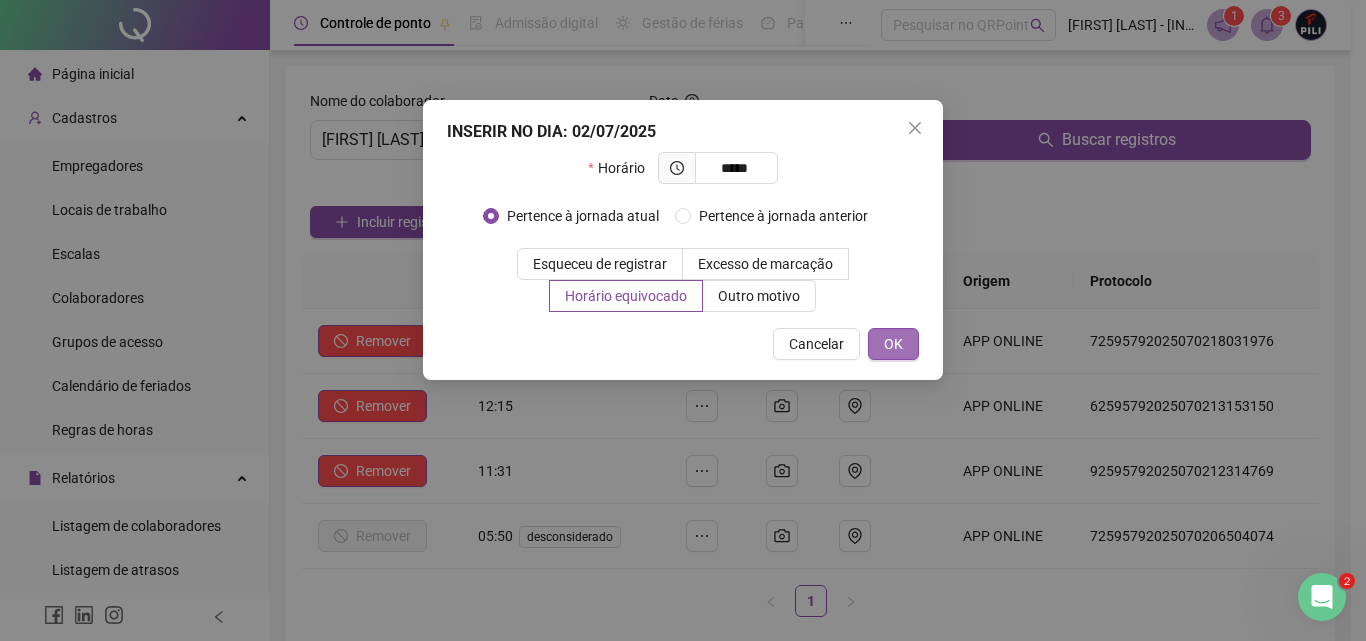 click on "OK" at bounding box center (893, 344) 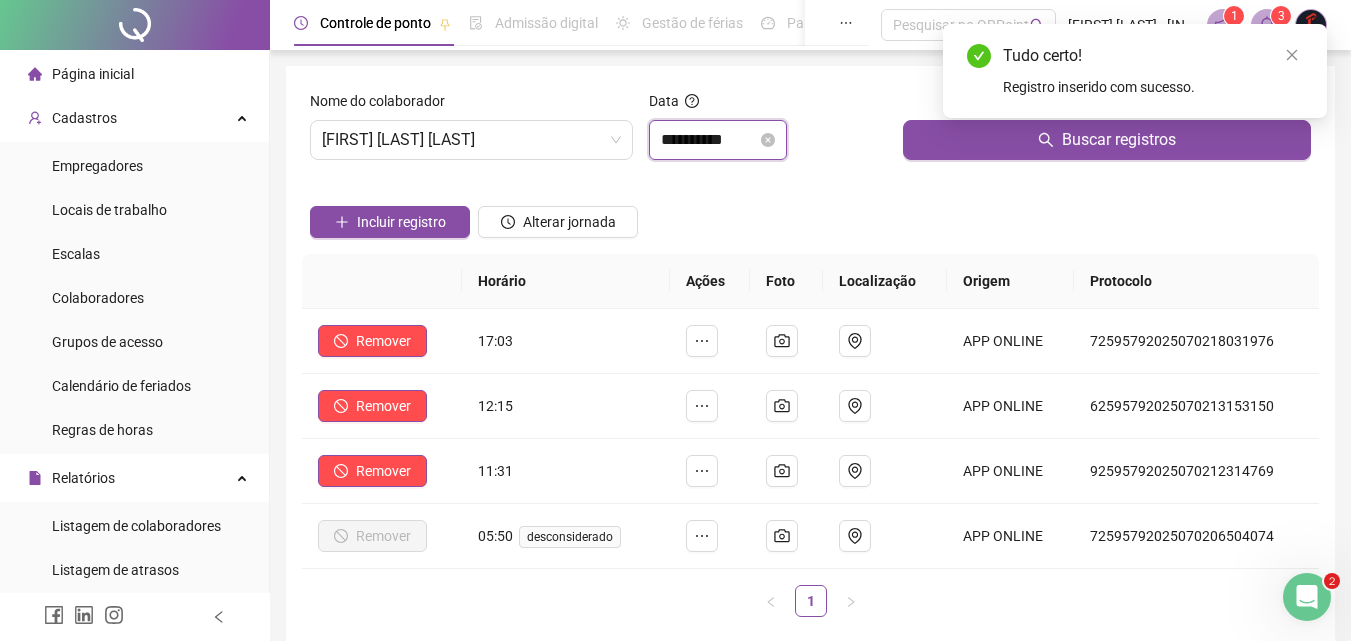 click on "**********" at bounding box center (709, 140) 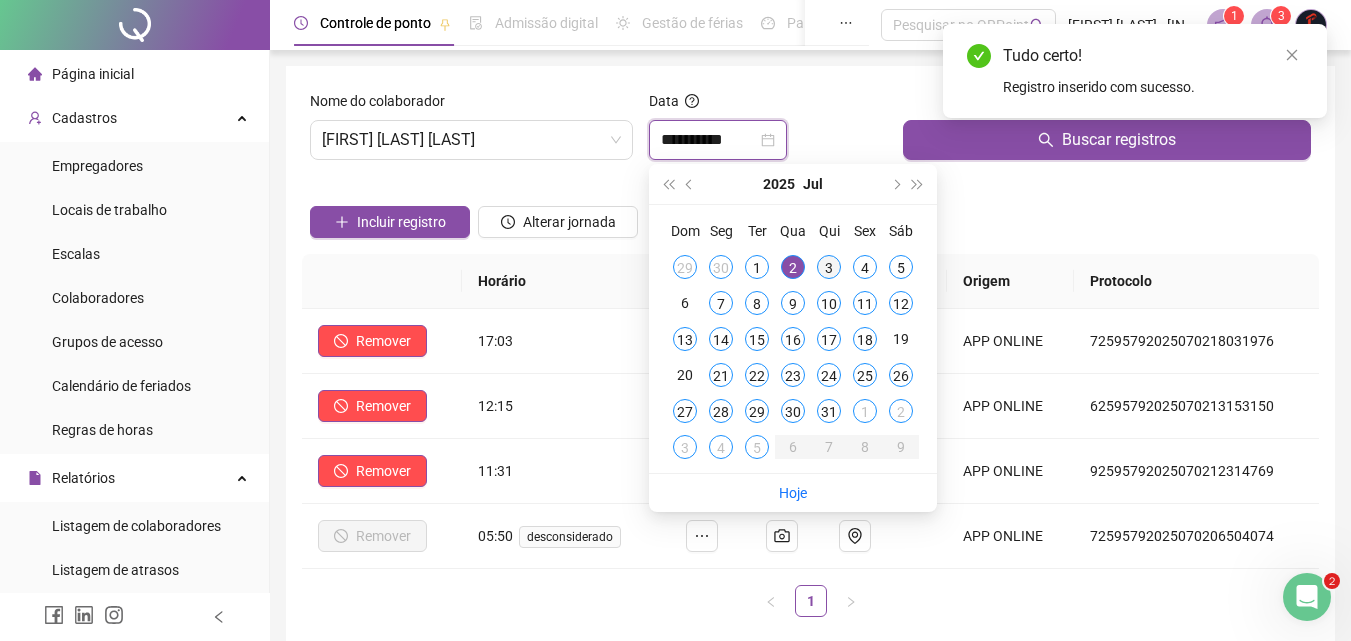 type on "**********" 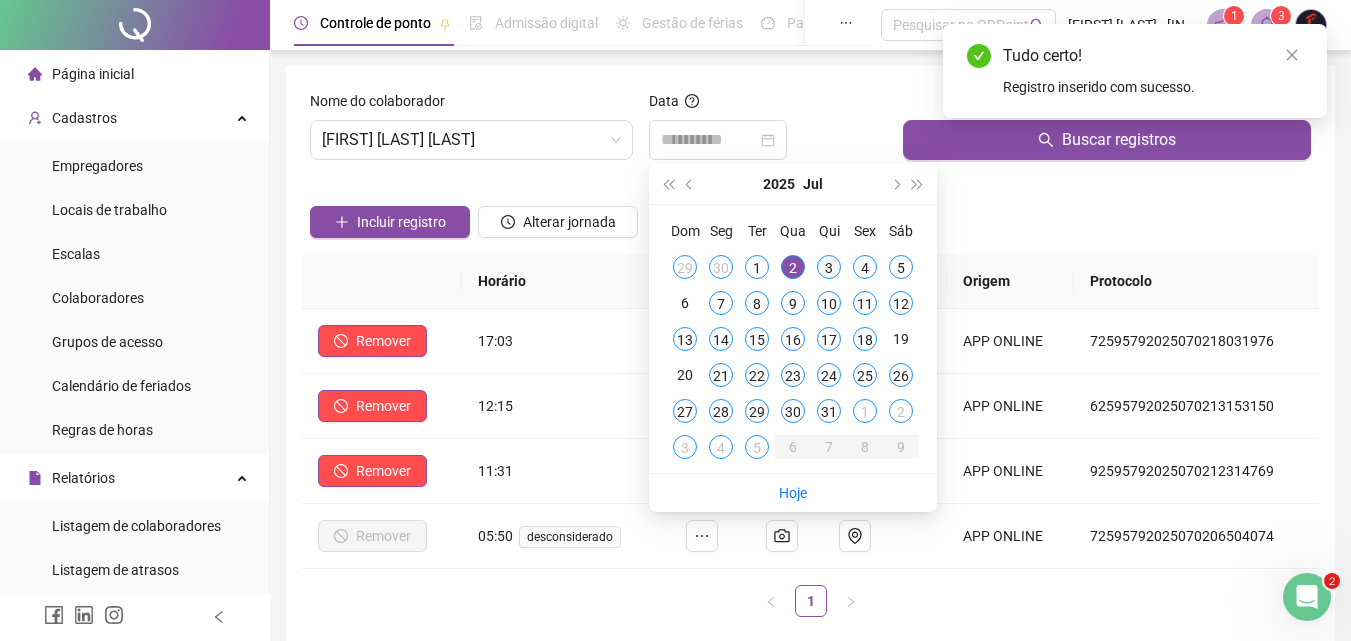 click on "3" at bounding box center [829, 267] 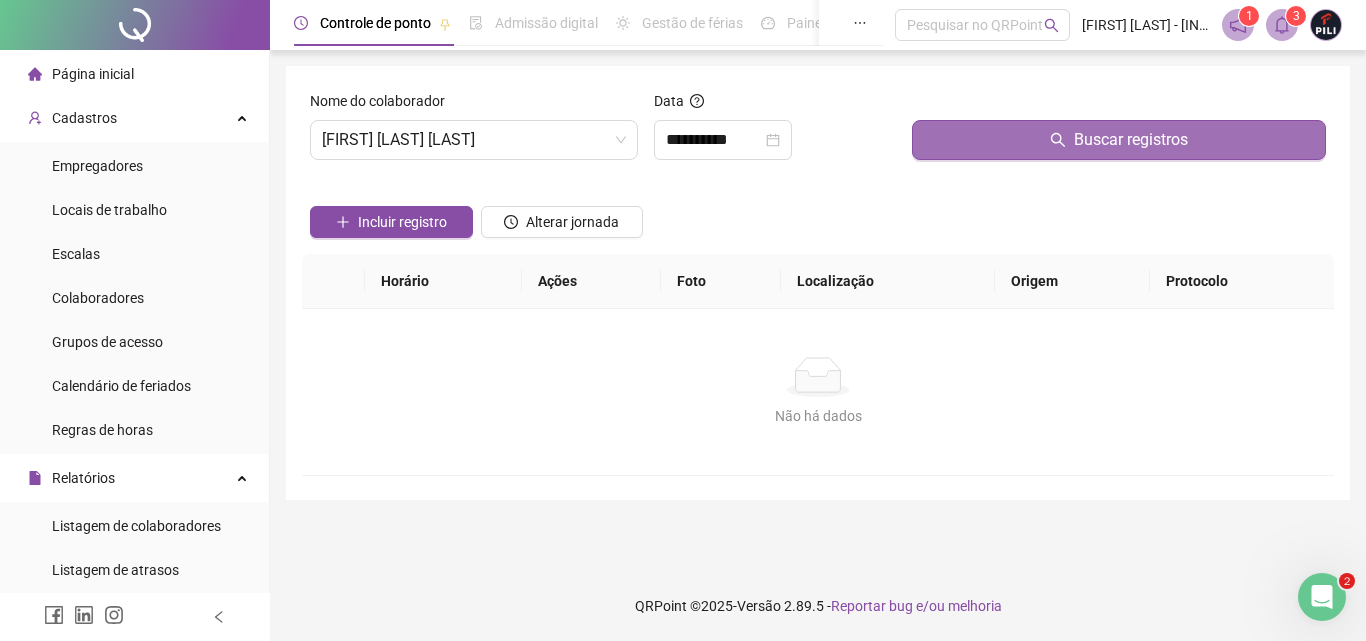 click on "Buscar registros" at bounding box center [1119, 140] 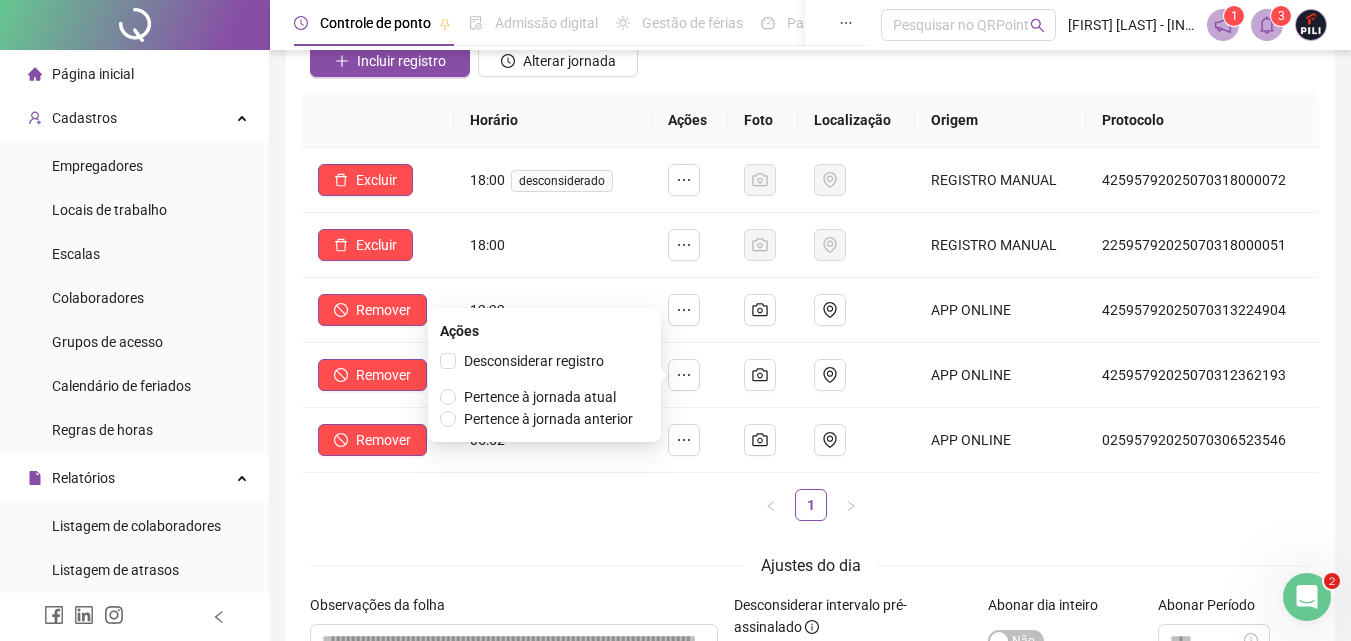 scroll, scrollTop: 200, scrollLeft: 0, axis: vertical 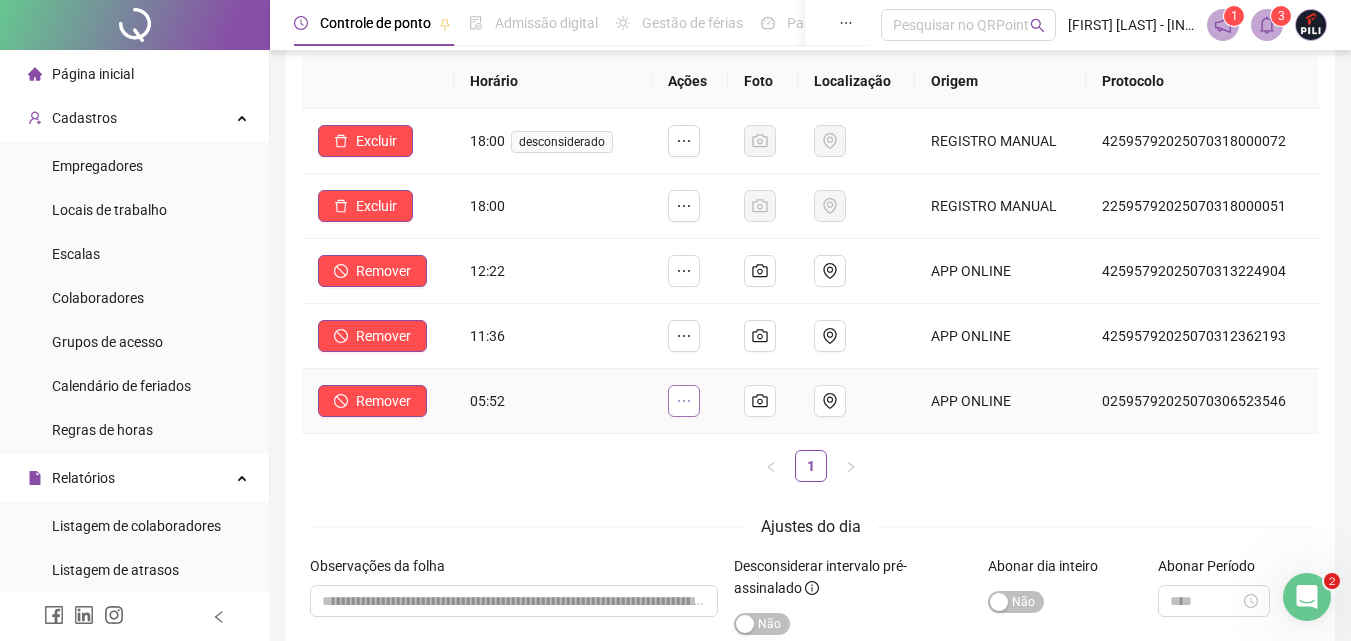 click 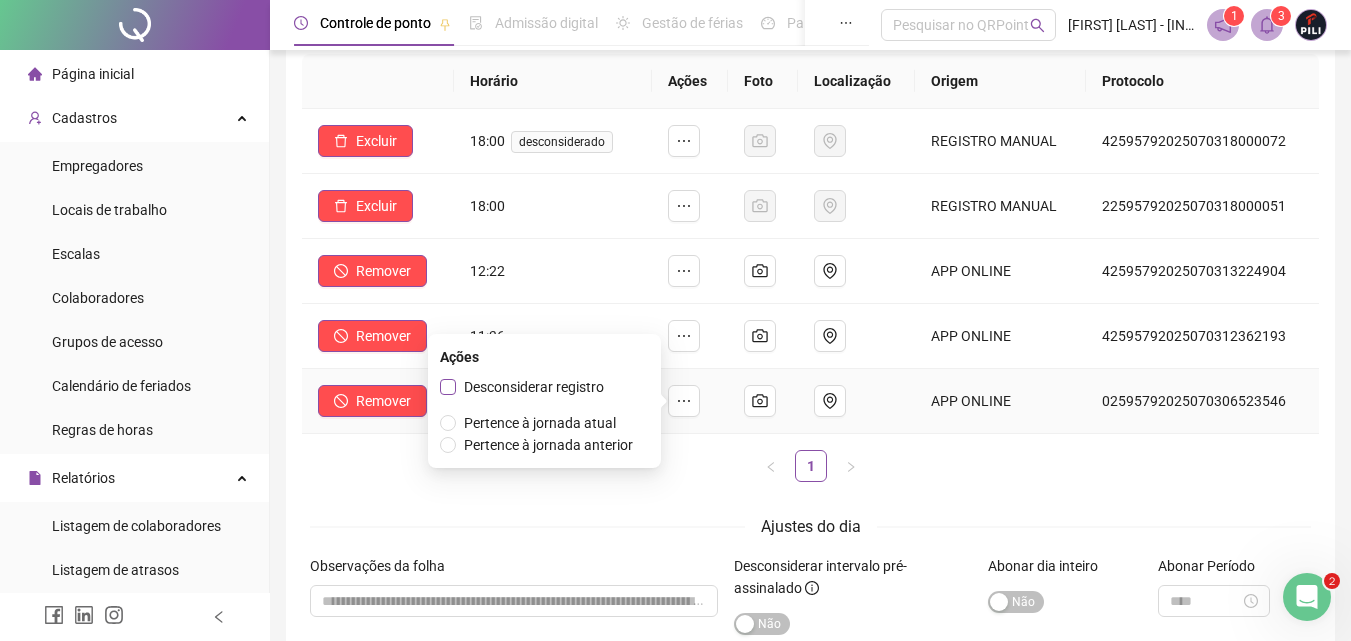 click on "Desconsiderar registro" at bounding box center [534, 387] 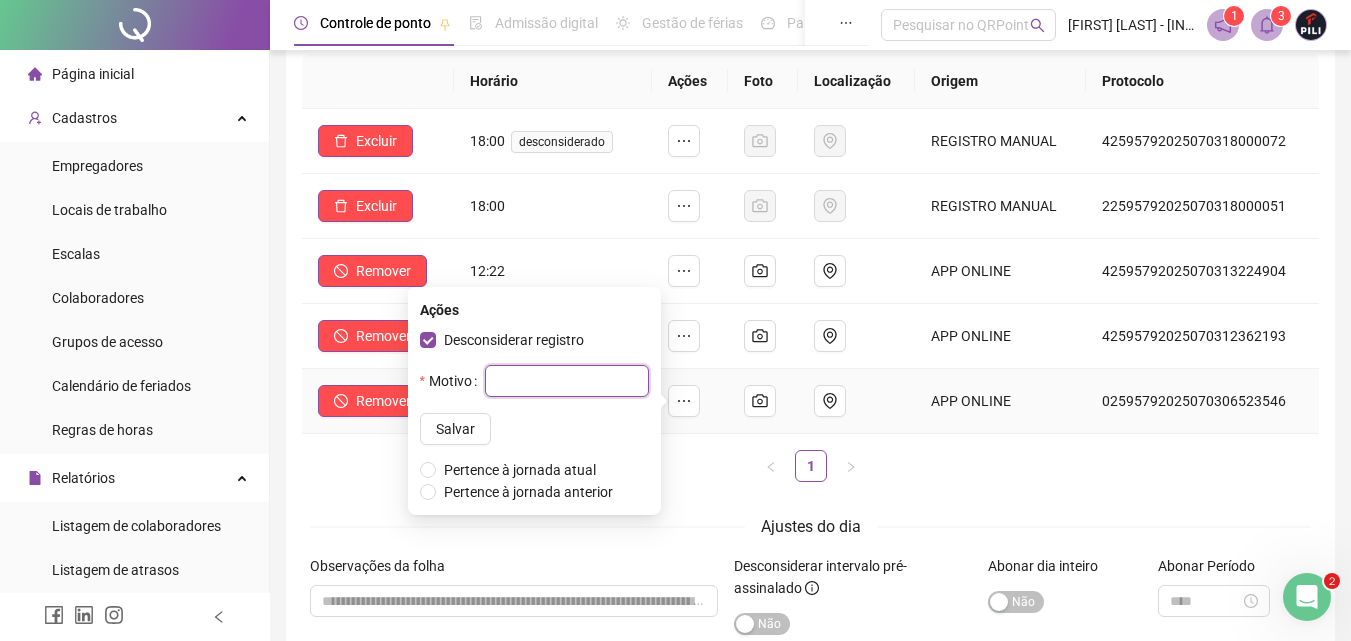 click at bounding box center (567, 381) 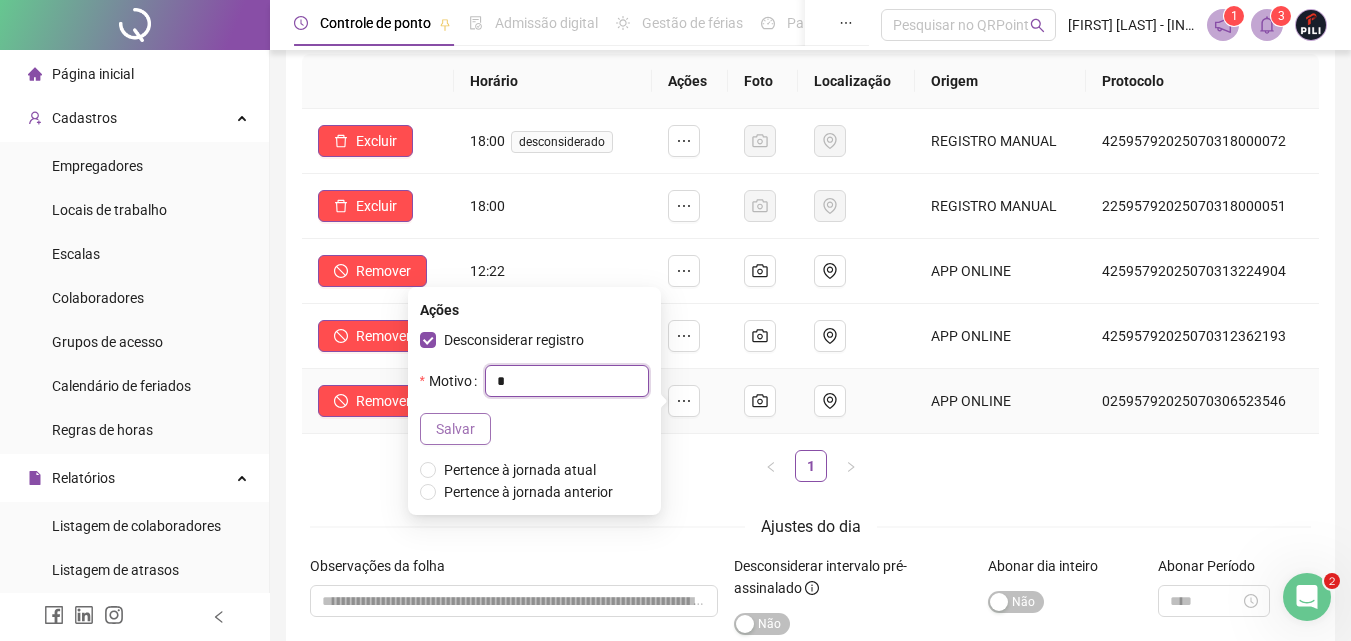 type on "*" 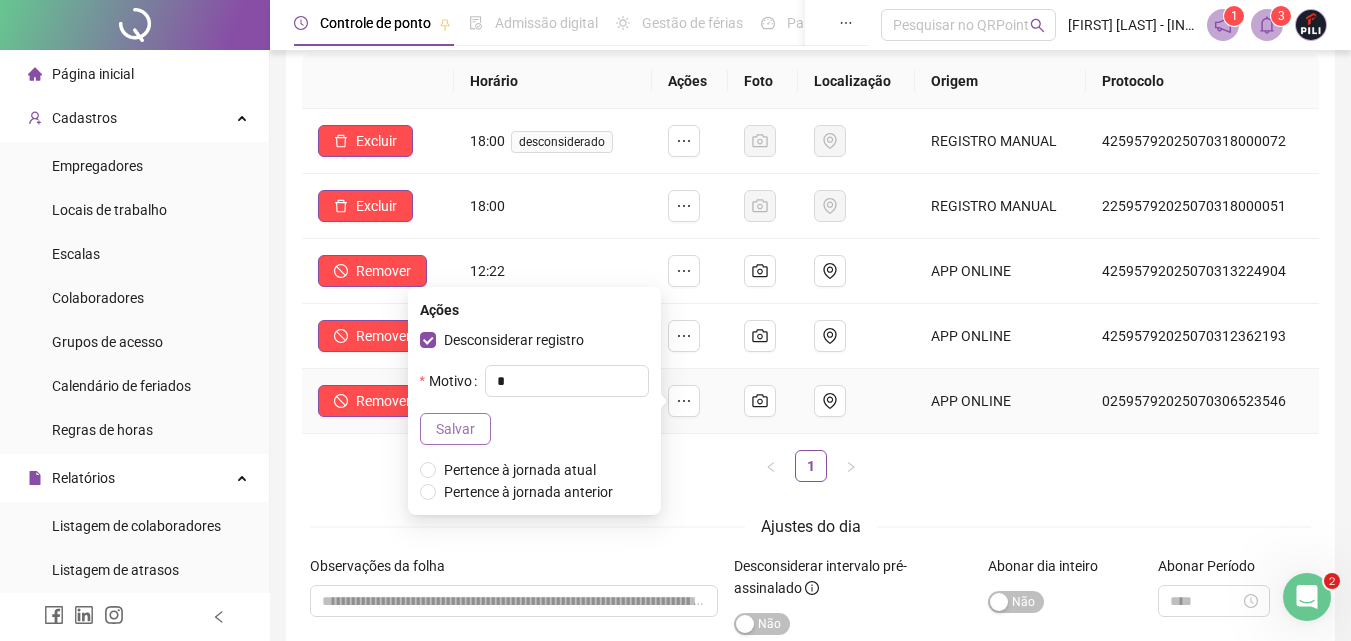 click on "Salvar" at bounding box center (455, 429) 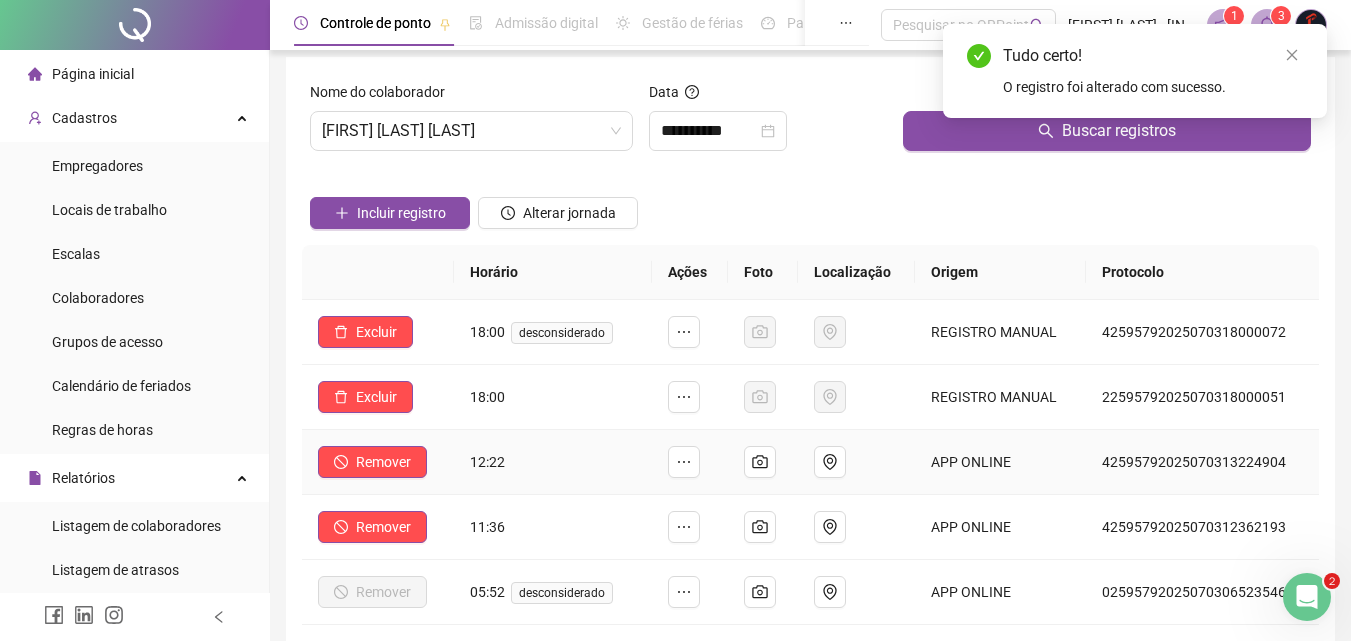 scroll, scrollTop: 0, scrollLeft: 0, axis: both 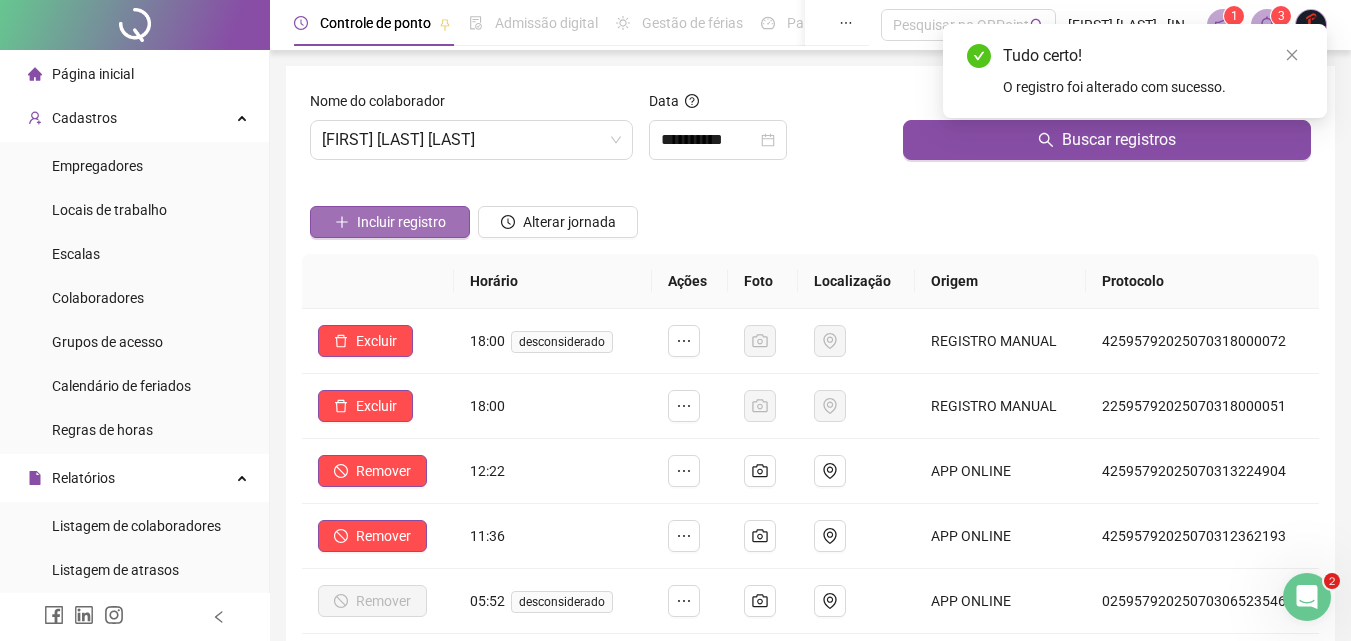 click on "Incluir registro" at bounding box center [401, 222] 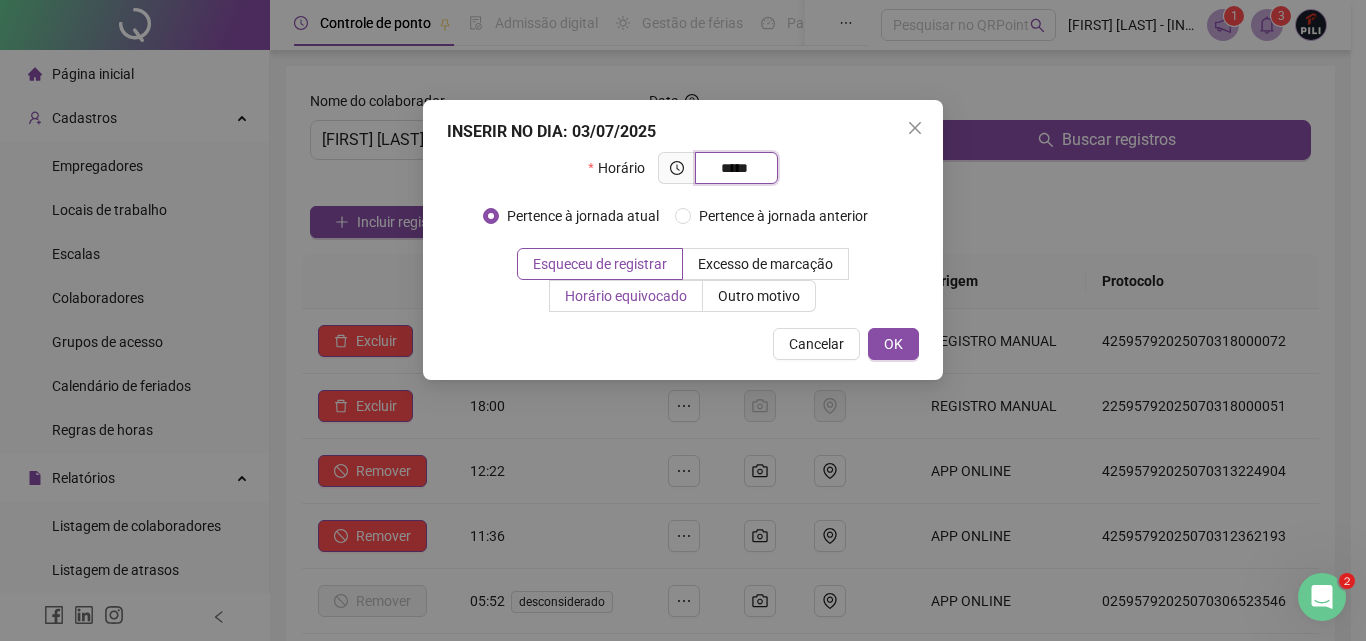 type on "*****" 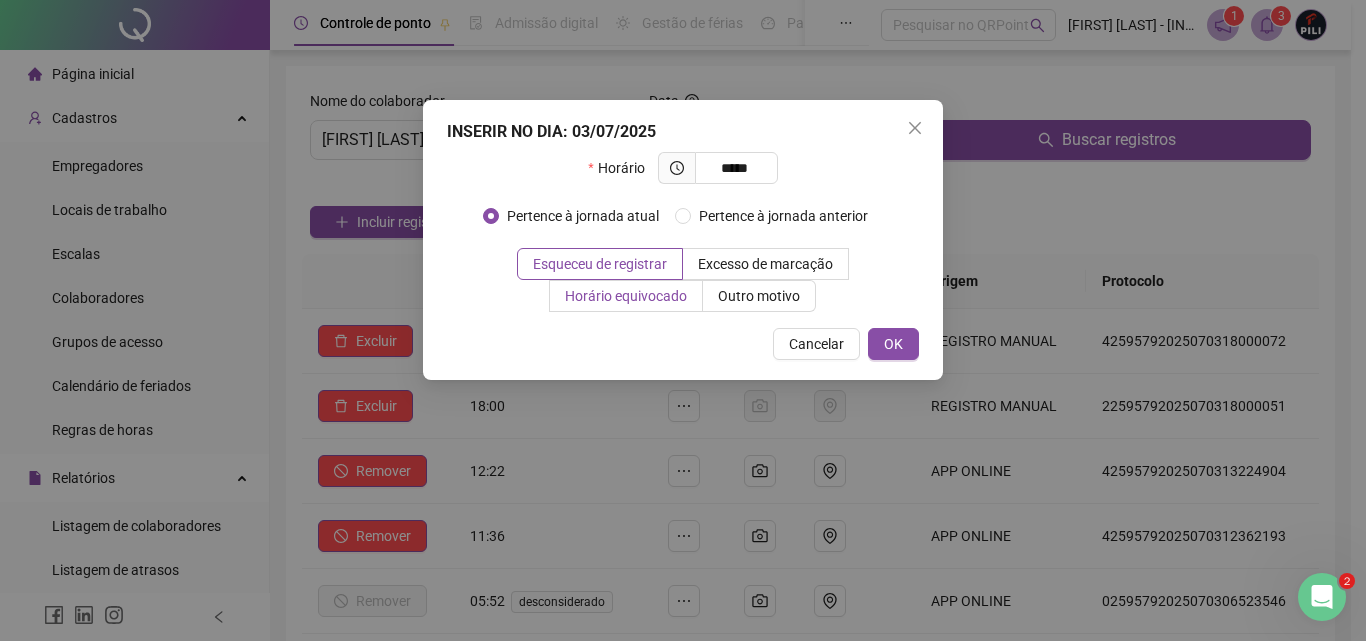 click on "Horário equivocado" at bounding box center (626, 296) 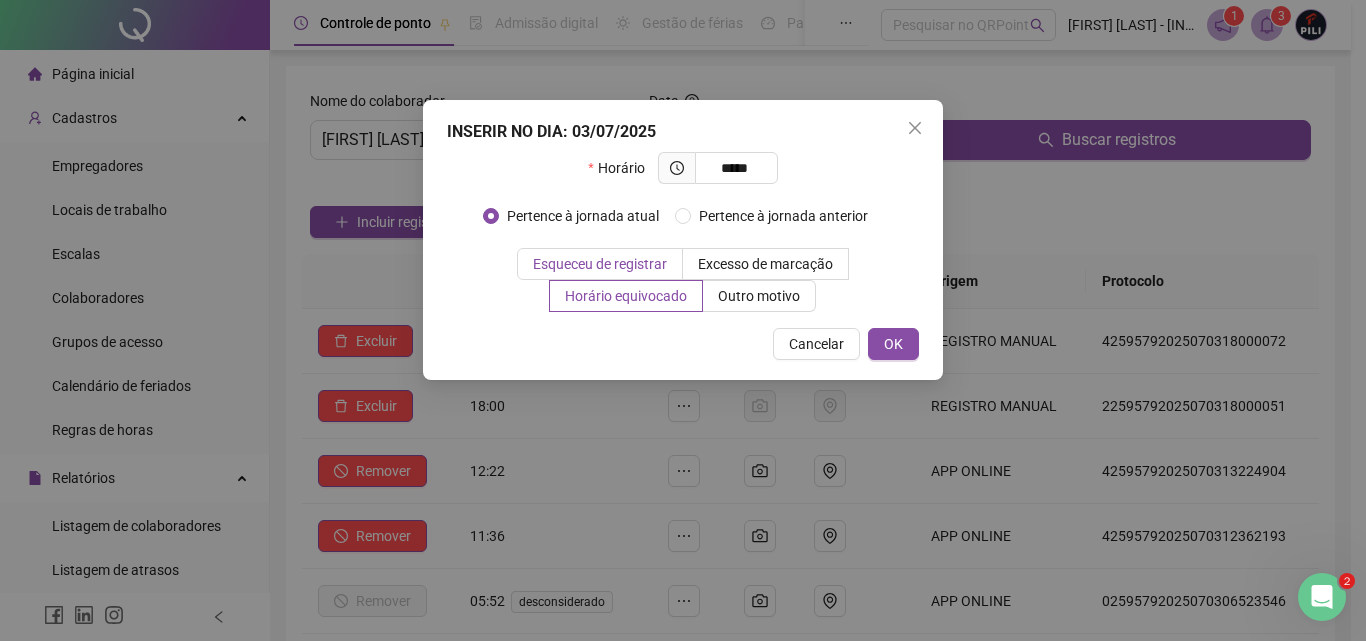 click on "Esqueceu de registrar" at bounding box center [600, 264] 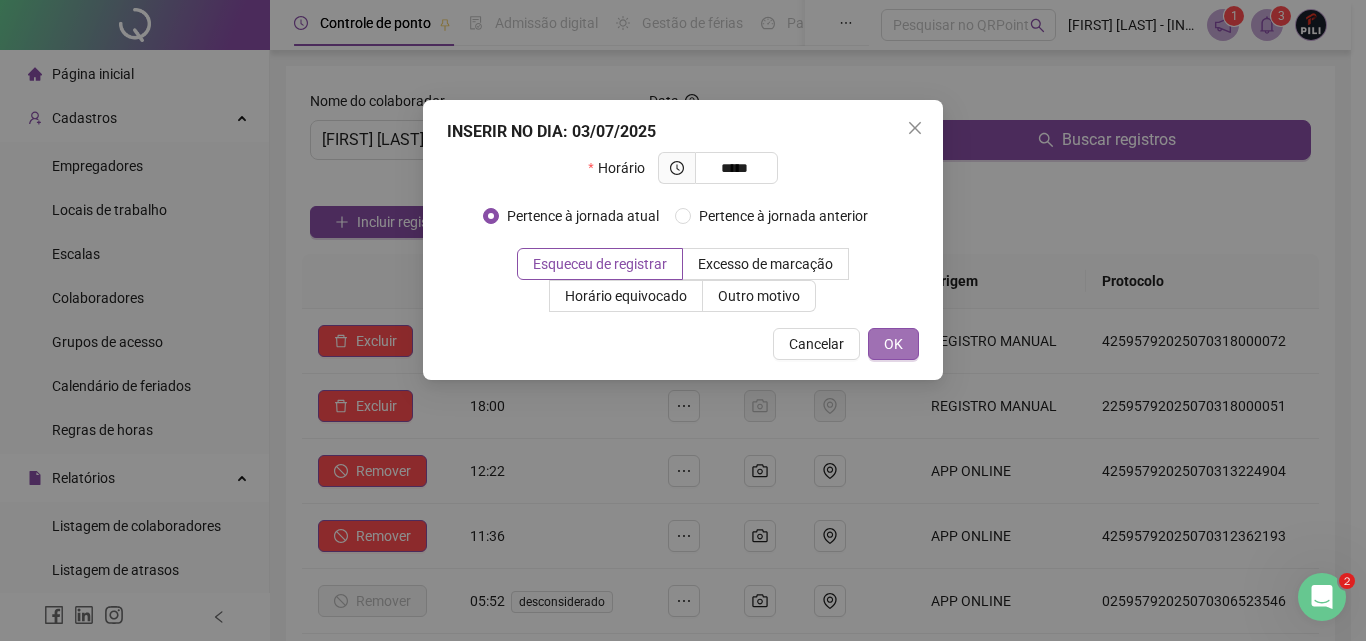 click on "OK" at bounding box center (893, 344) 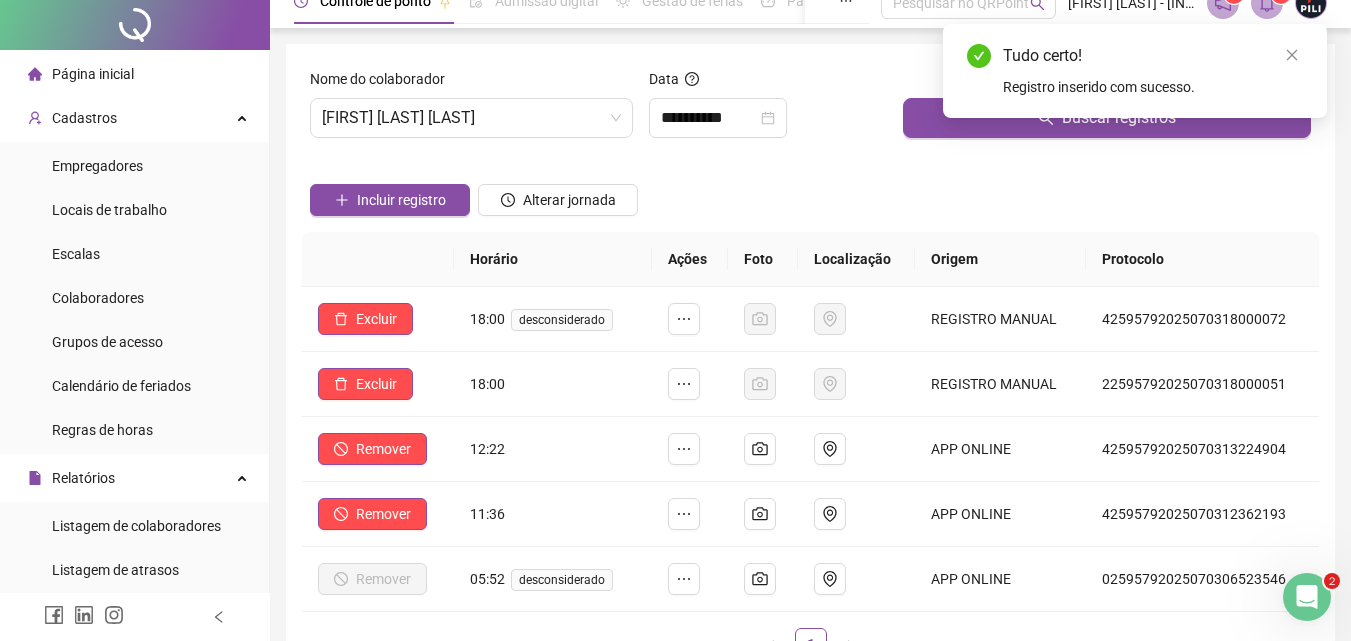 scroll, scrollTop: 0, scrollLeft: 0, axis: both 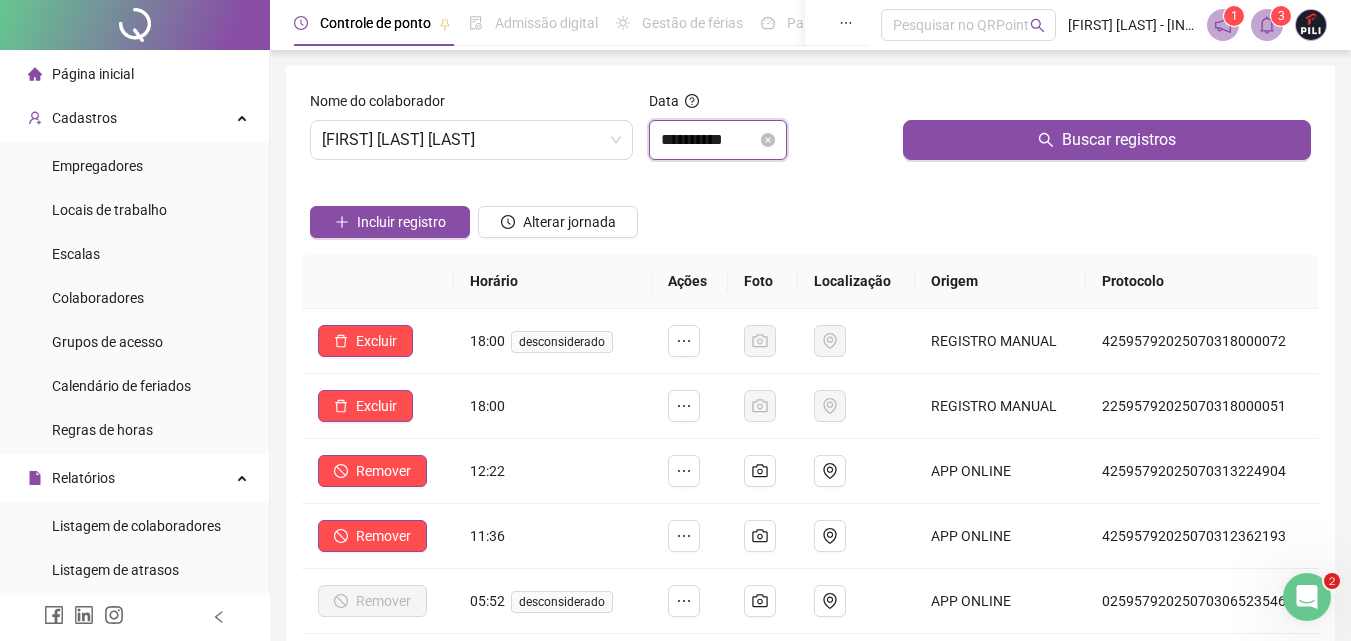 click on "**********" at bounding box center [709, 140] 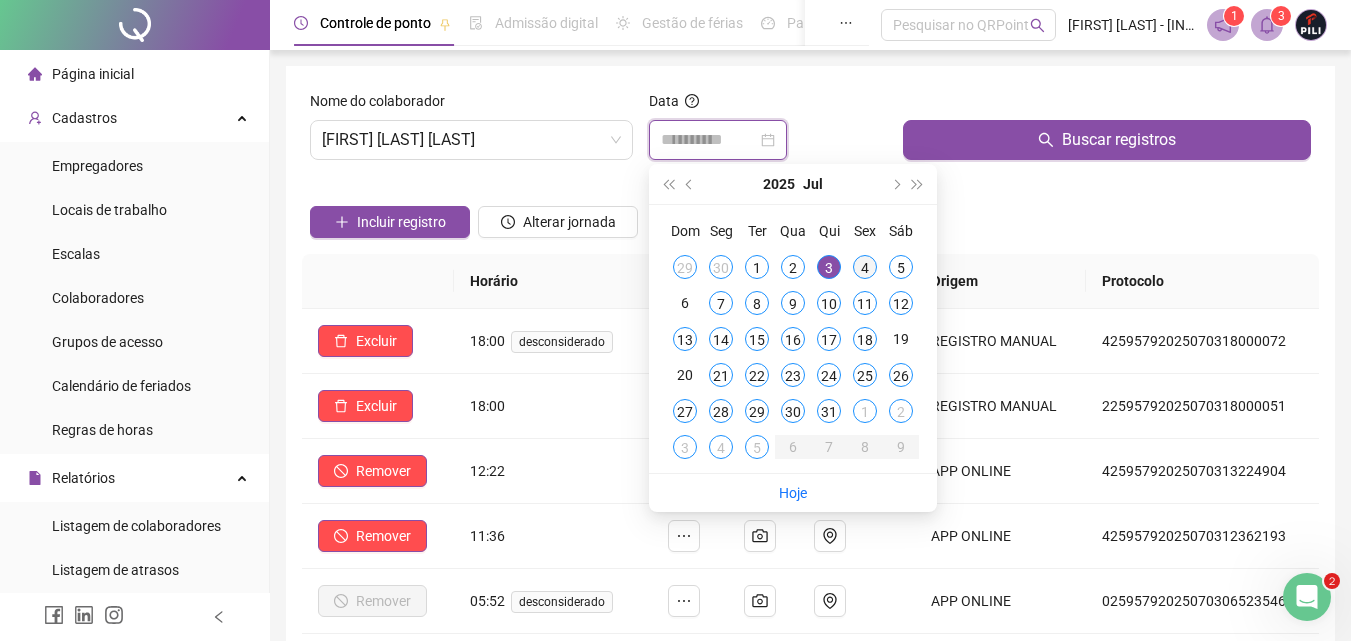 type on "**********" 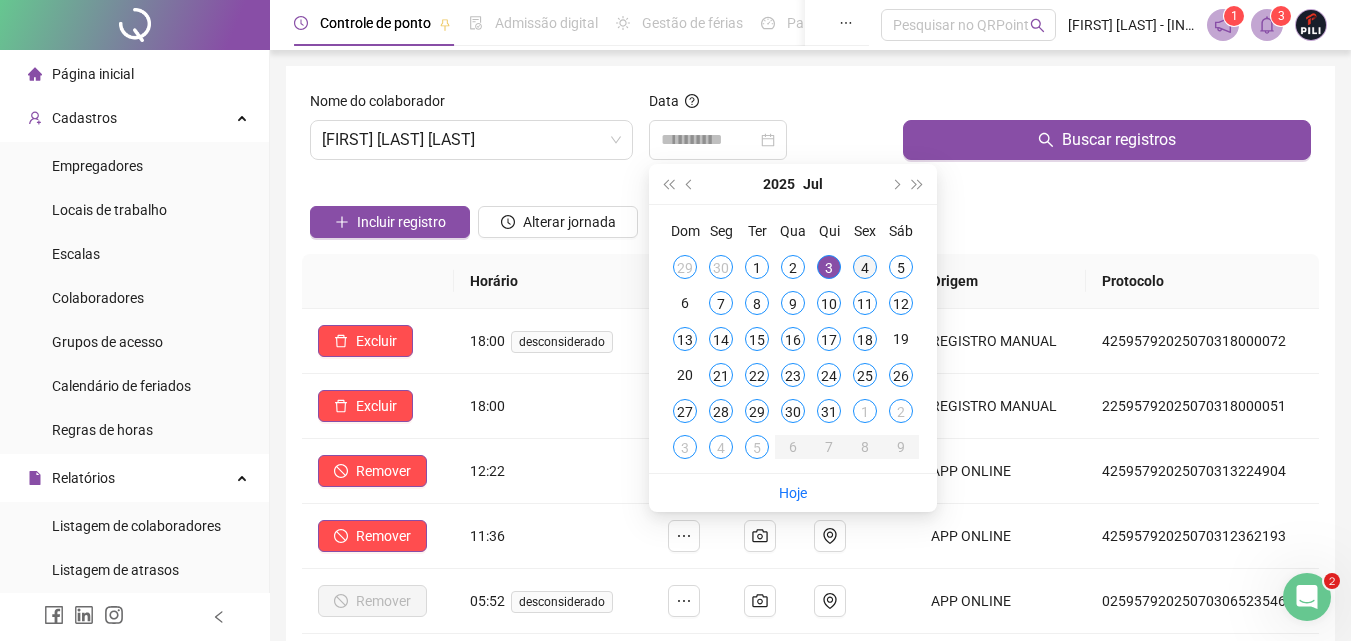click on "4" at bounding box center (865, 267) 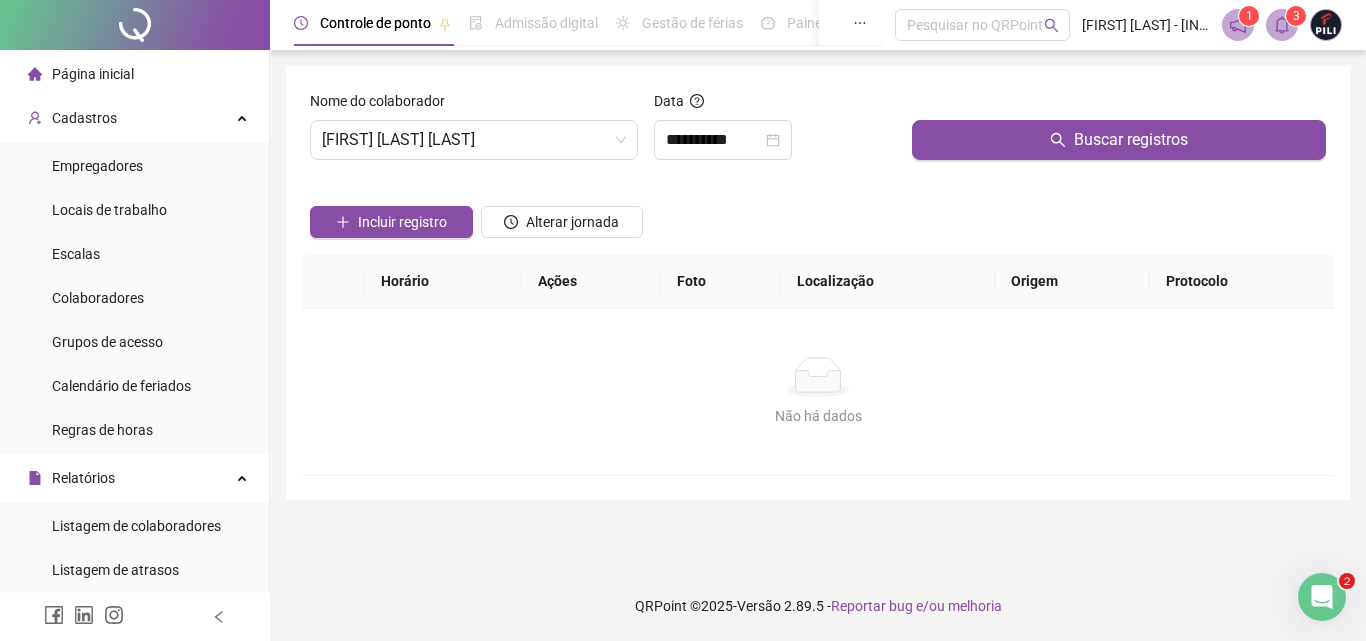 click on "Localização" at bounding box center (888, 281) 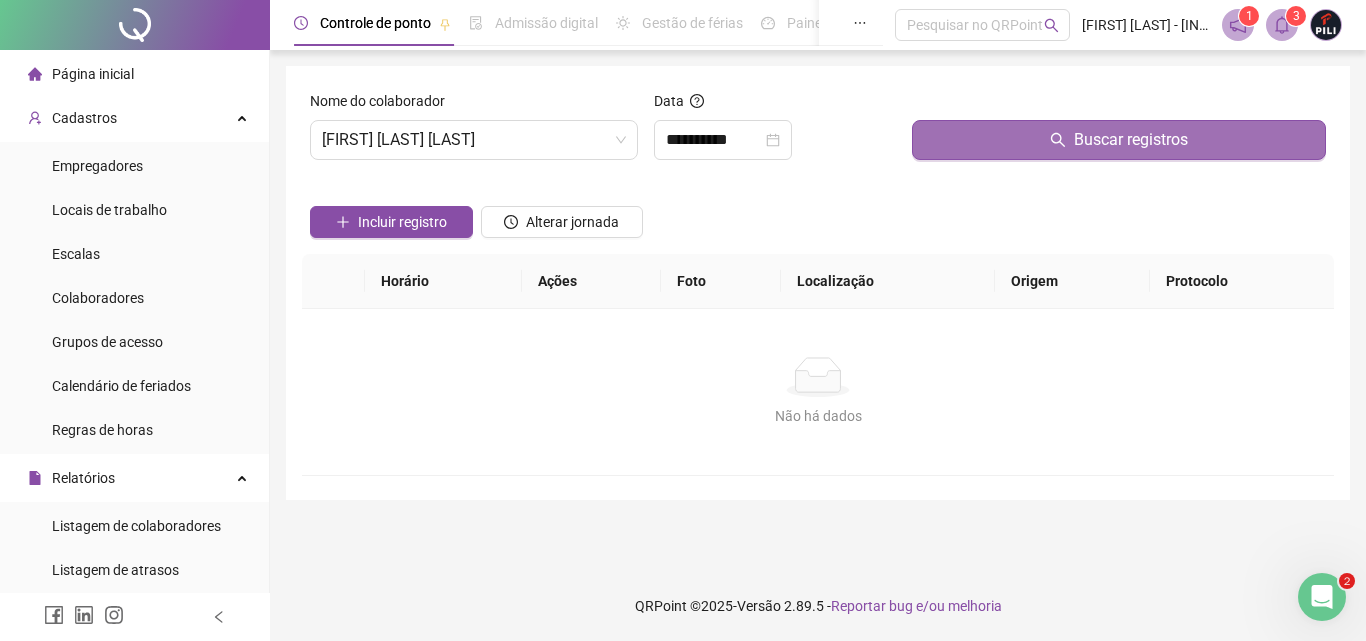 click on "Buscar registros" at bounding box center [1119, 140] 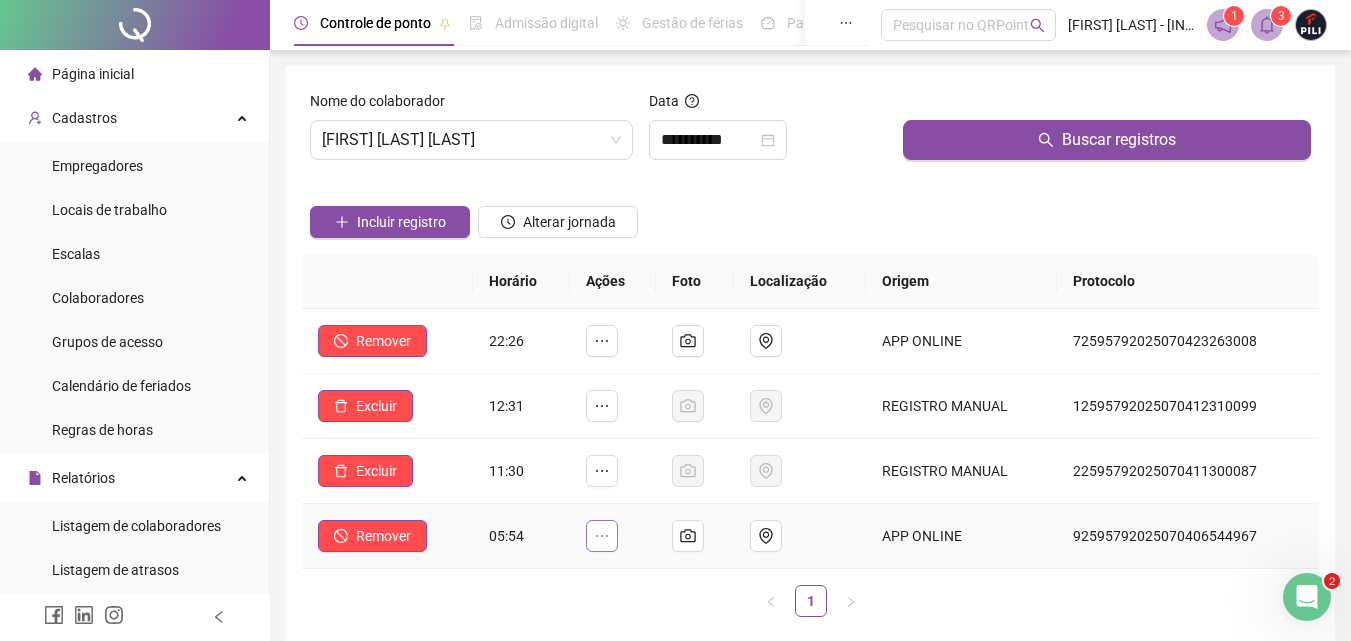 click 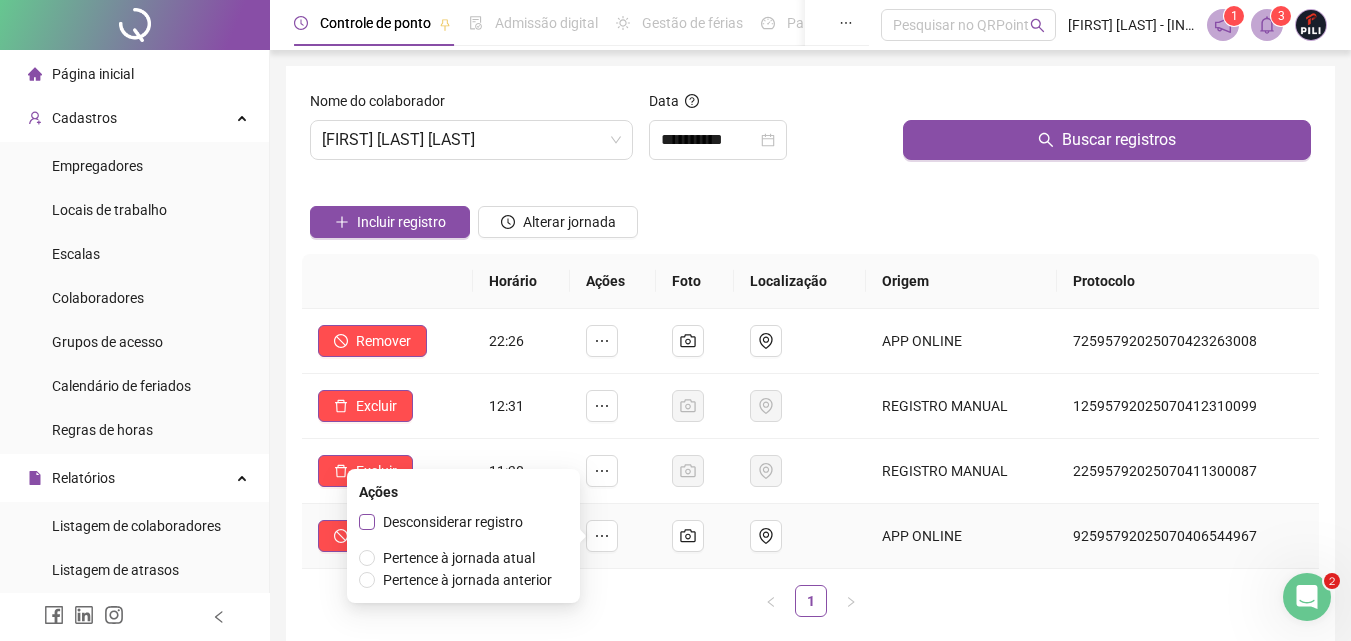 click on "Desconsiderar registro" at bounding box center (453, 522) 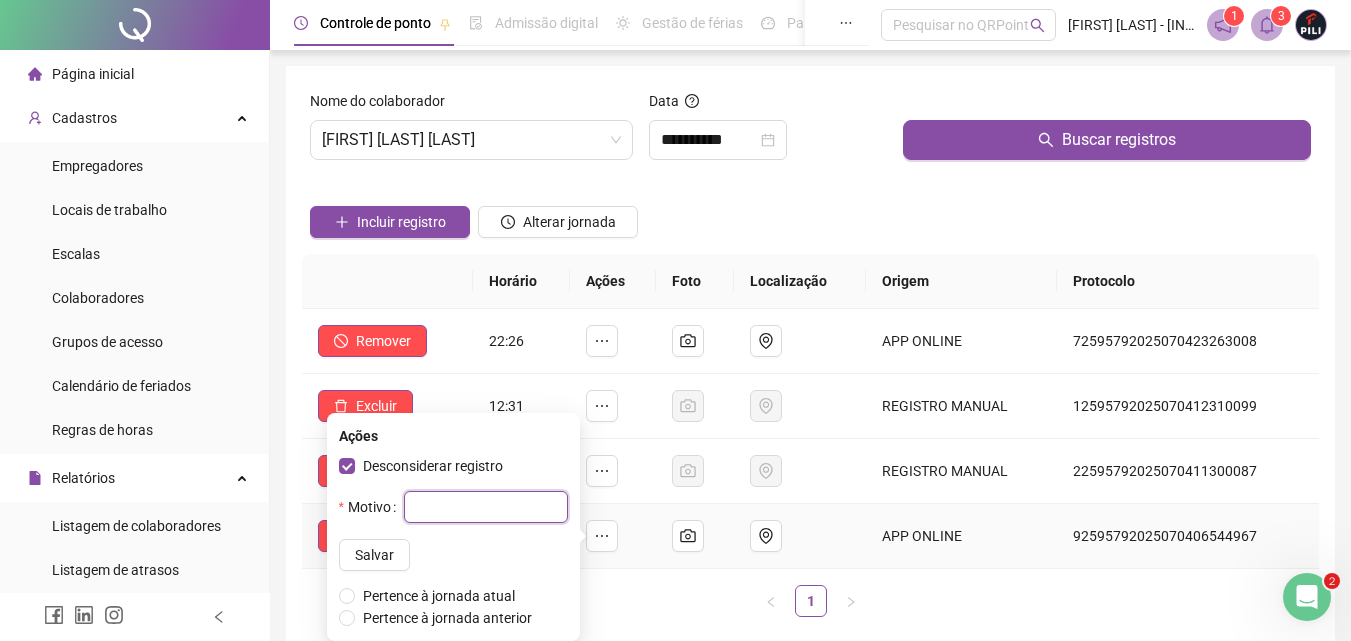 click at bounding box center [486, 507] 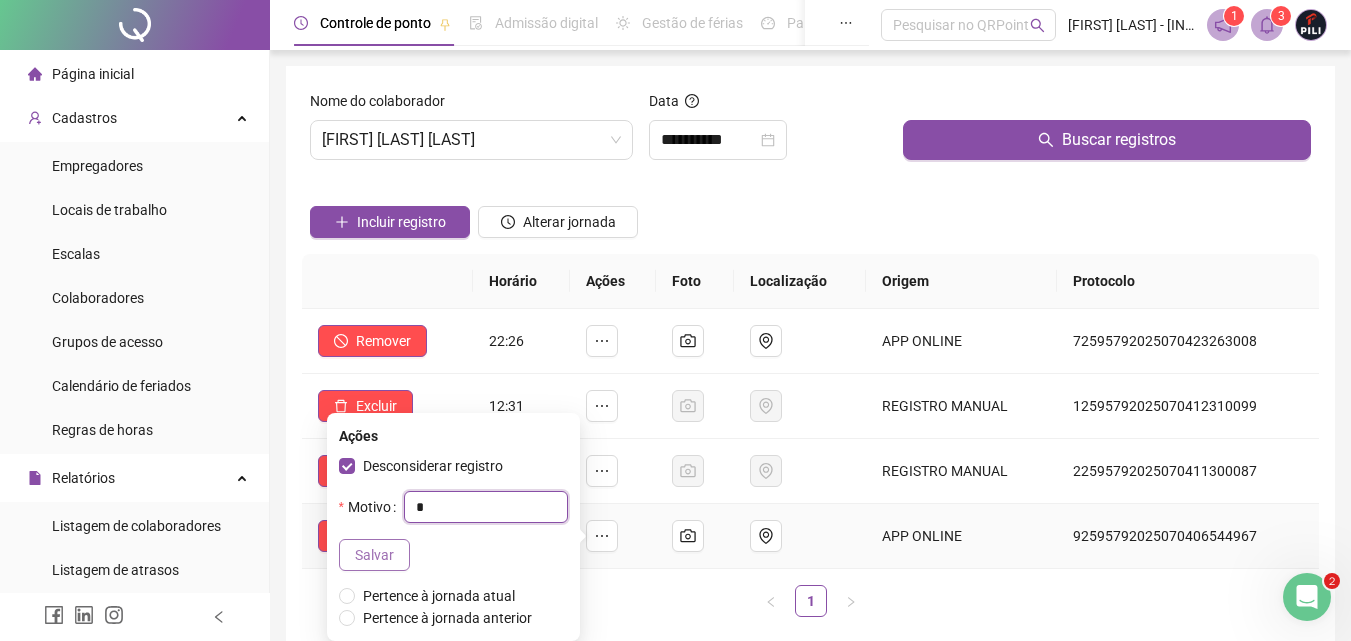 type on "*" 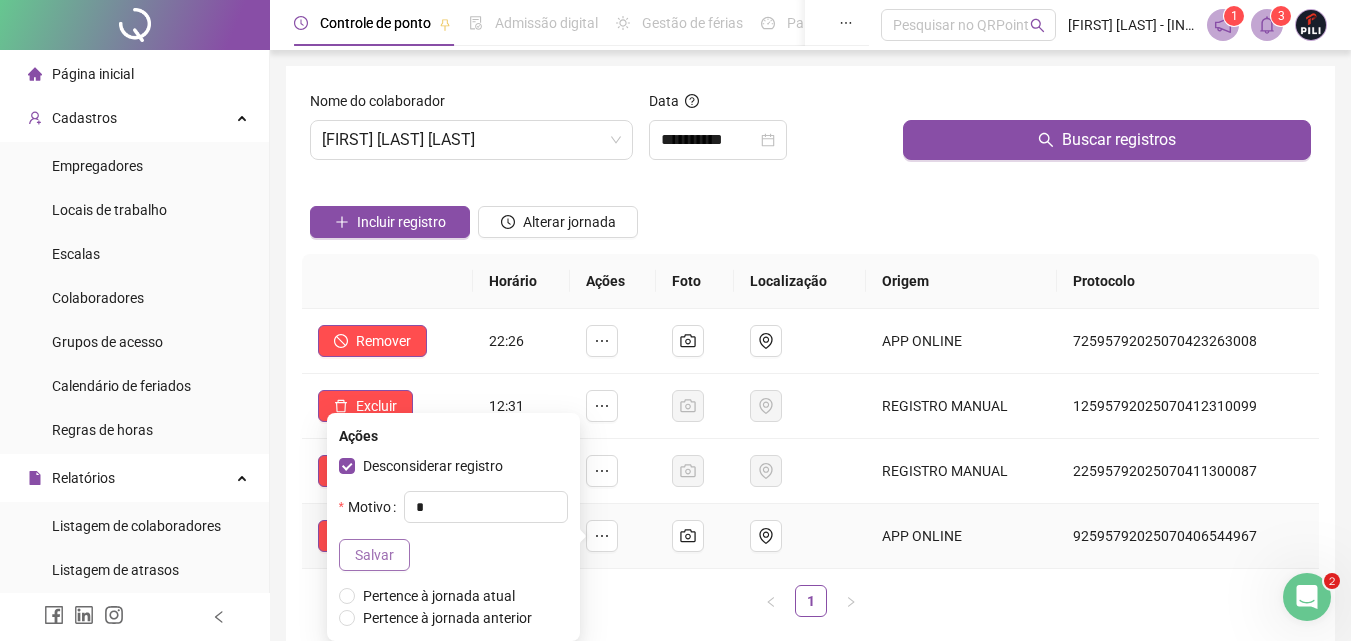 click on "Salvar" at bounding box center (374, 555) 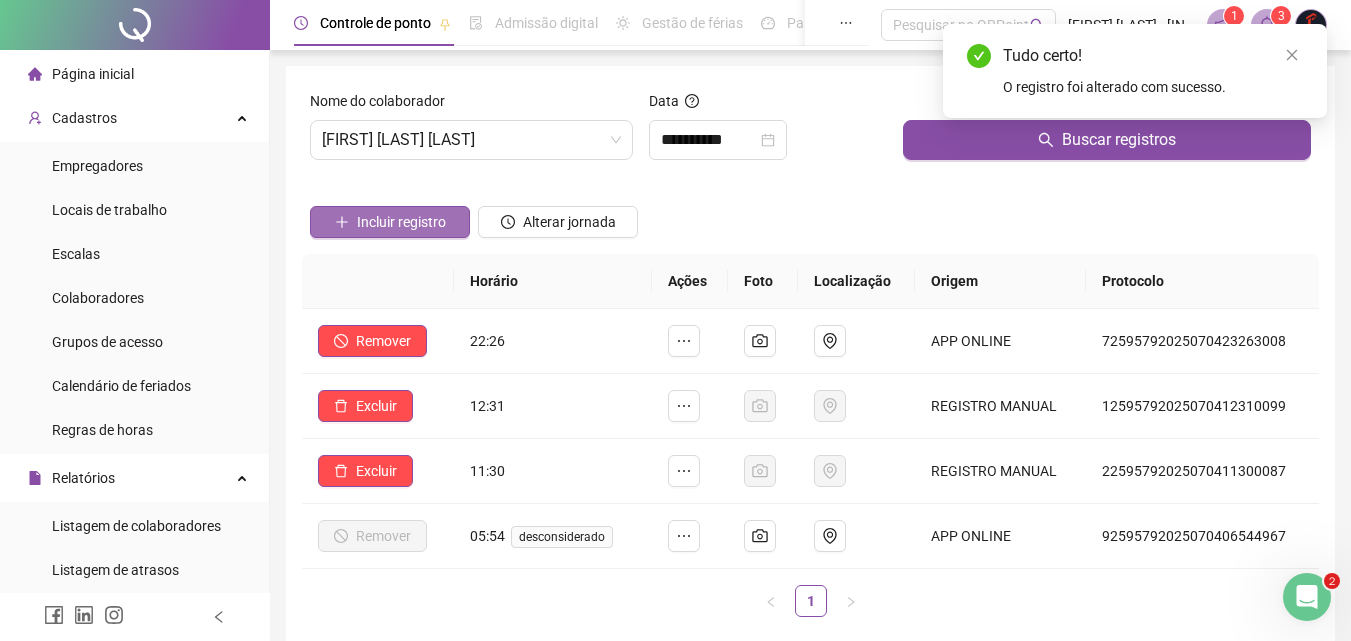 click on "Incluir registro" at bounding box center [401, 222] 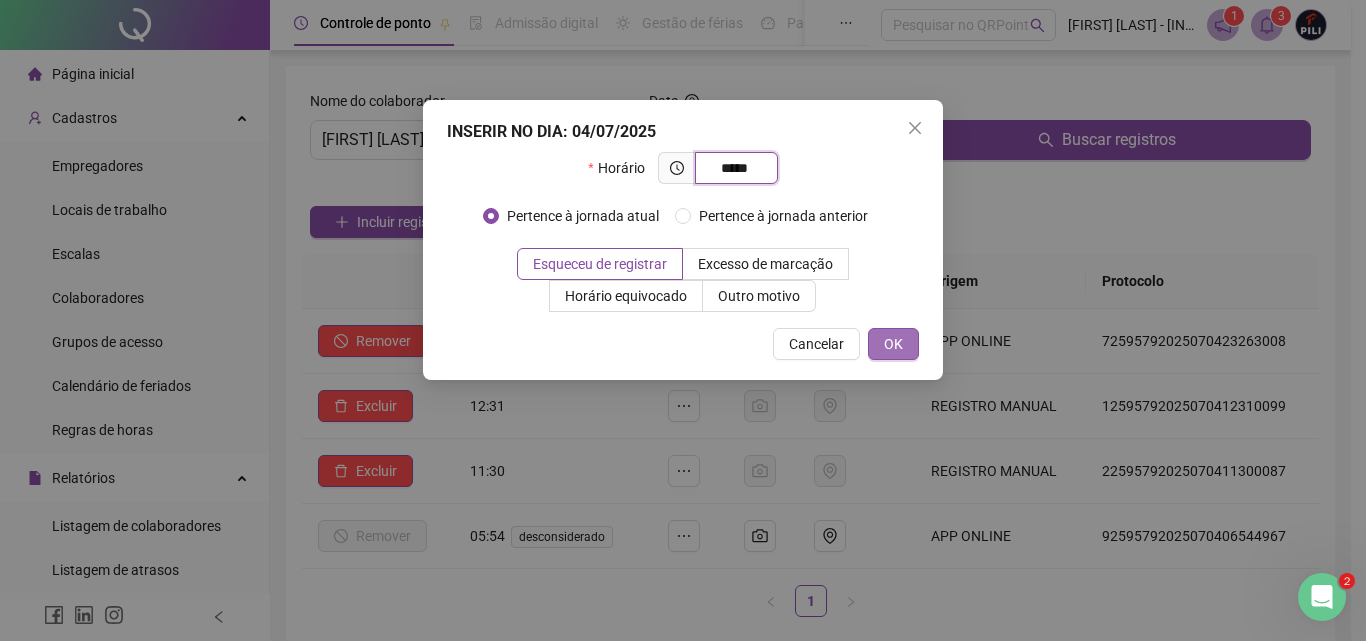 type on "*****" 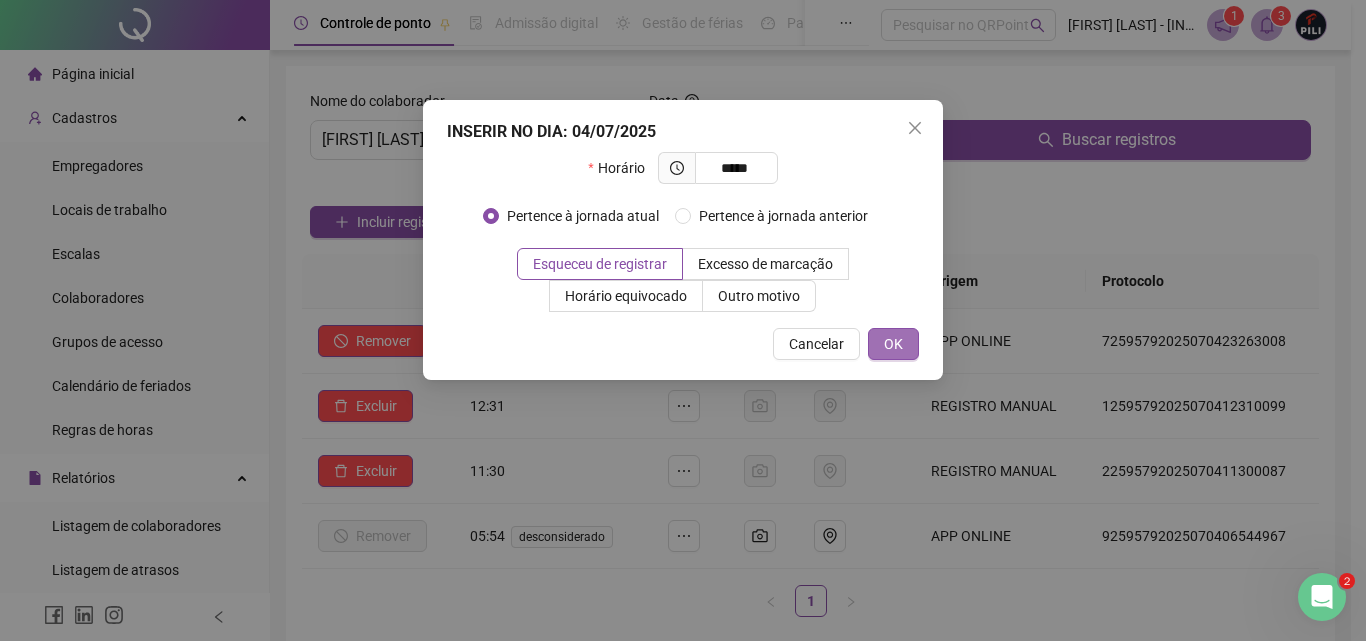 click on "OK" at bounding box center (893, 344) 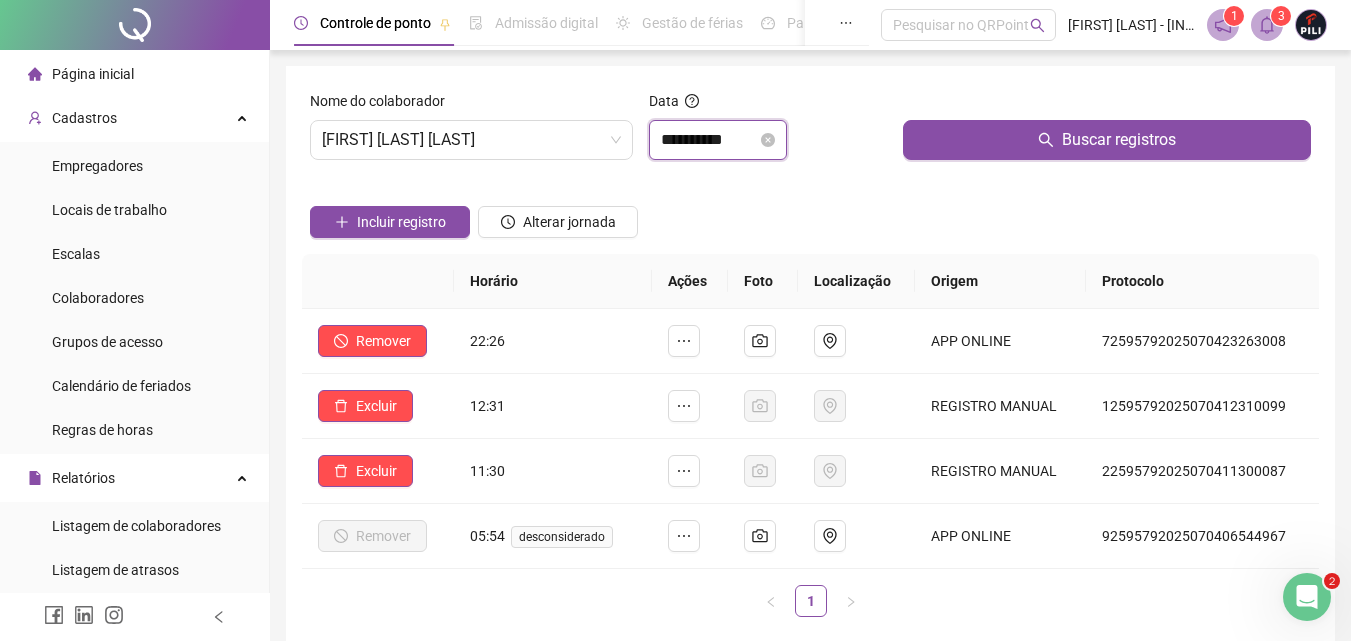 click on "**********" at bounding box center [709, 140] 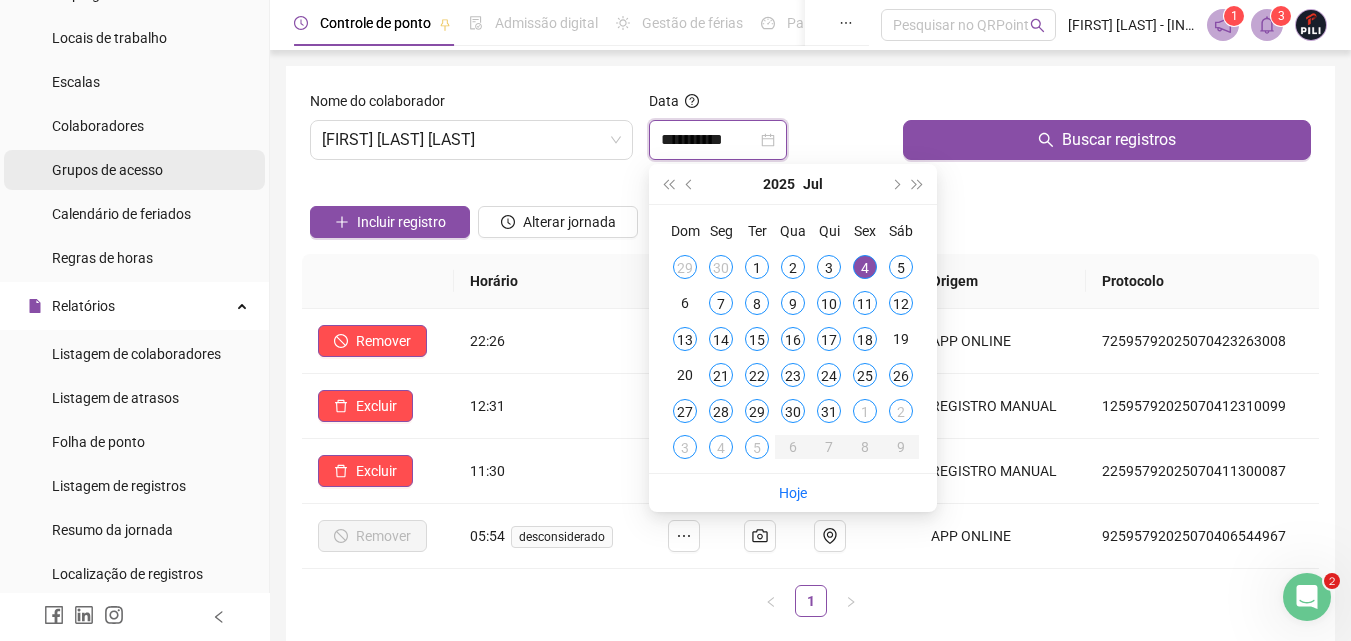 scroll, scrollTop: 200, scrollLeft: 0, axis: vertical 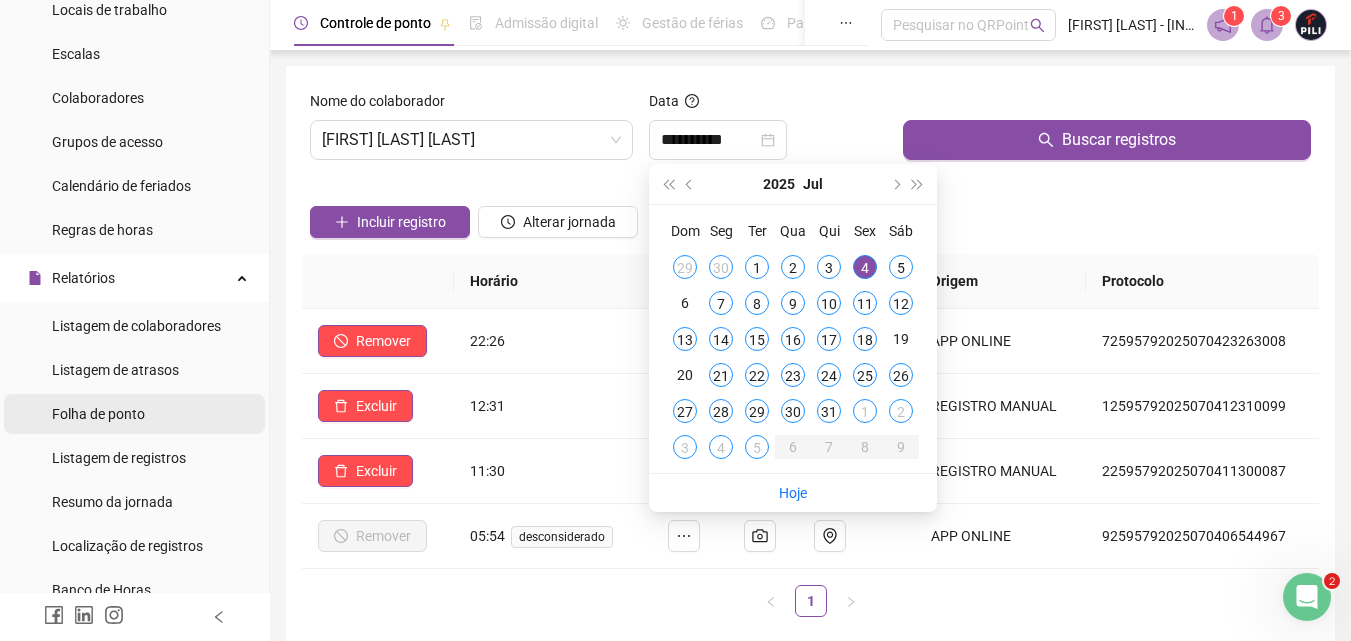 click on "Folha de ponto" at bounding box center (98, 414) 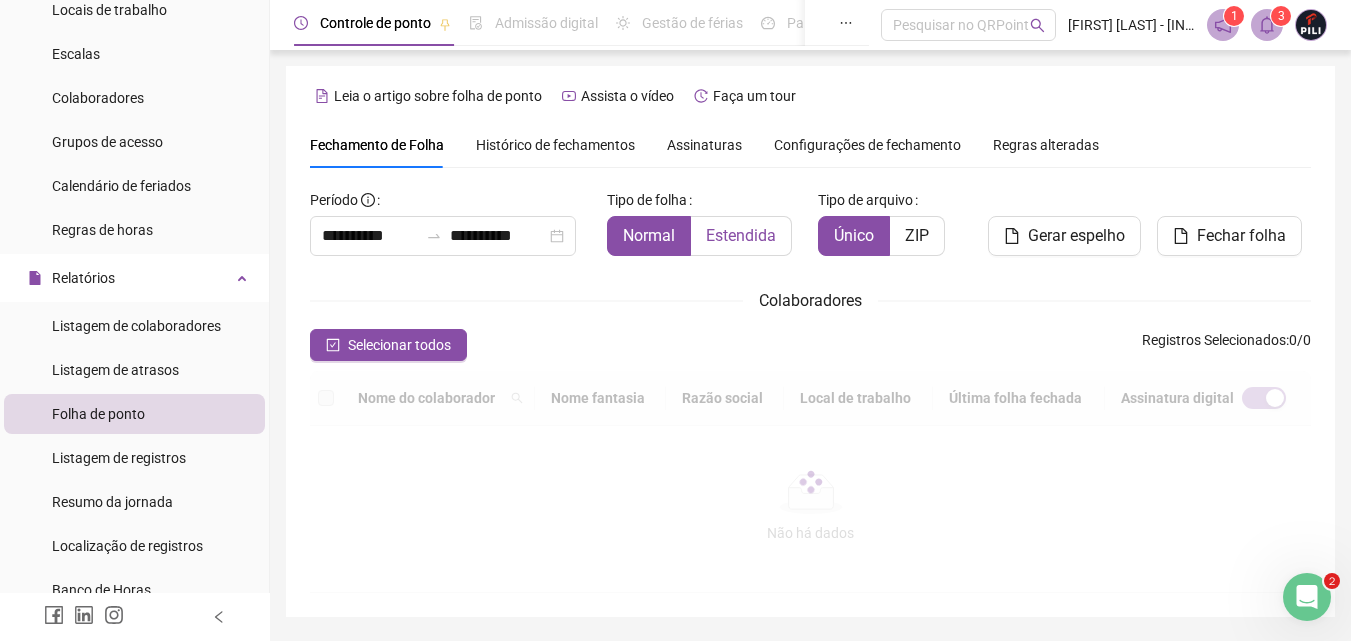 scroll, scrollTop: 89, scrollLeft: 0, axis: vertical 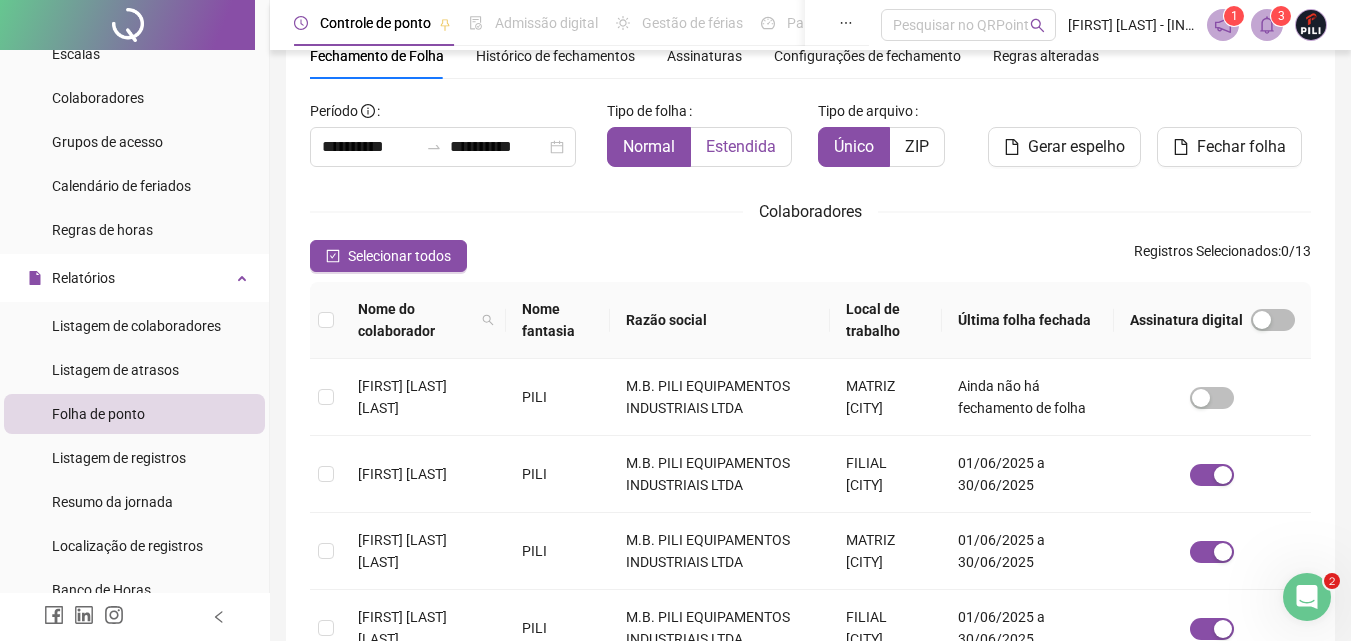click on "Estendida" at bounding box center (741, 146) 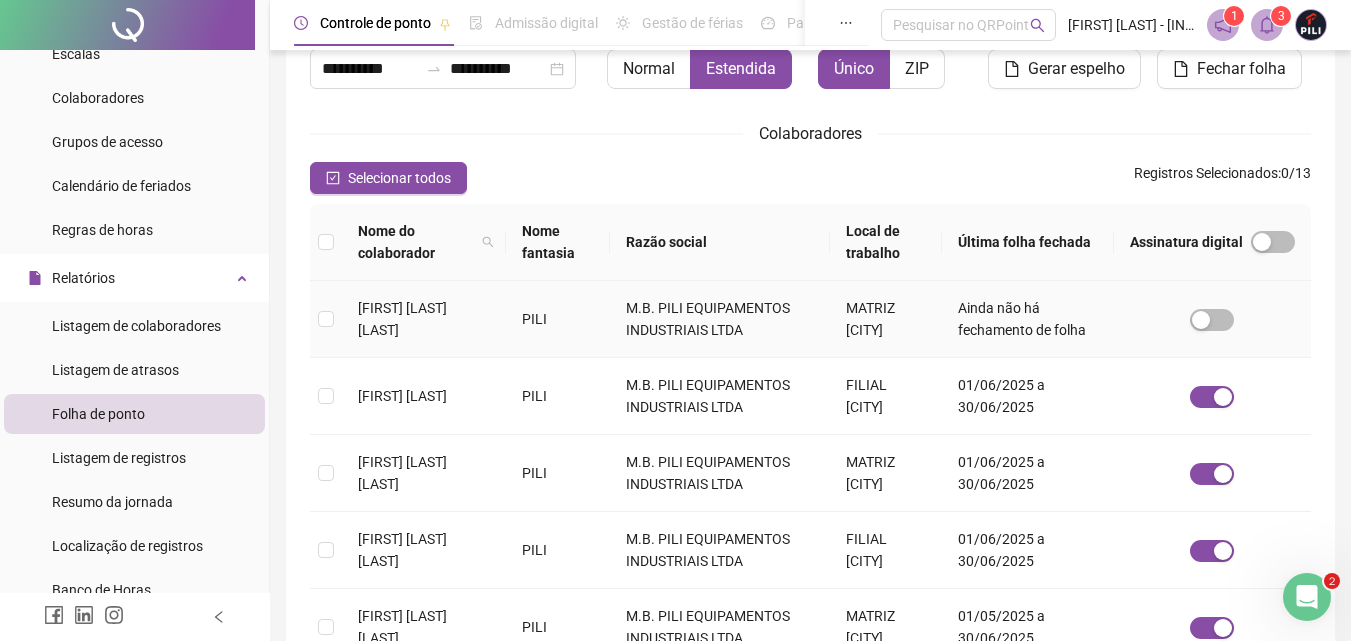 scroll, scrollTop: 289, scrollLeft: 0, axis: vertical 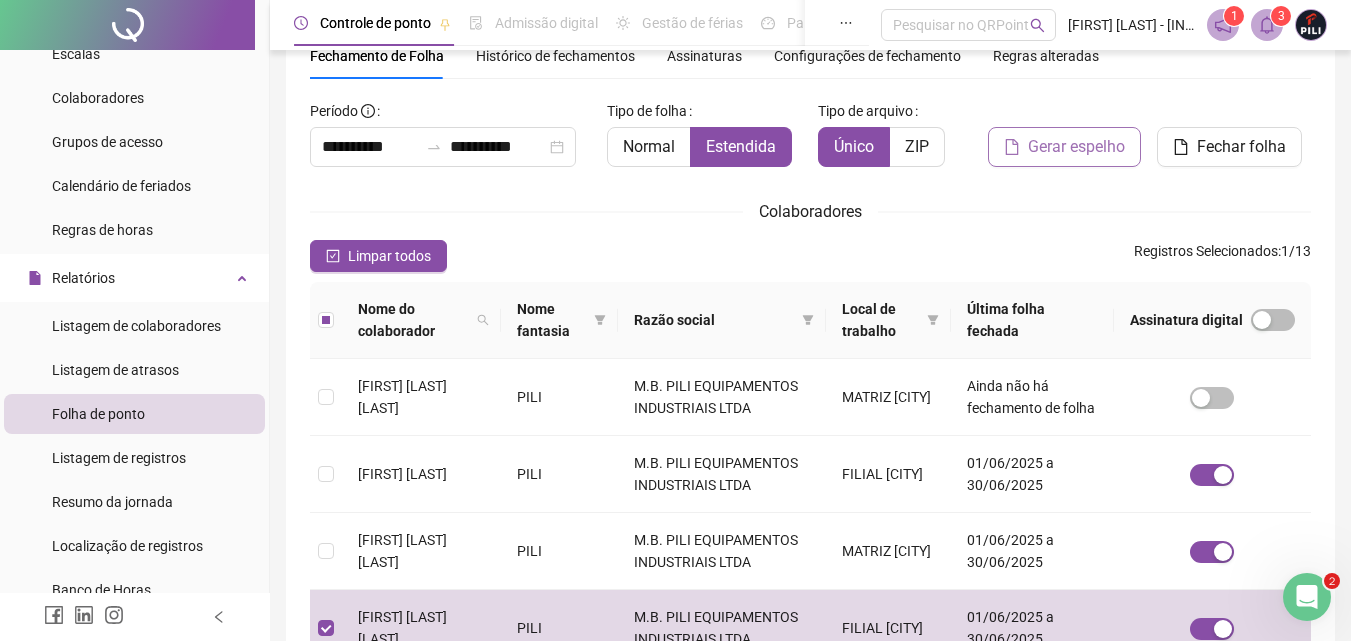 click on "Gerar espelho" at bounding box center (1076, 147) 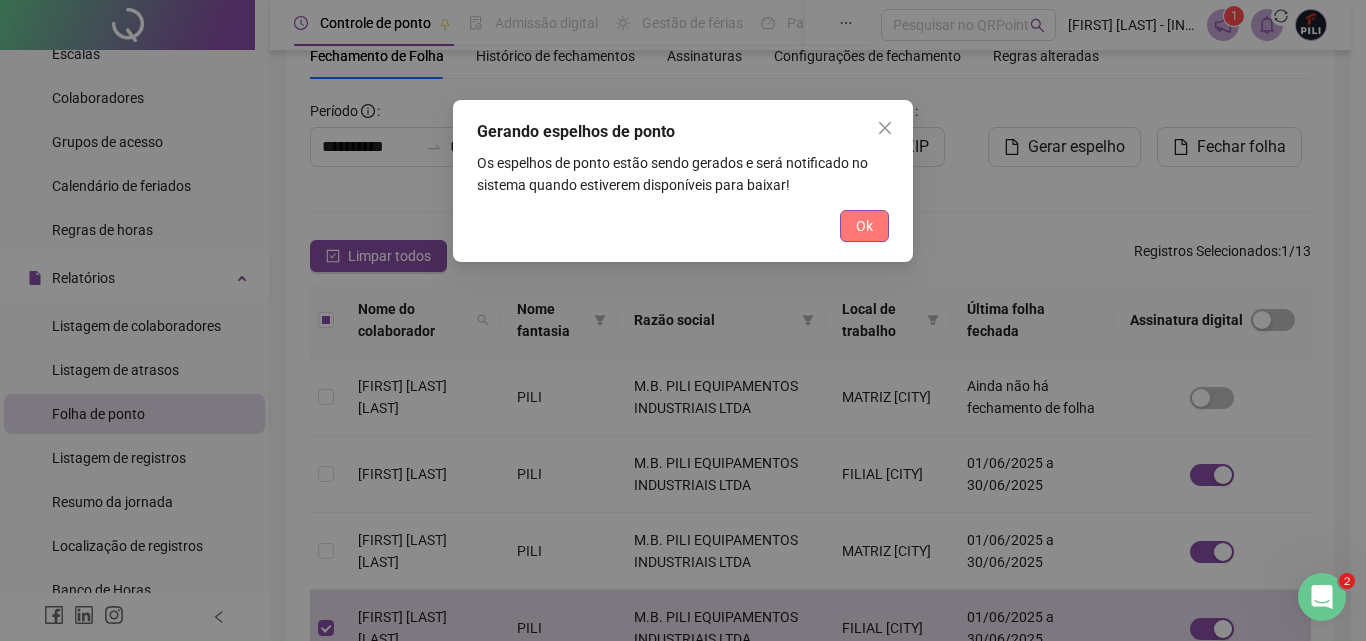 click on "Ok" at bounding box center [864, 226] 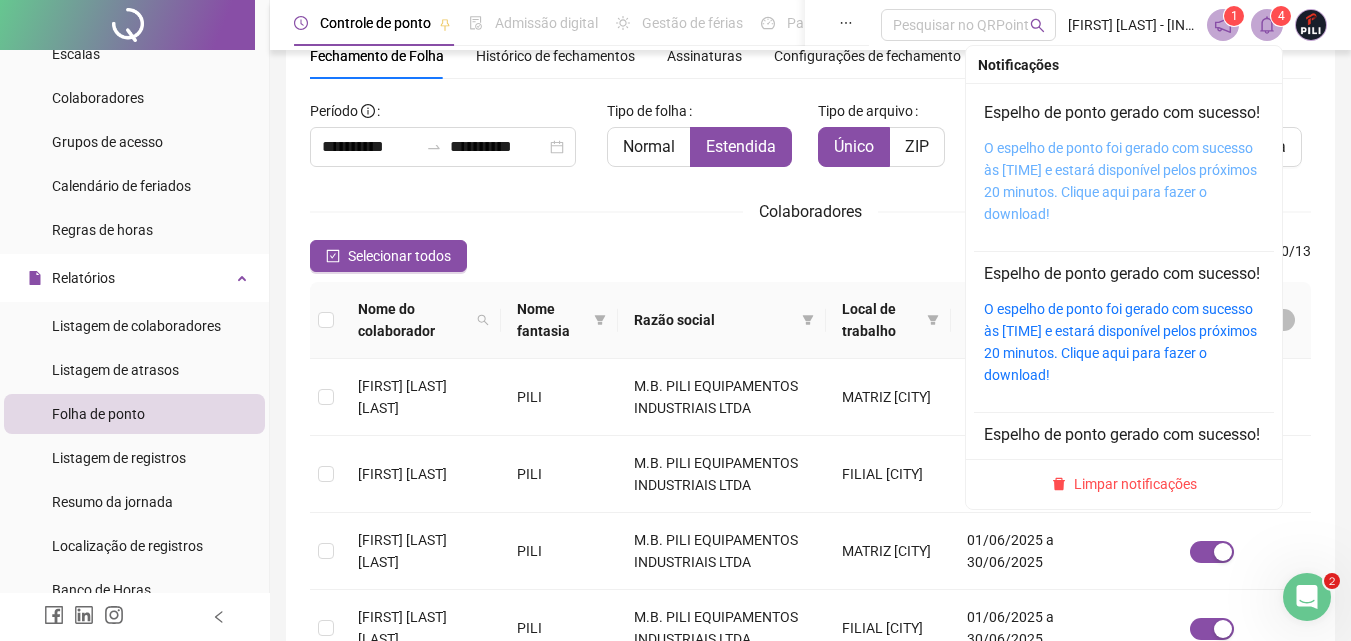 click on "O espelho de ponto foi gerado com sucesso às [TIME] e estará disponível pelos próximos 20 minutos.
Clique aqui para fazer o download!" at bounding box center (1120, 181) 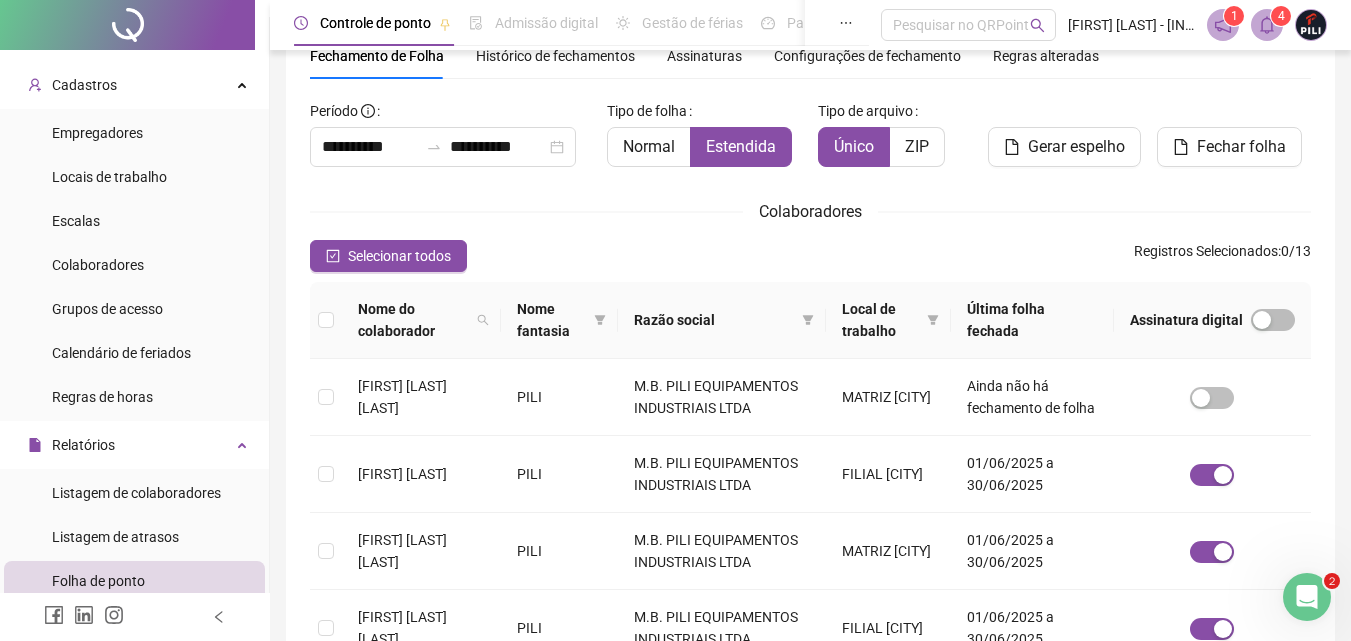 scroll, scrollTop: 0, scrollLeft: 0, axis: both 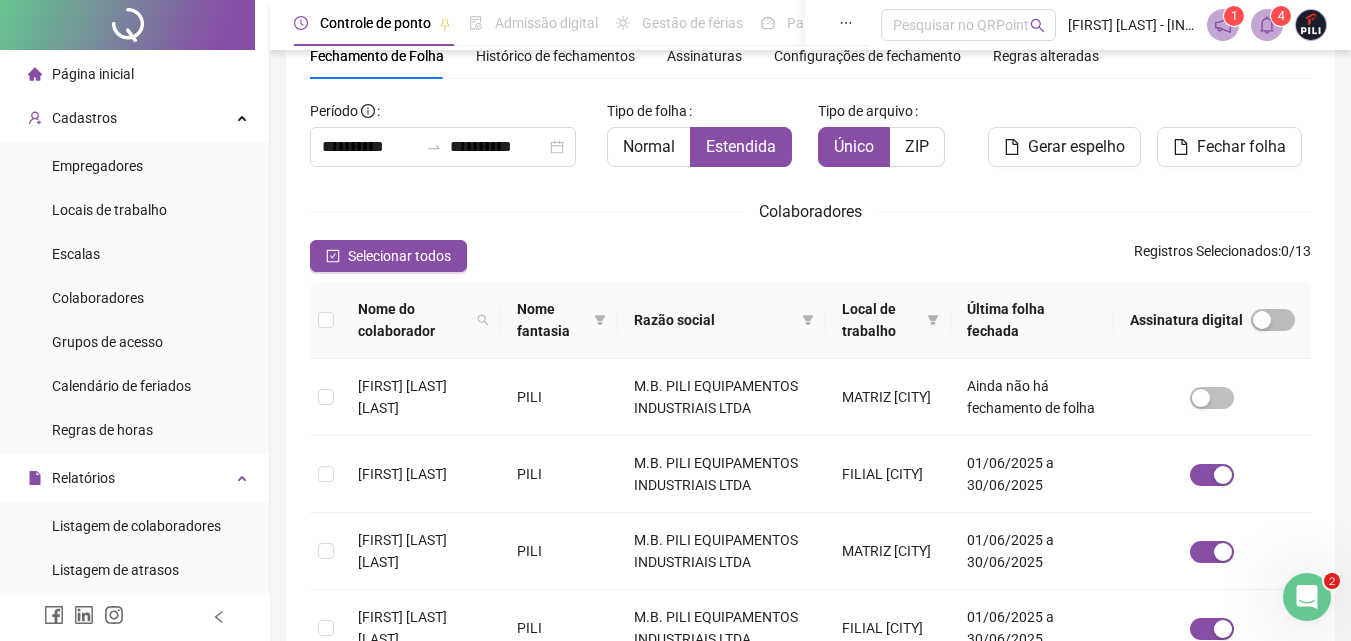 click on "Página inicial" at bounding box center [93, 74] 